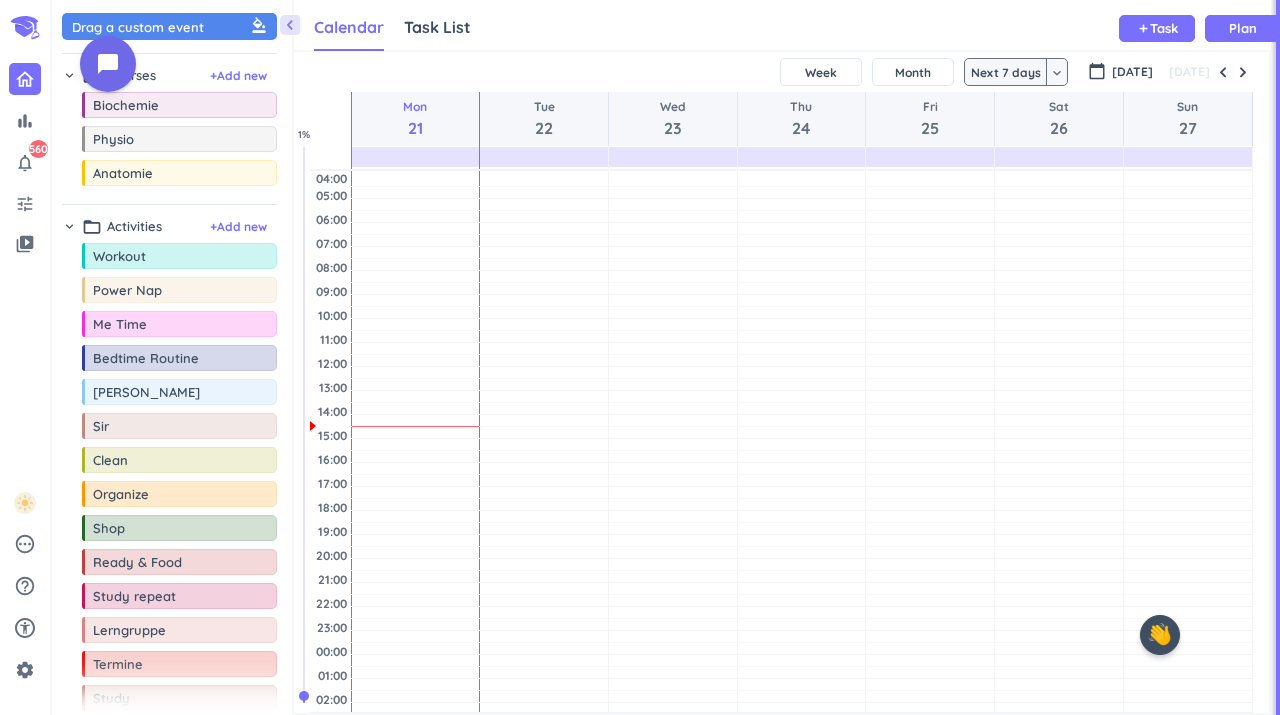 scroll, scrollTop: 0, scrollLeft: 0, axis: both 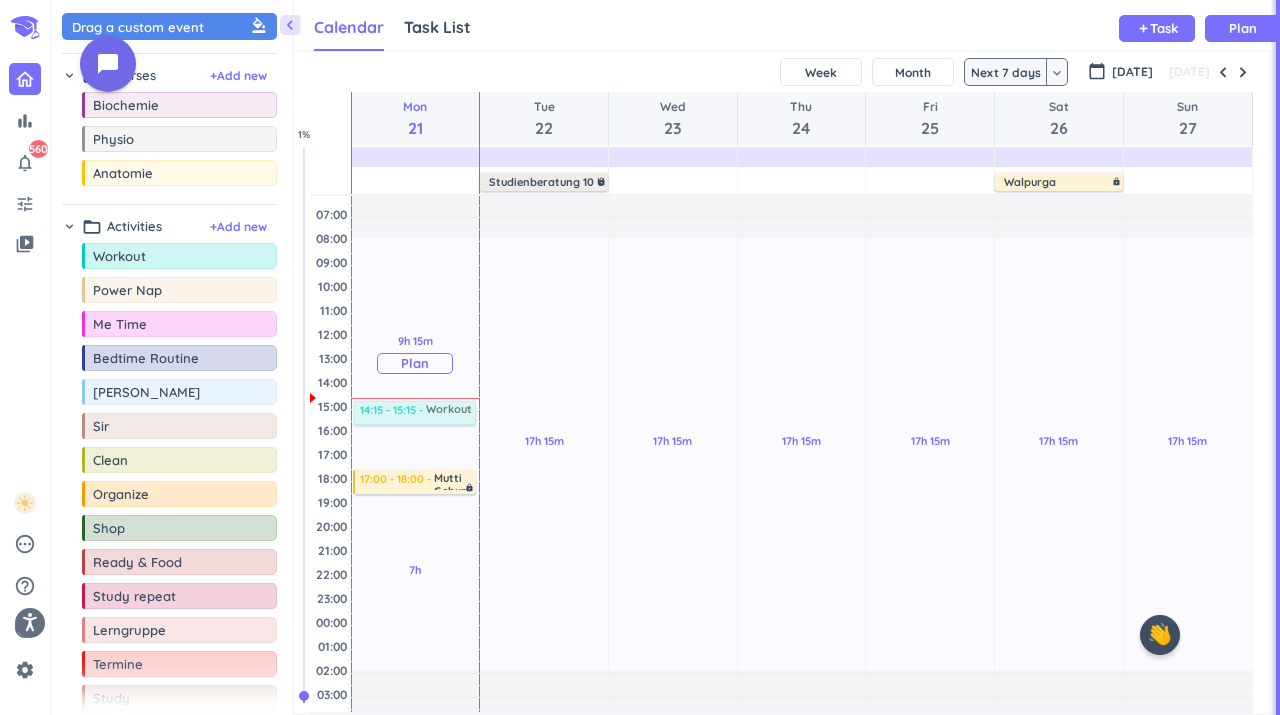 drag, startPoint x: 227, startPoint y: 263, endPoint x: 433, endPoint y: 401, distance: 247.95161 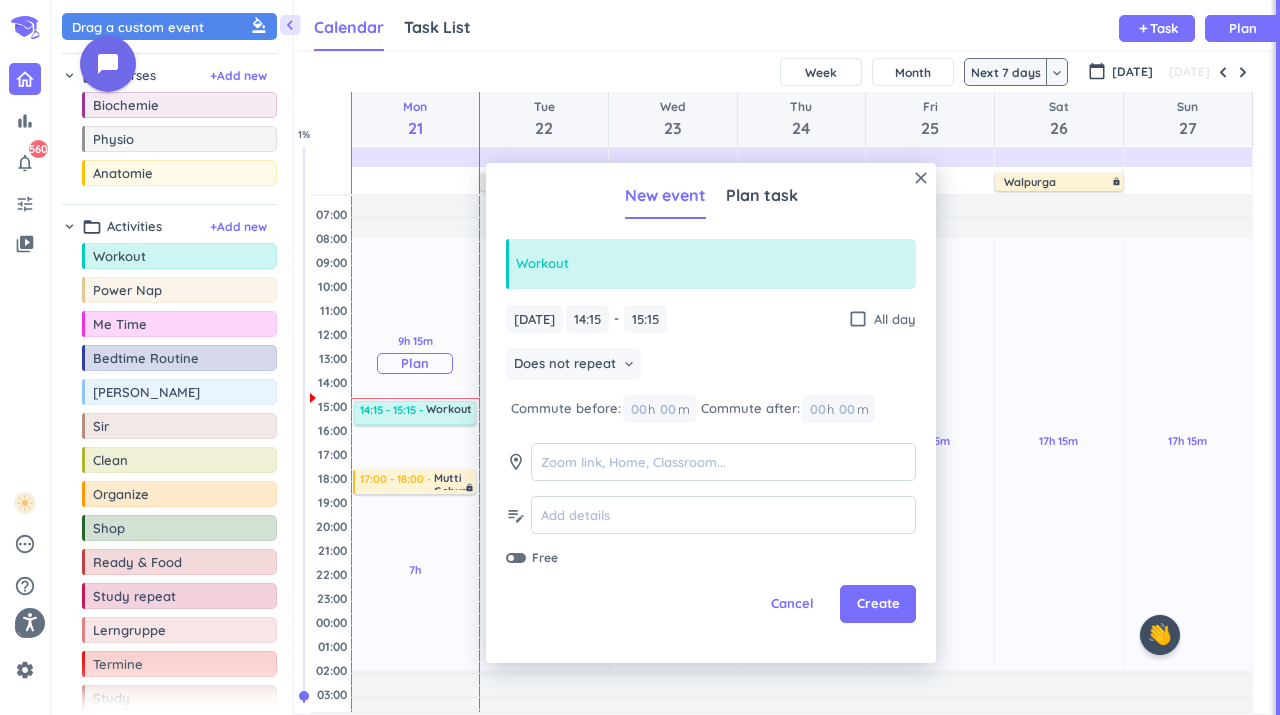 click on "Create" at bounding box center (878, 604) 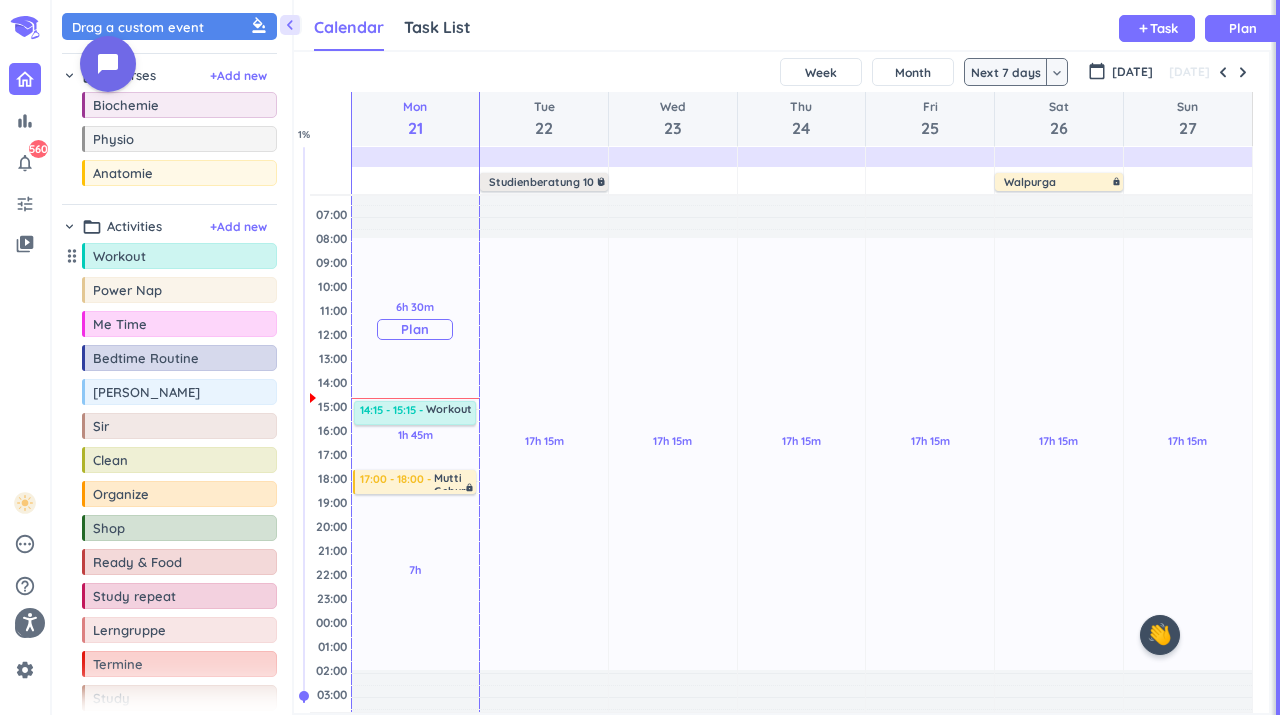 drag, startPoint x: 127, startPoint y: 257, endPoint x: 423, endPoint y: 239, distance: 296.54678 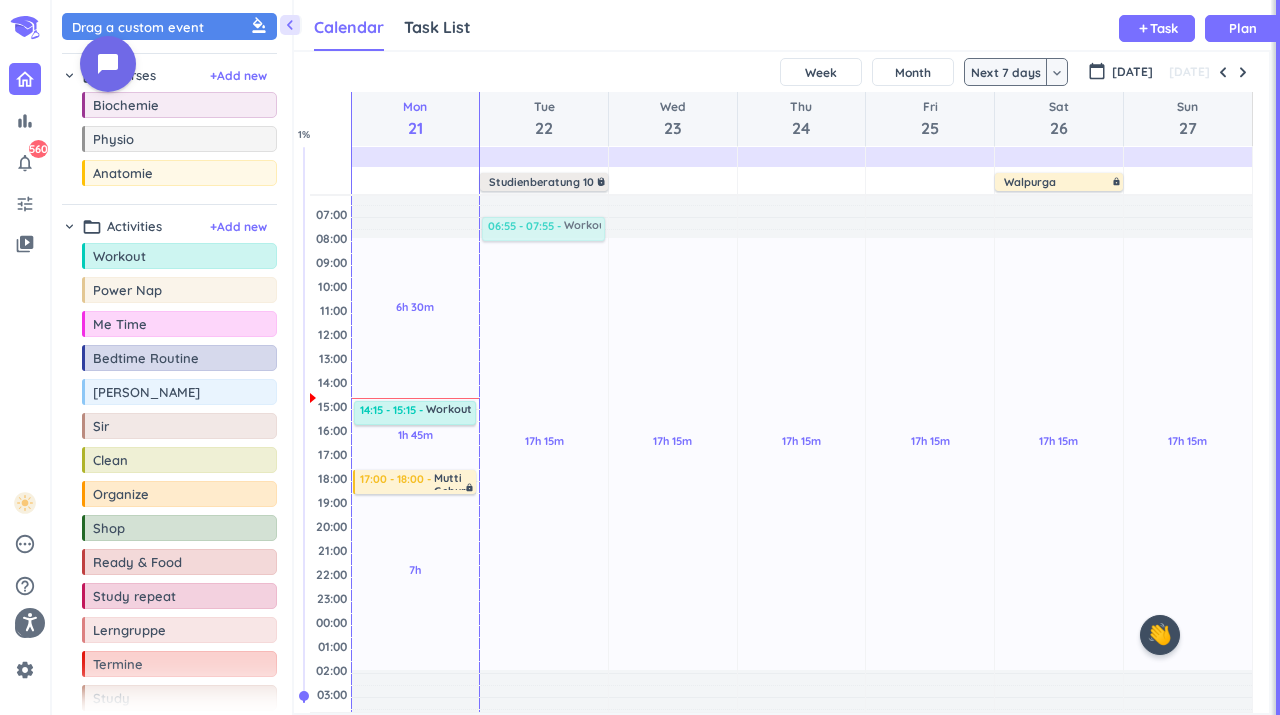 scroll, scrollTop: 0, scrollLeft: 0, axis: both 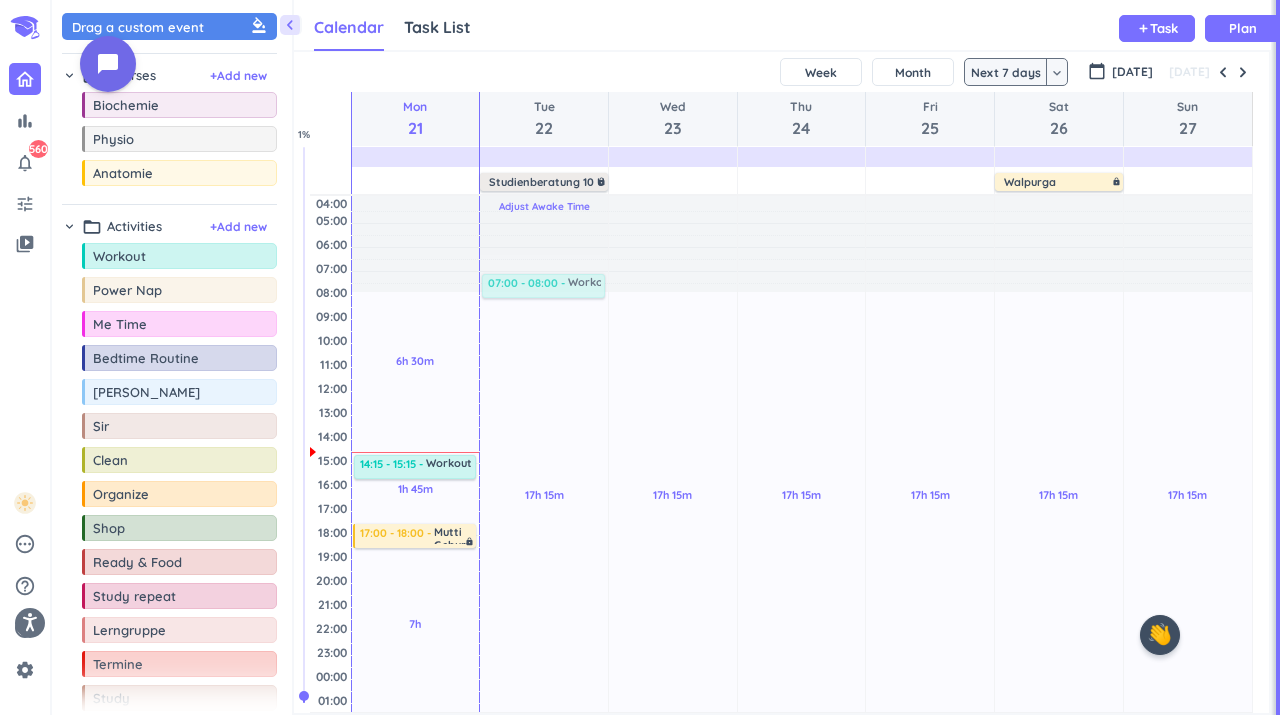 drag, startPoint x: 183, startPoint y: 264, endPoint x: 548, endPoint y: 274, distance: 365.13696 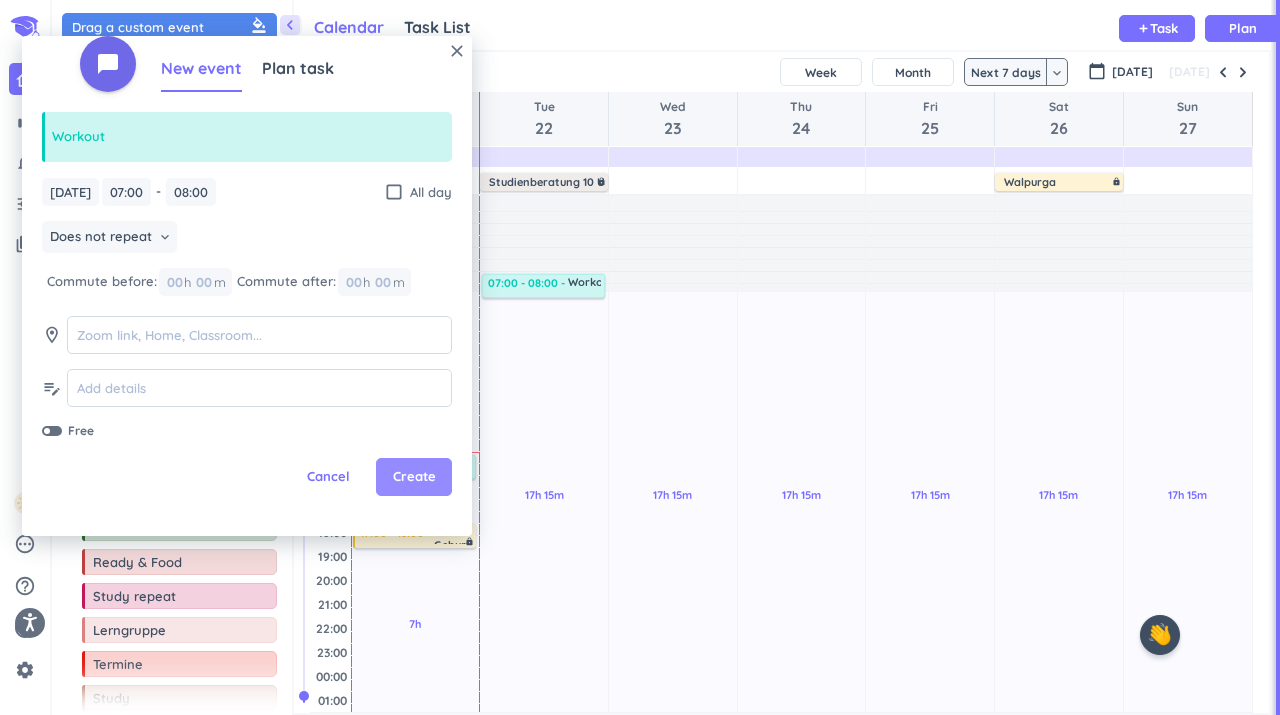 click on "Create" at bounding box center (414, 477) 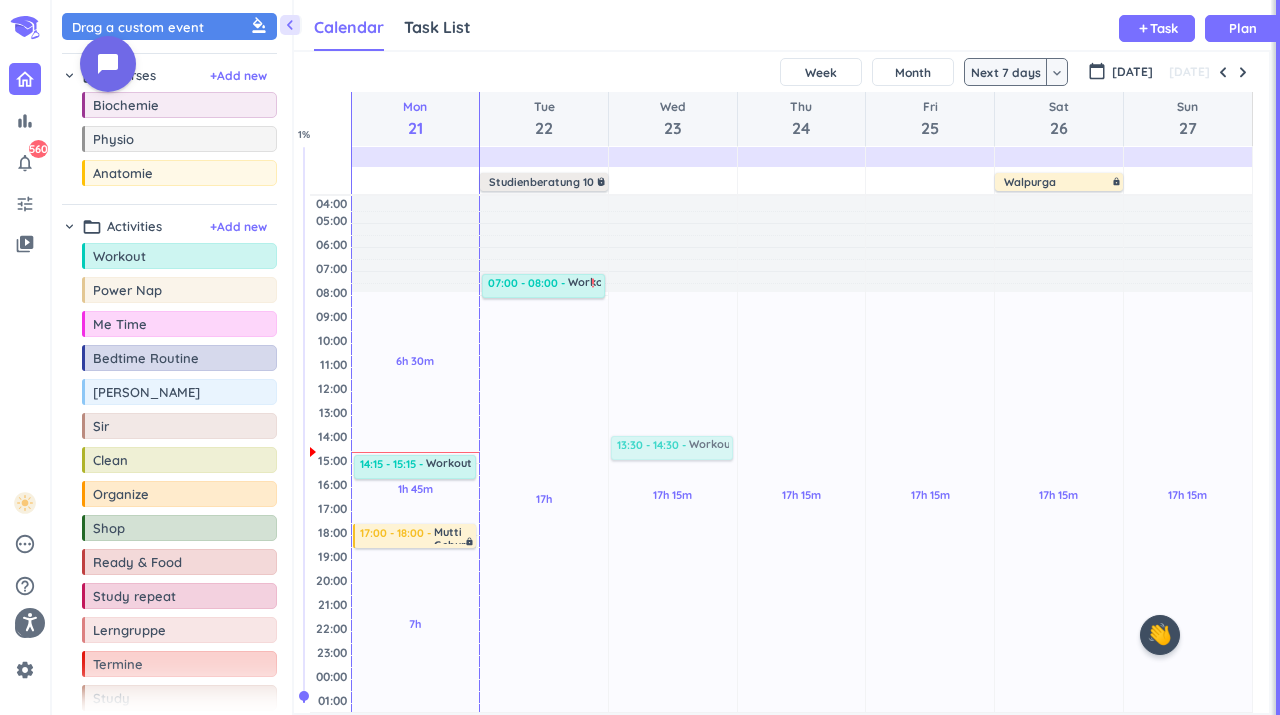 scroll, scrollTop: 86, scrollLeft: 0, axis: vertical 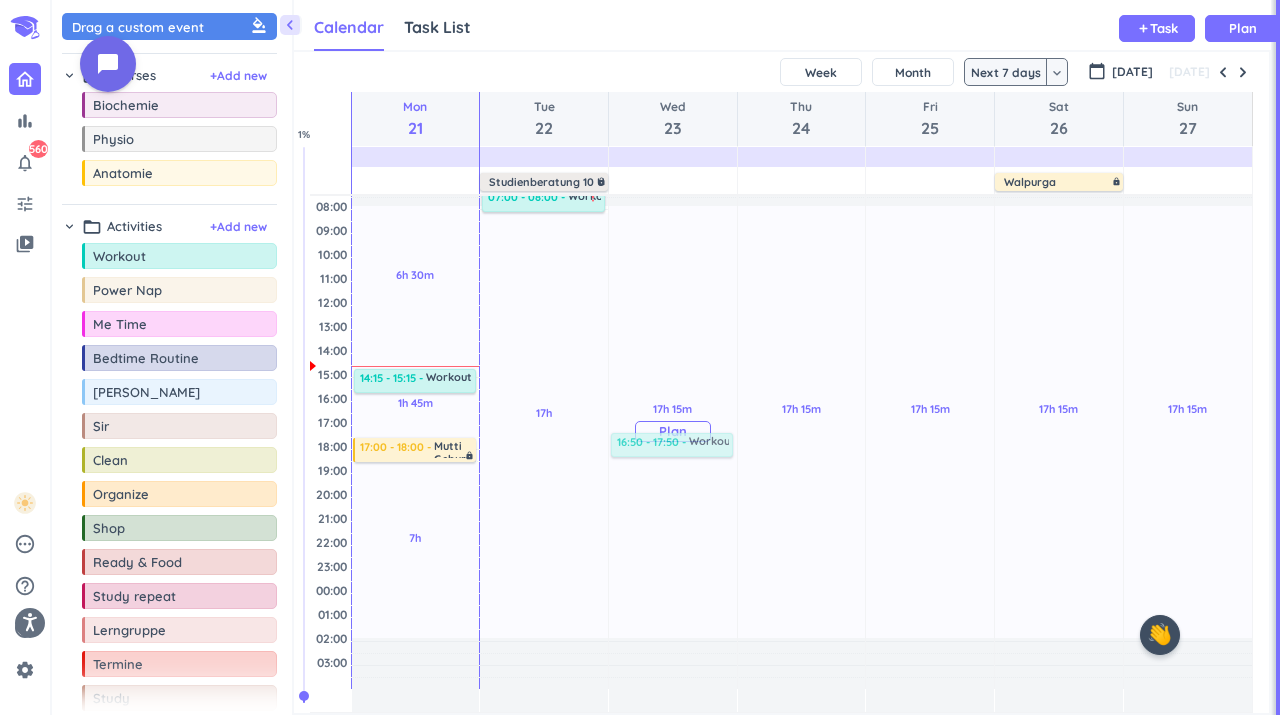 drag, startPoint x: 142, startPoint y: 259, endPoint x: 676, endPoint y: 437, distance: 562.88544 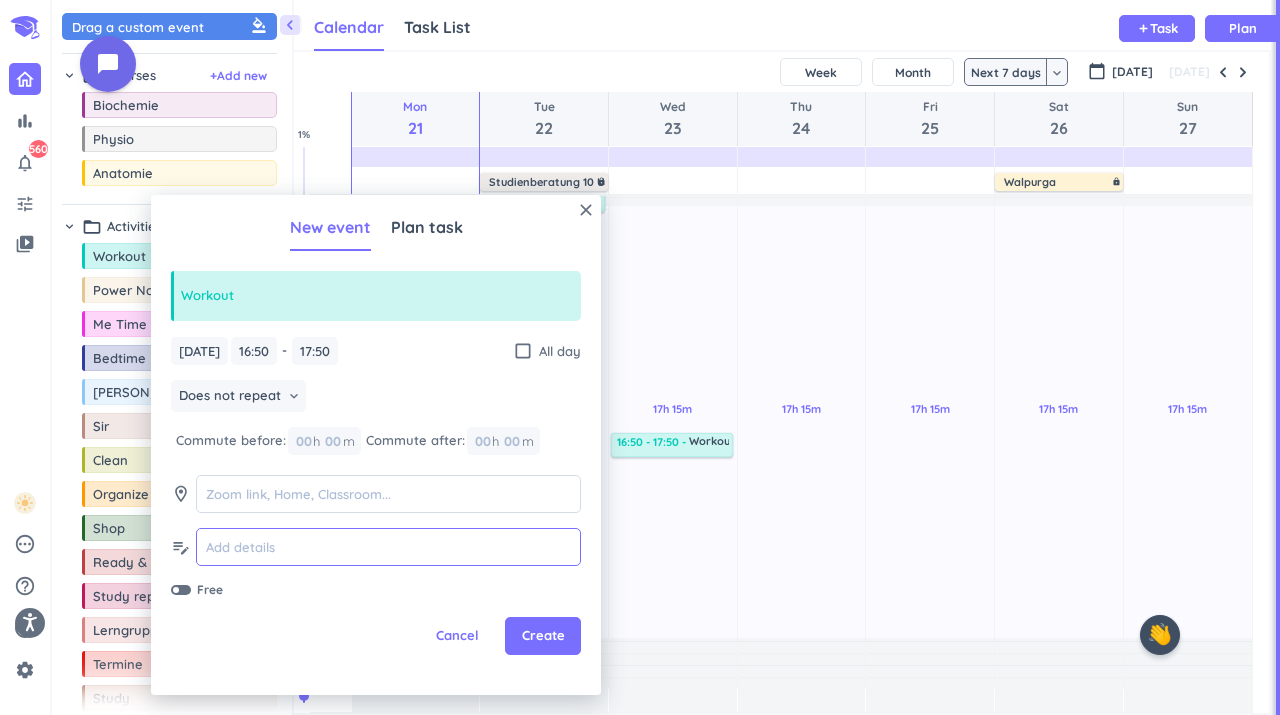 click at bounding box center [388, 547] 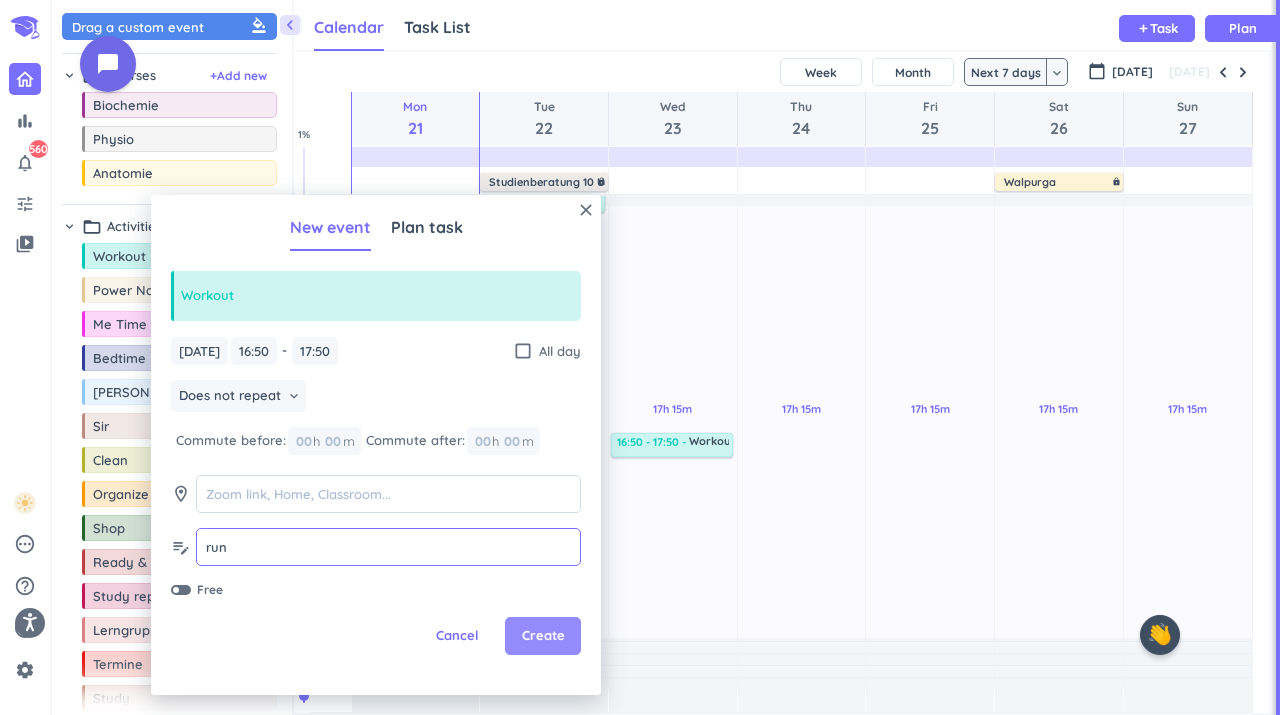 type on "run" 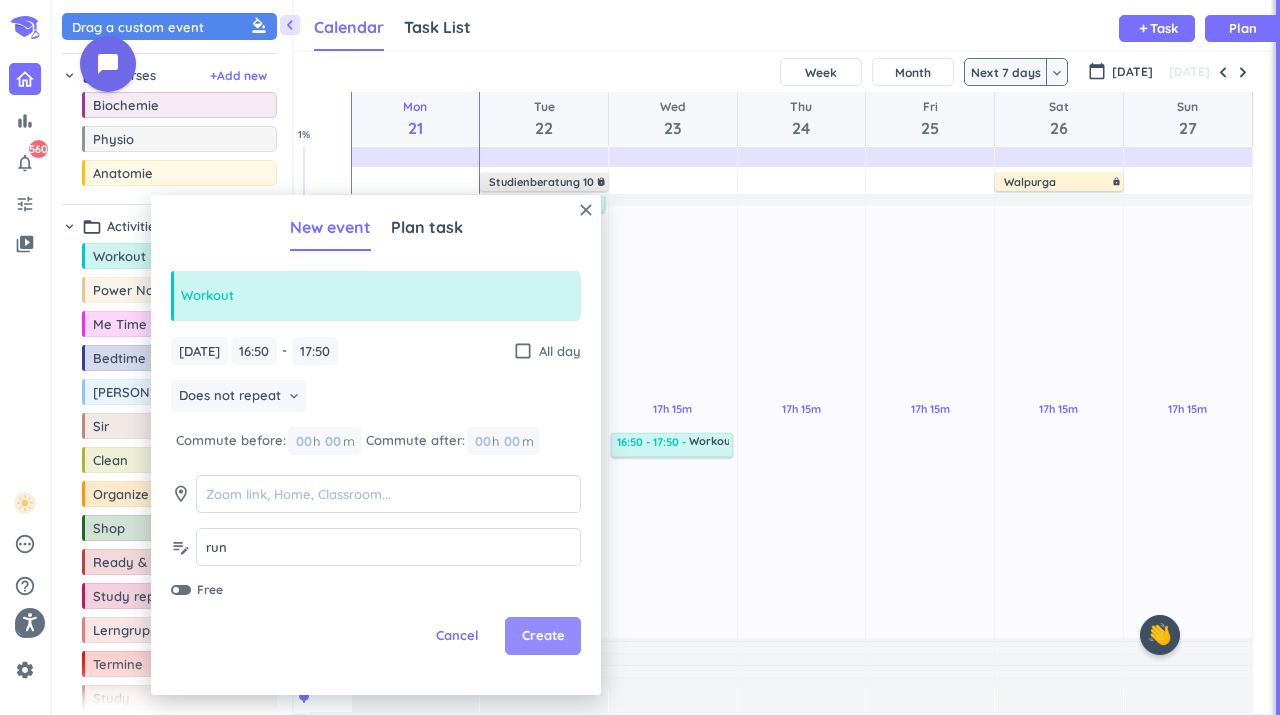 click on "Create" at bounding box center [543, 636] 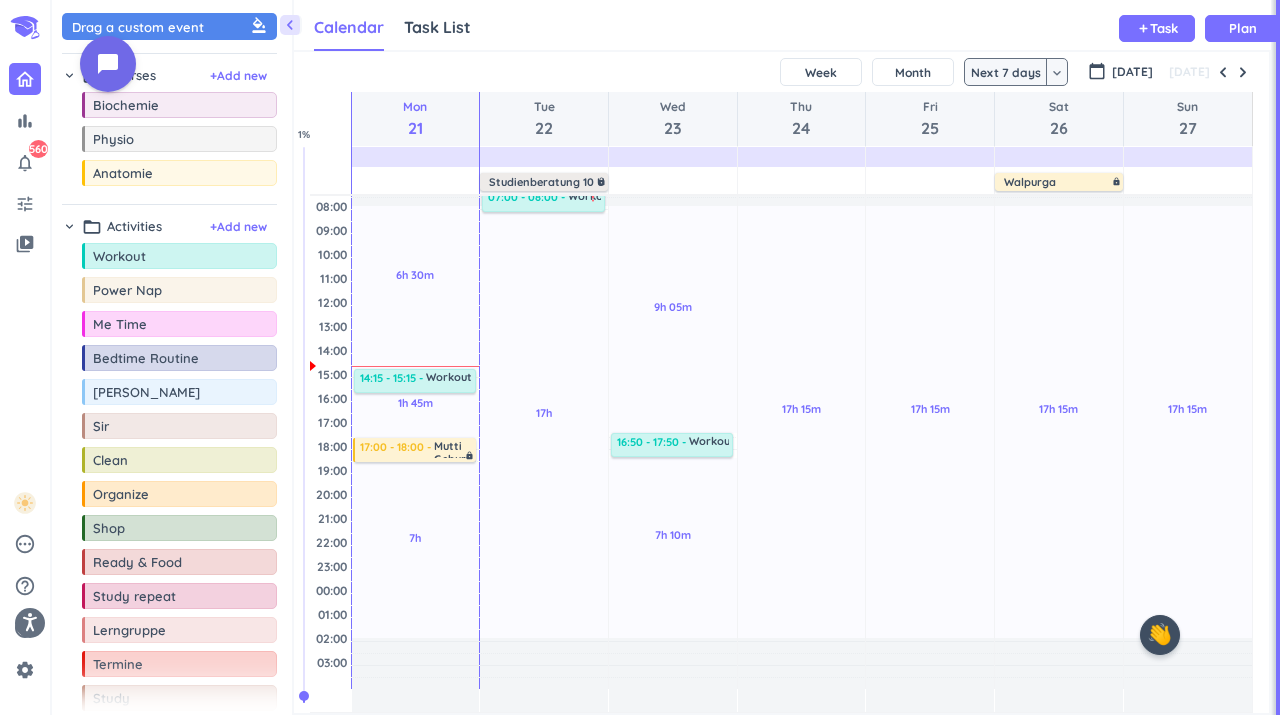 scroll, scrollTop: 61, scrollLeft: 0, axis: vertical 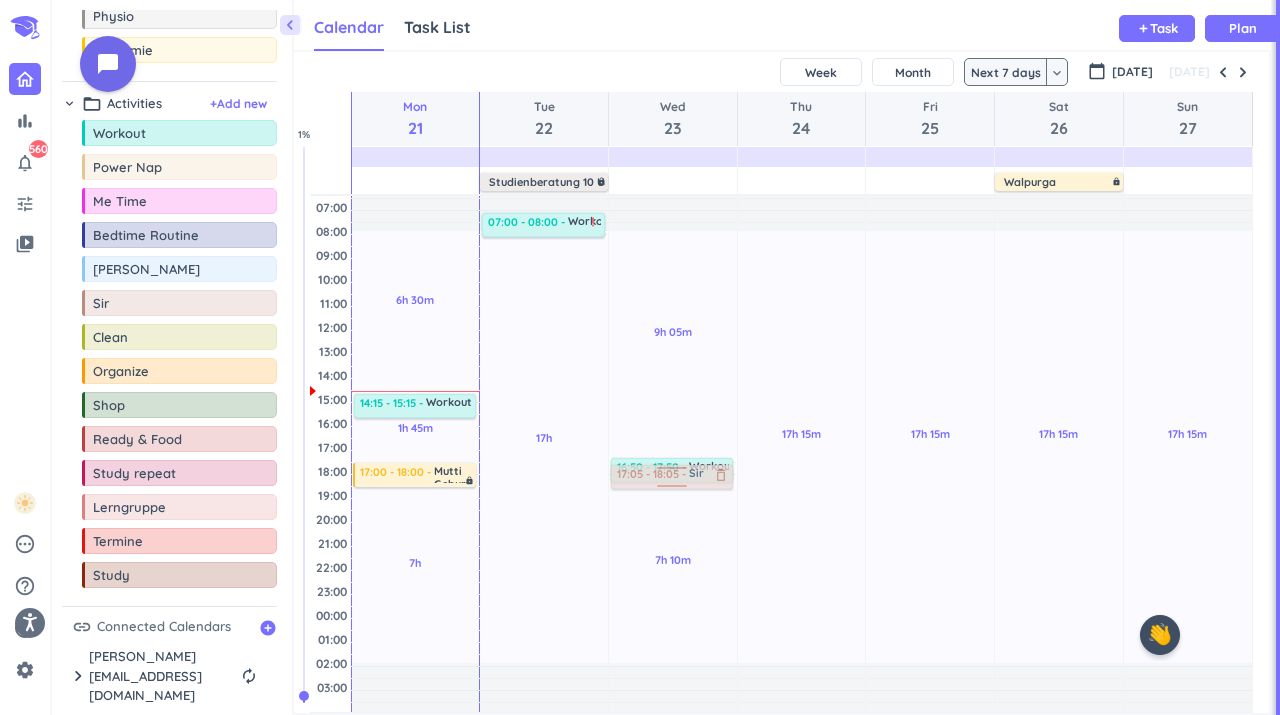 drag, startPoint x: 128, startPoint y: 316, endPoint x: 721, endPoint y: 466, distance: 611.6772 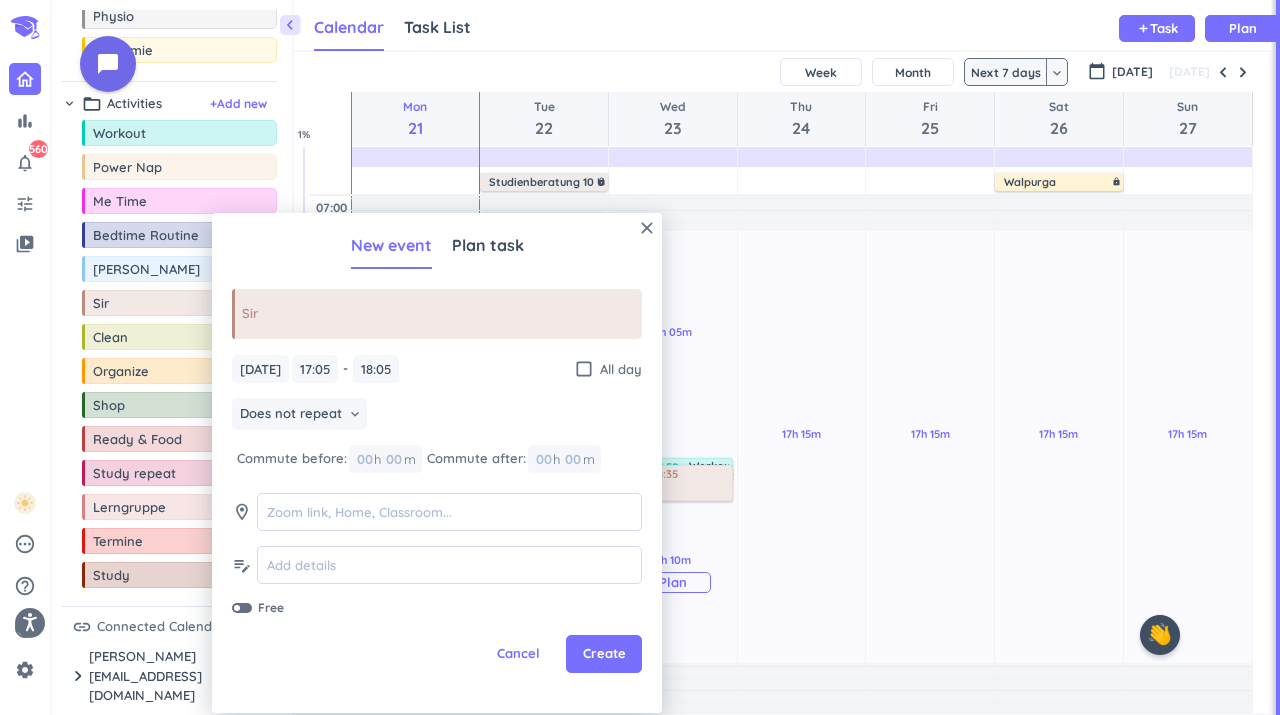 drag, startPoint x: 712, startPoint y: 492, endPoint x: 713, endPoint y: 505, distance: 13.038404 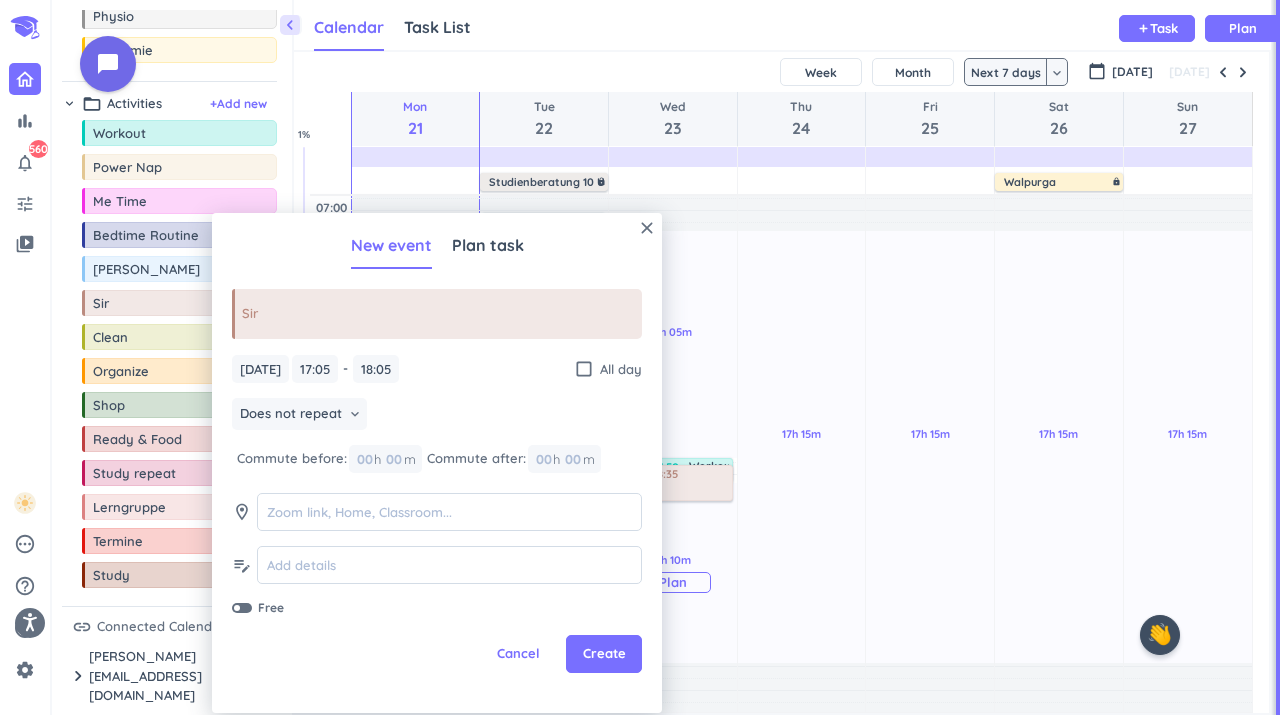 click on "9h 05m Past due Plan 7h 10m Past due Plan Adjust Awake Time Adjust Awake Time 16:50 - 17:50 Workout delete_outline run 17:05 - 18:05 Sir delete_outline 17:05 - 18:35 Sir delete_outline" at bounding box center [673, 424] 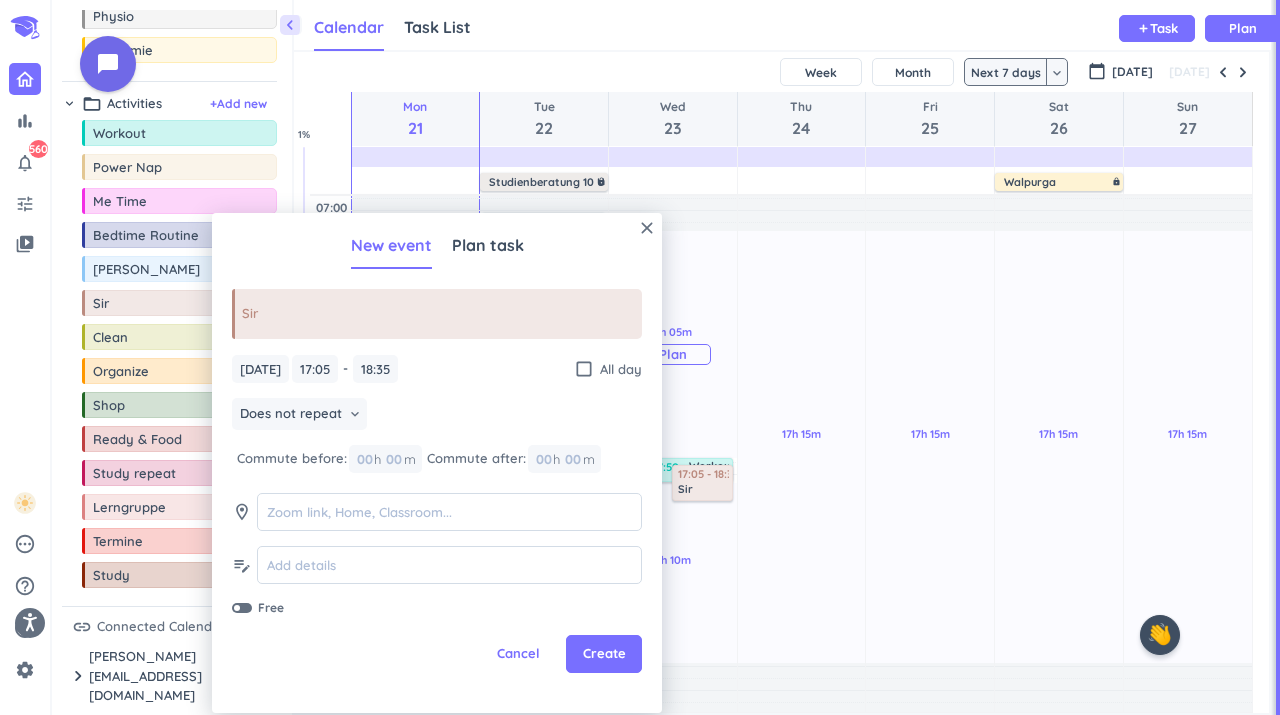 type on "18:35" 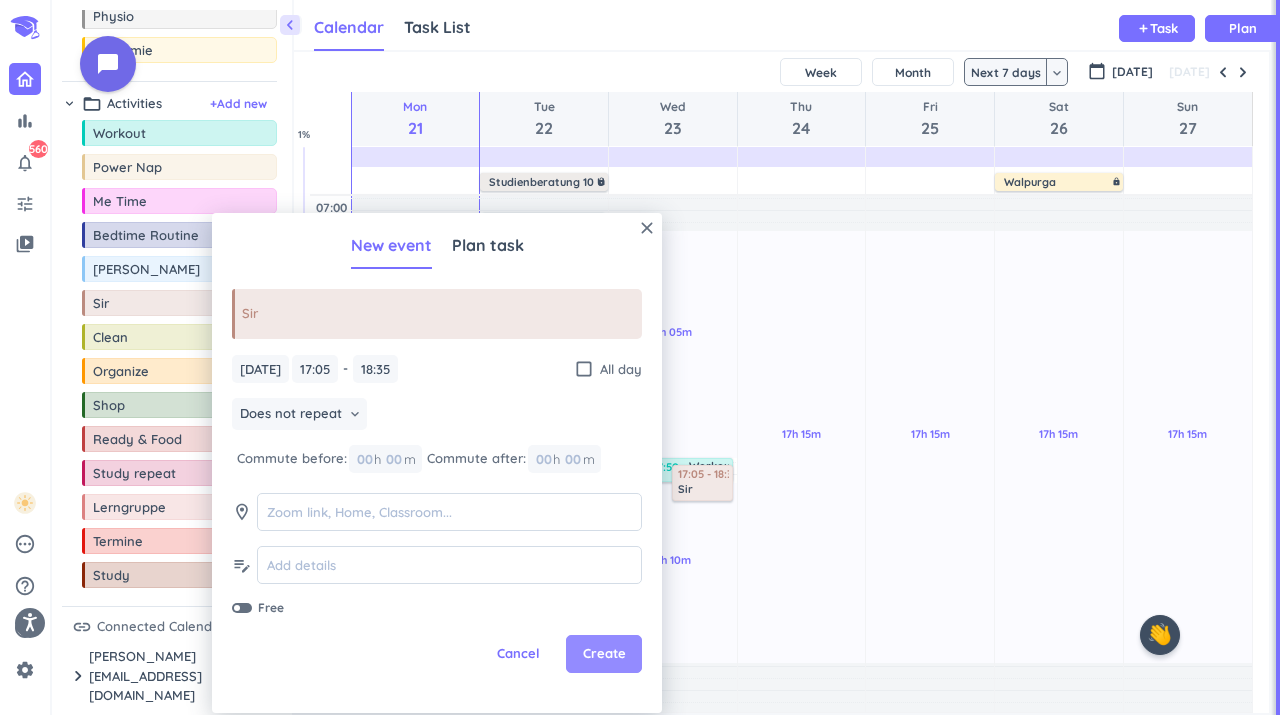 click on "Create" at bounding box center (604, 654) 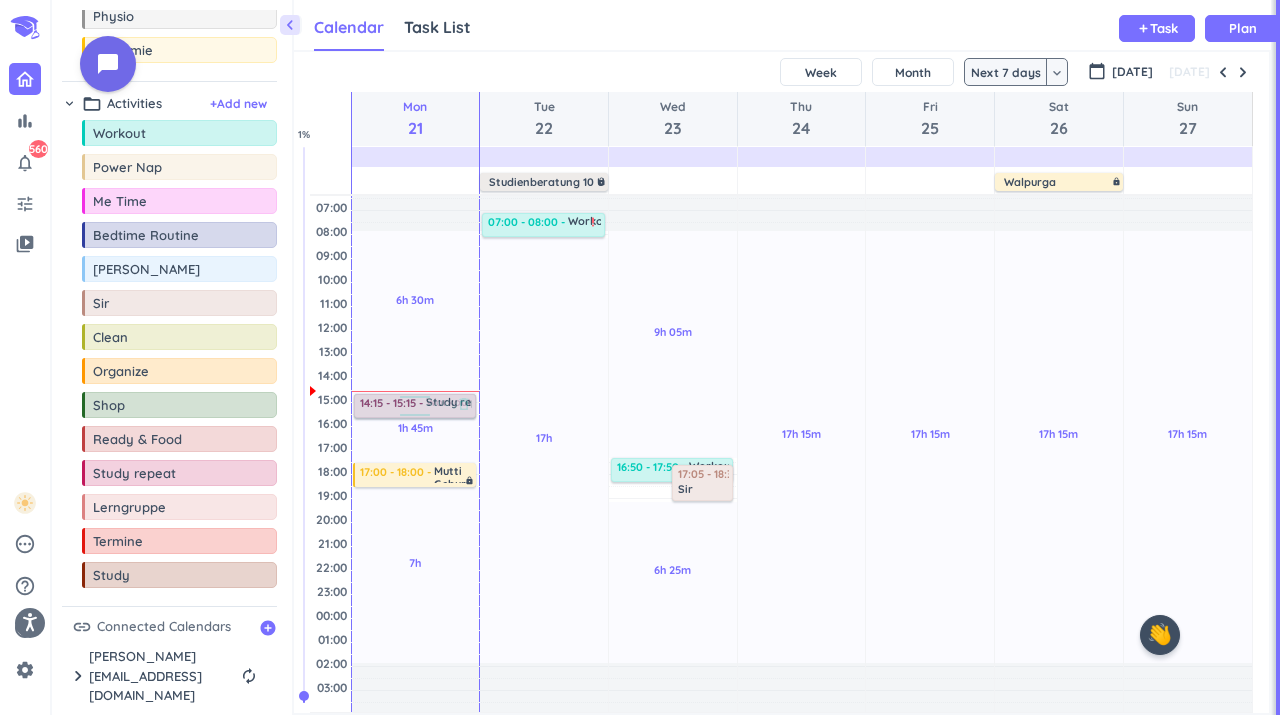 drag, startPoint x: 142, startPoint y: 485, endPoint x: 405, endPoint y: 395, distance: 277.97302 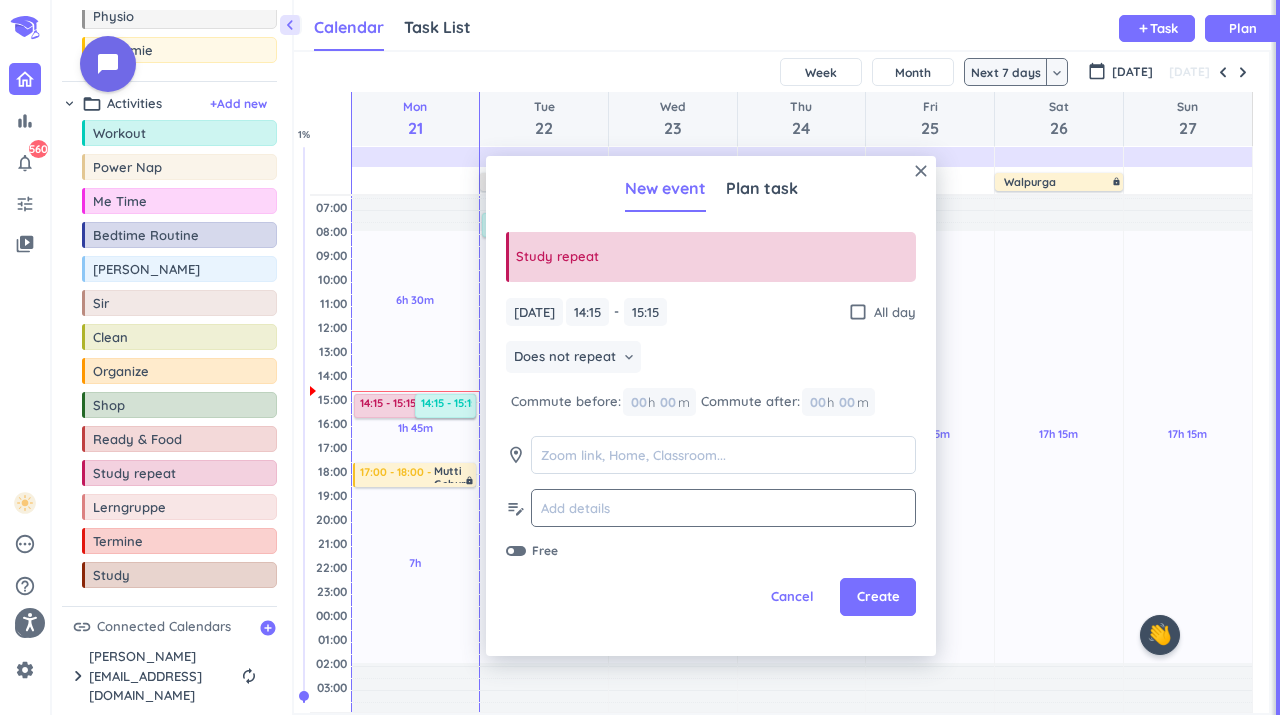 click 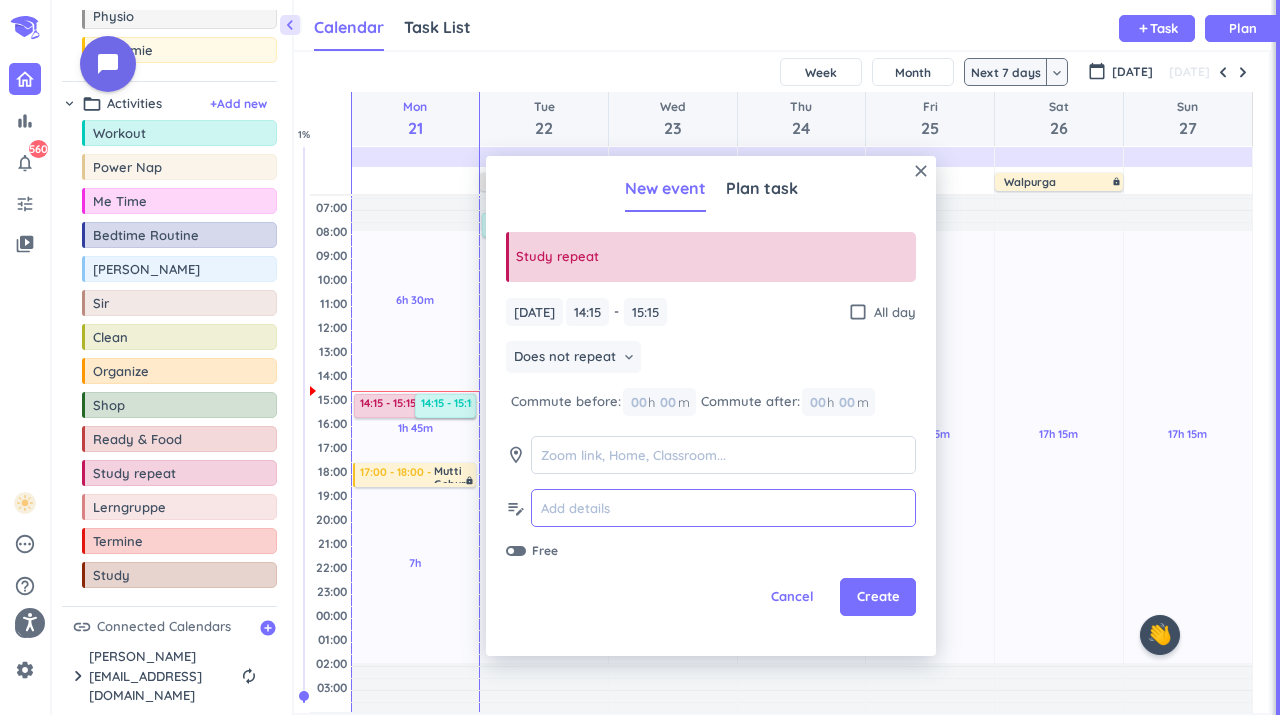 click at bounding box center [723, 508] 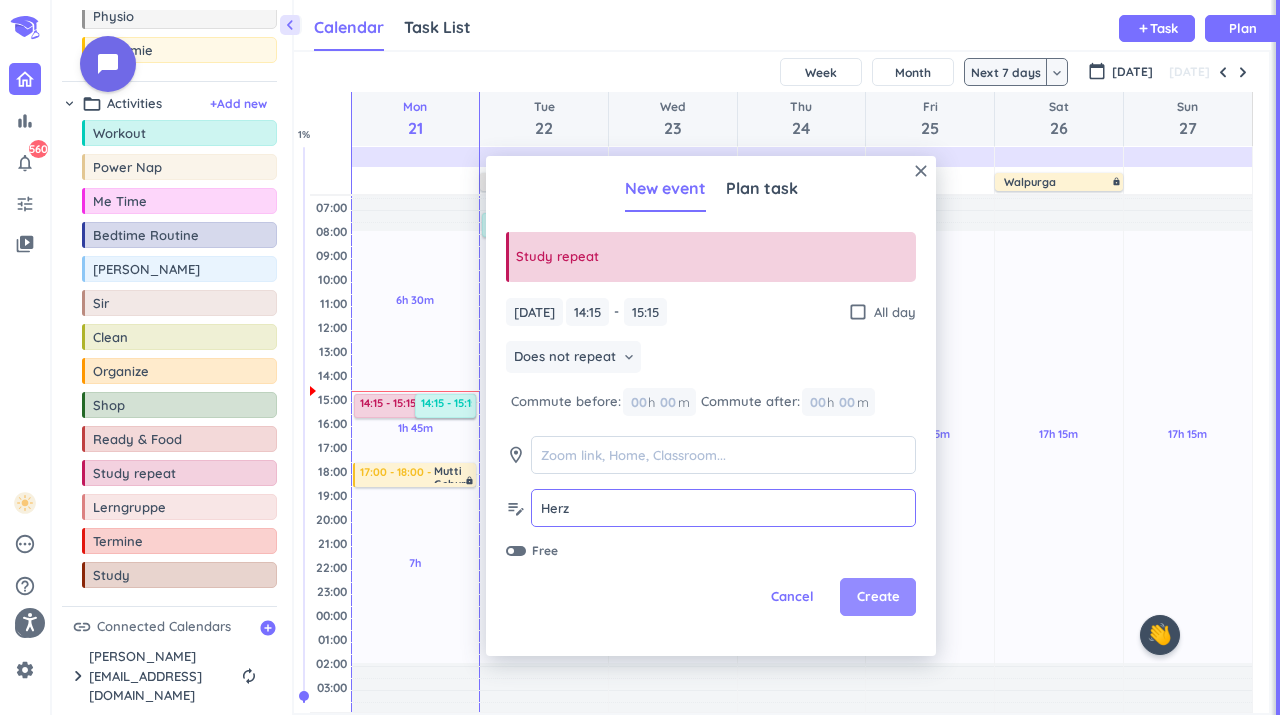 type on "Herz" 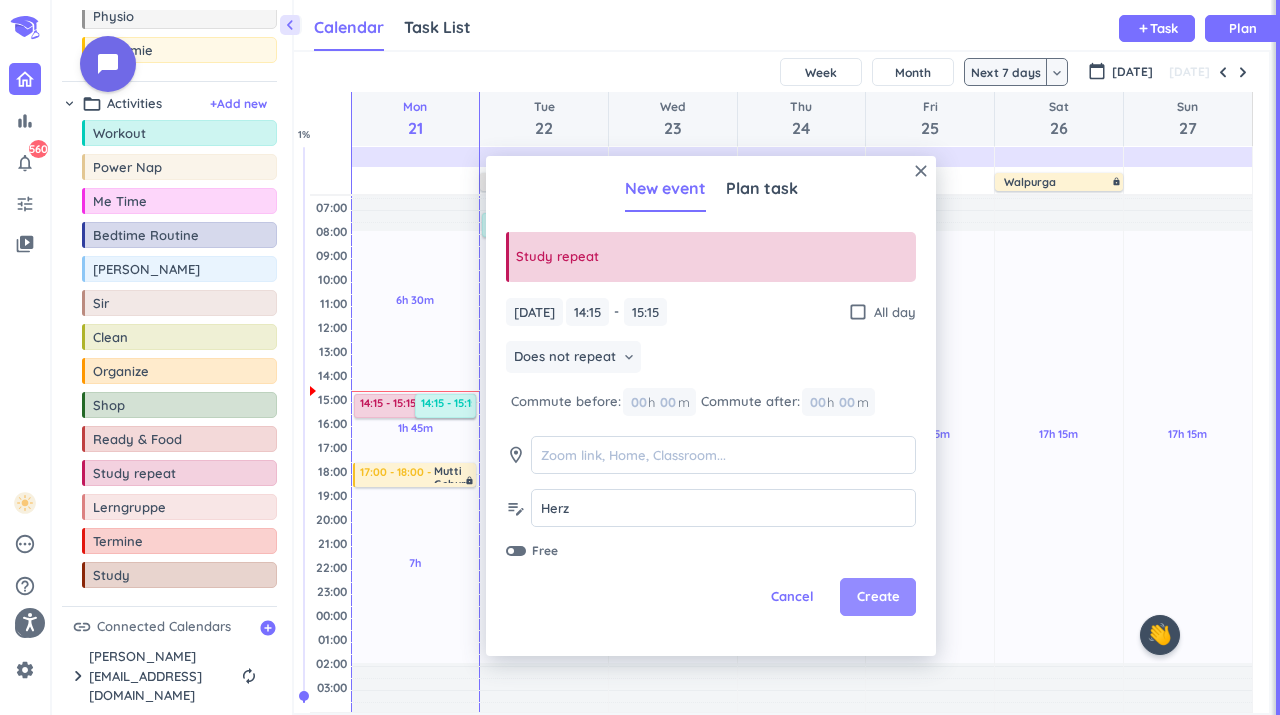click on "Create" at bounding box center [878, 597] 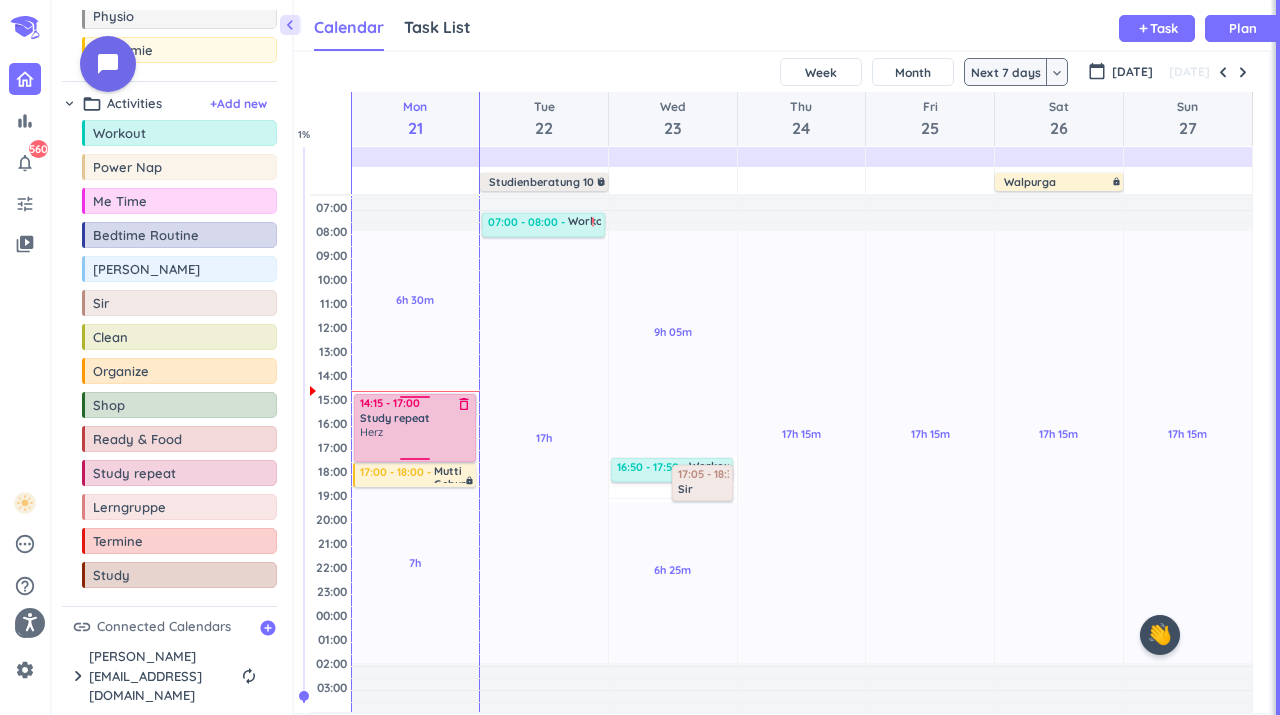 drag, startPoint x: 406, startPoint y: 418, endPoint x: 405, endPoint y: 461, distance: 43.011627 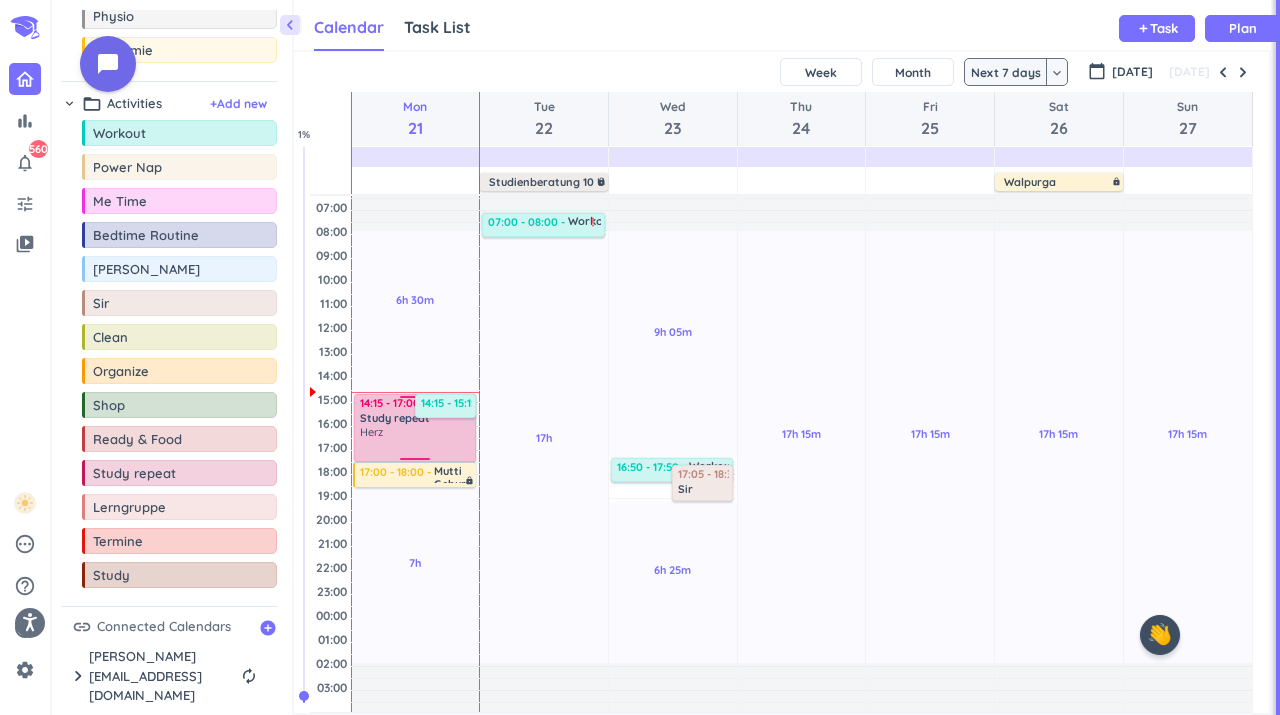click on "Herz" at bounding box center (416, 442) 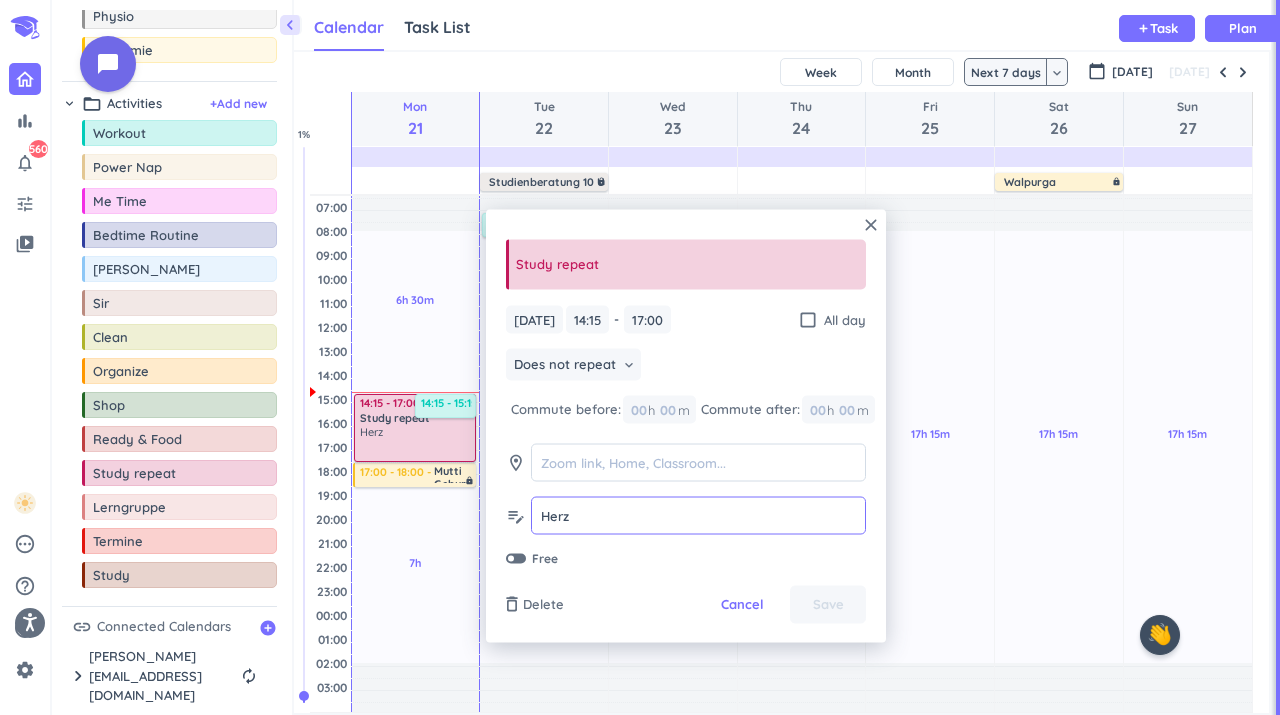 click on "Herz" at bounding box center [698, 515] 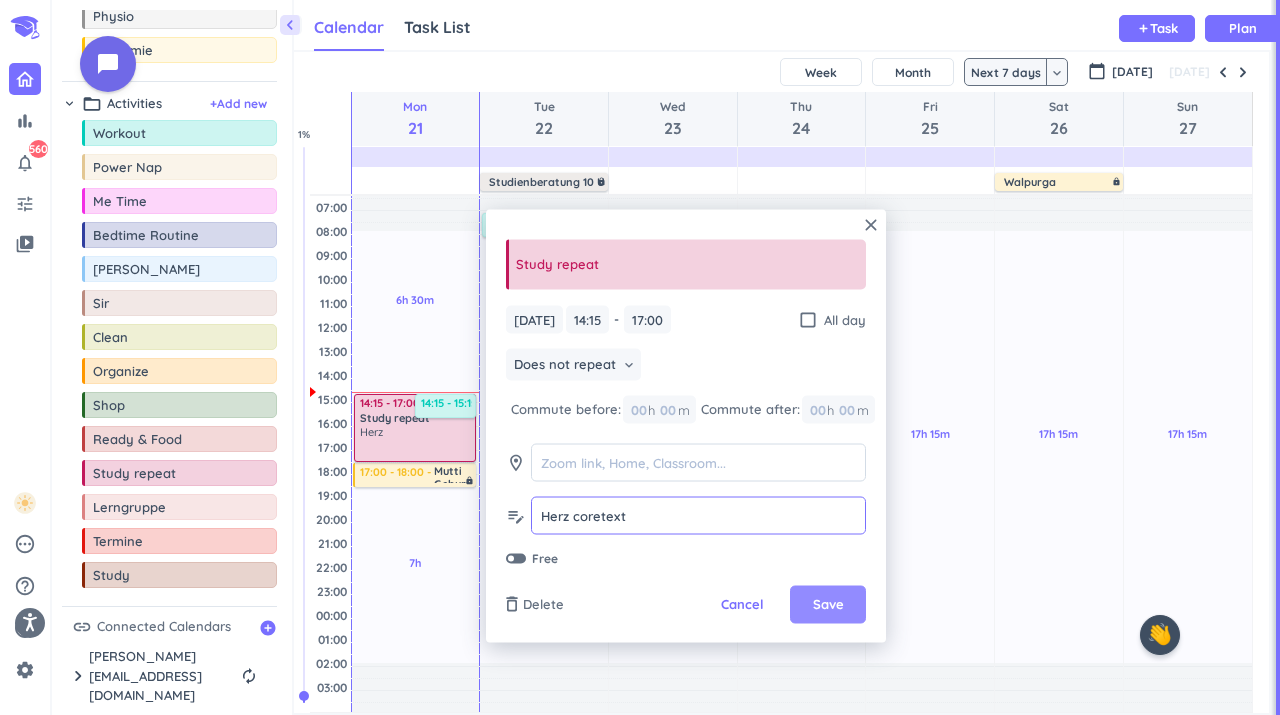 type on "Herz coretext" 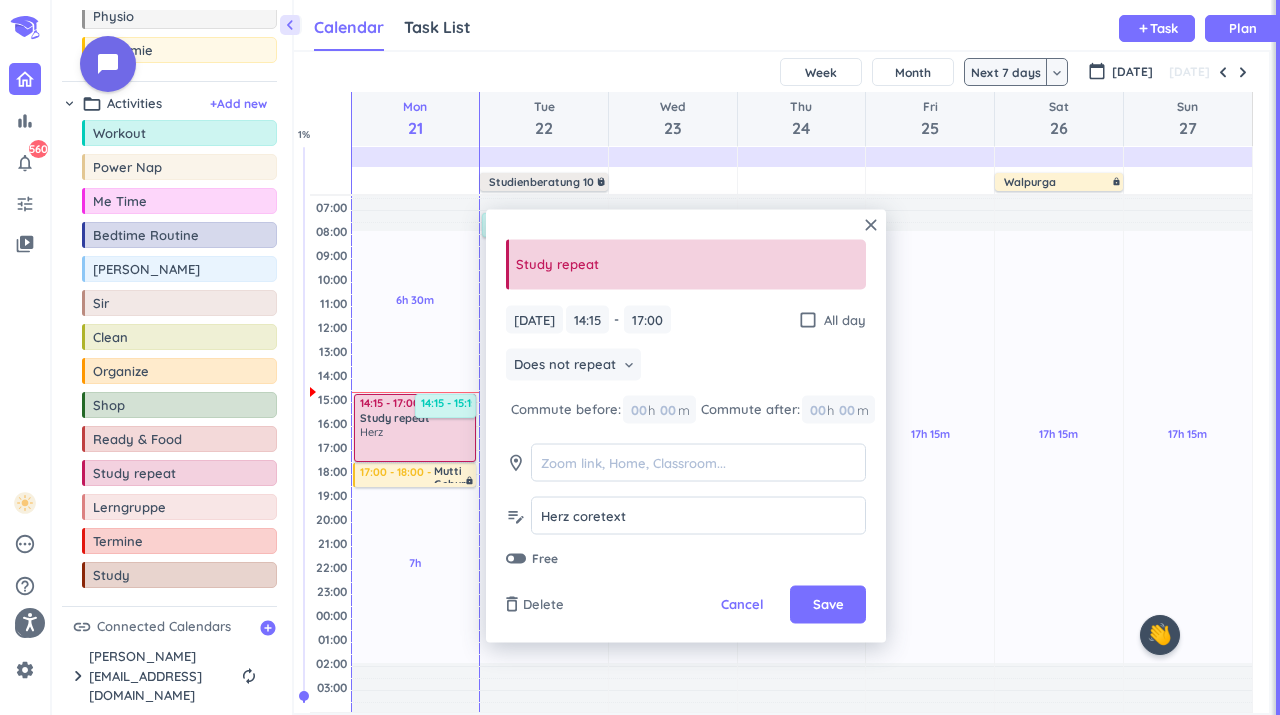 drag, startPoint x: 833, startPoint y: 611, endPoint x: 833, endPoint y: 580, distance: 31 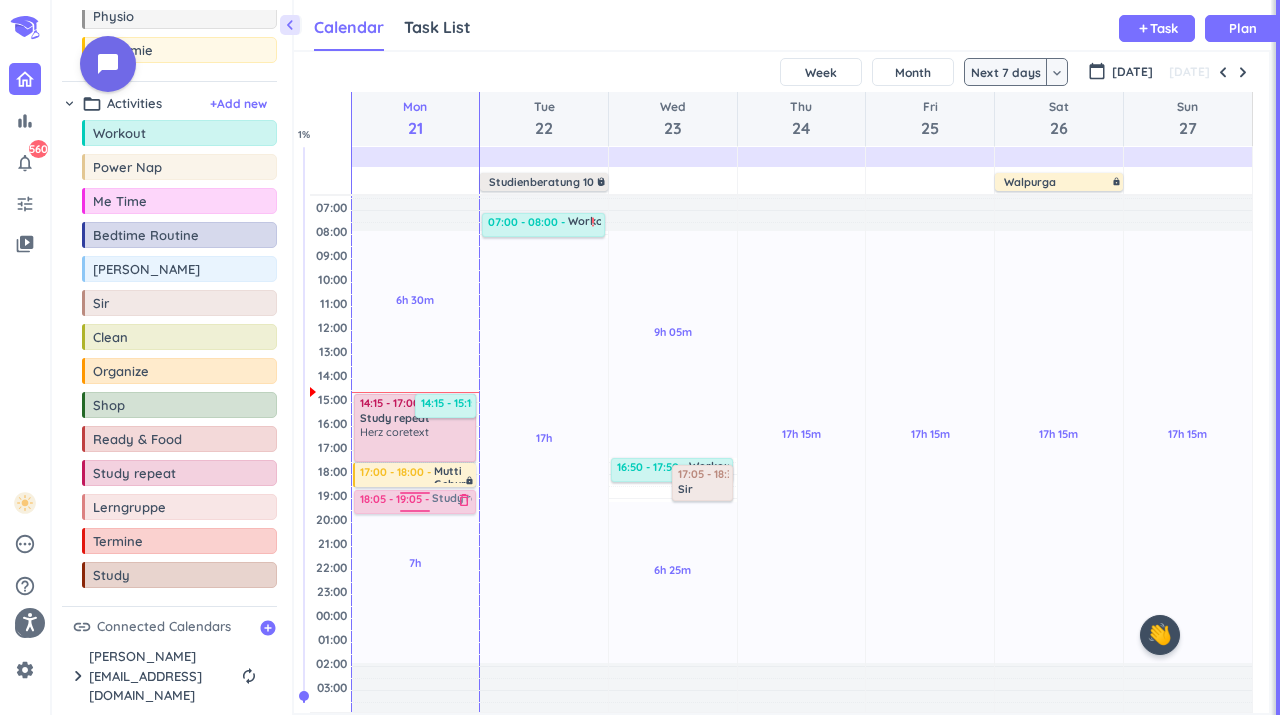 drag, startPoint x: 148, startPoint y: 484, endPoint x: 418, endPoint y: 490, distance: 270.06665 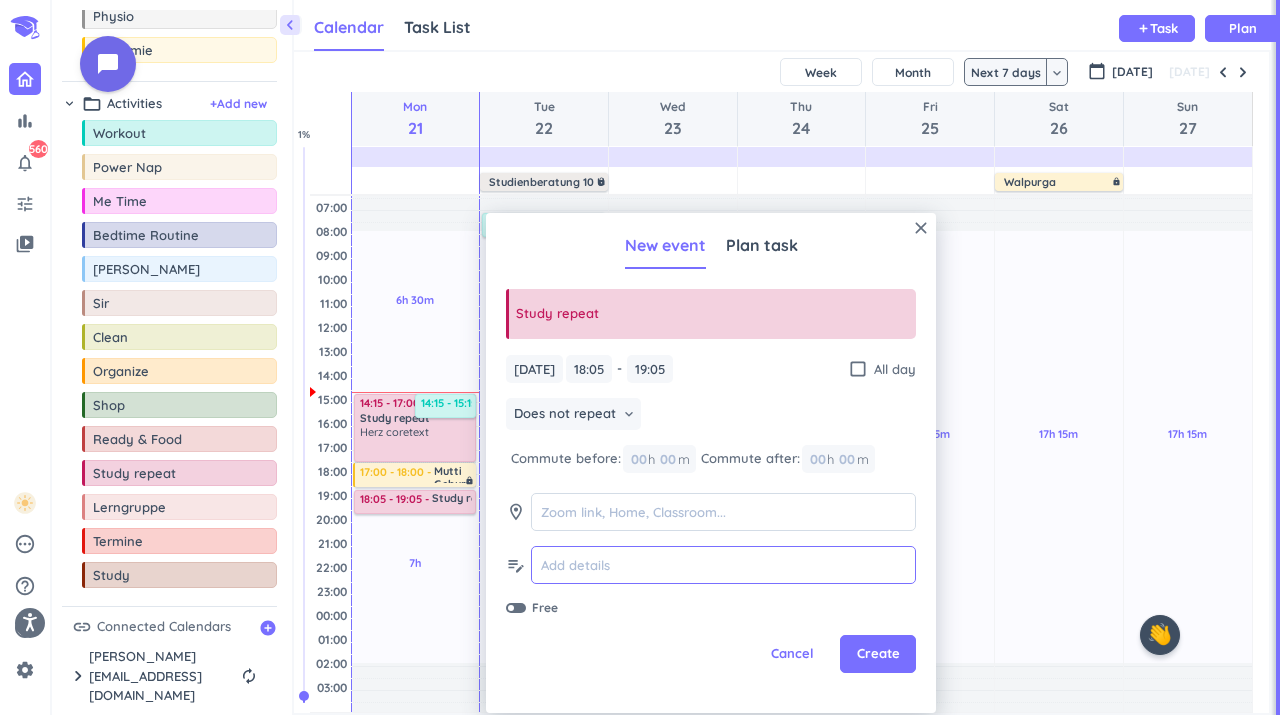 click at bounding box center (723, 565) 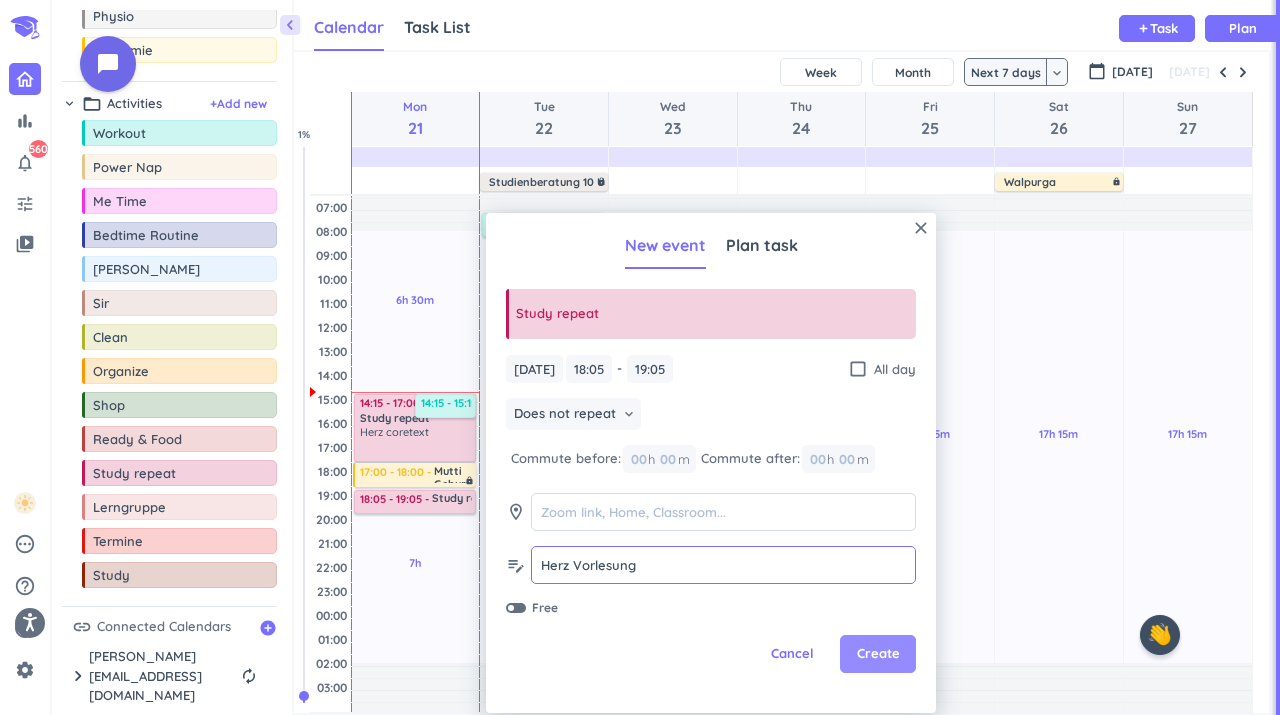 type on "Herz Vorlesung" 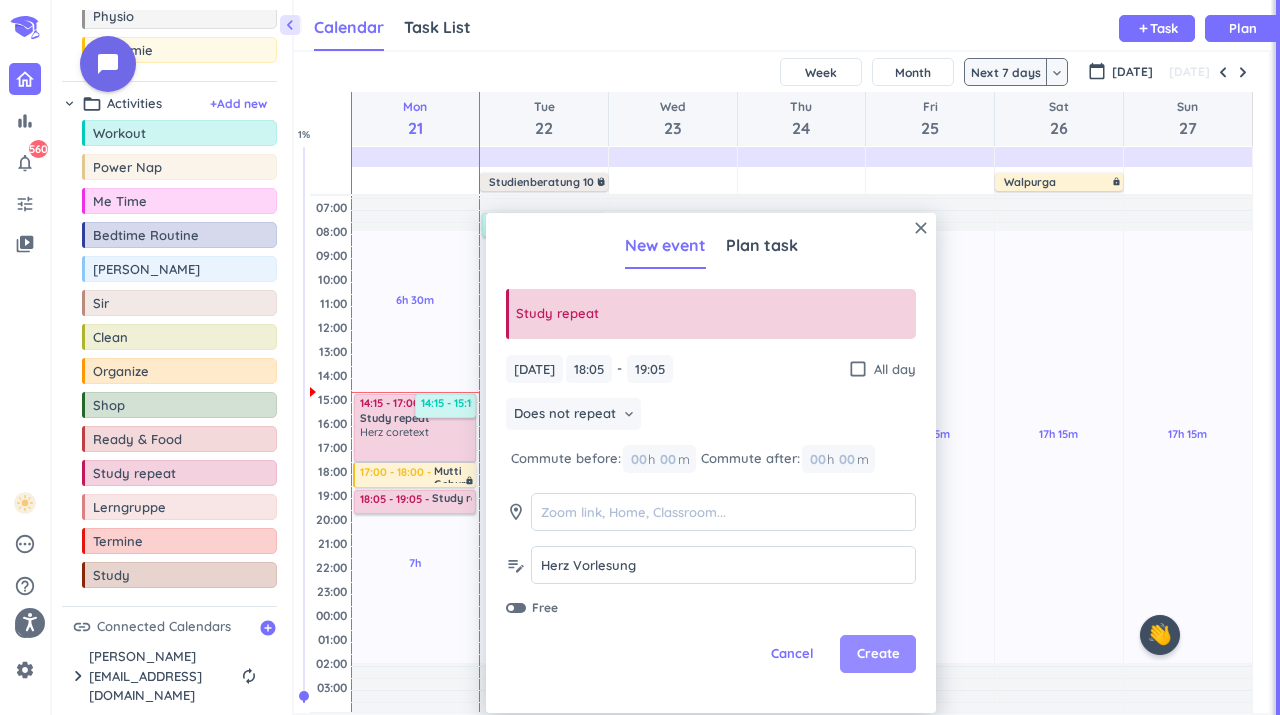 click on "Create" at bounding box center (878, 654) 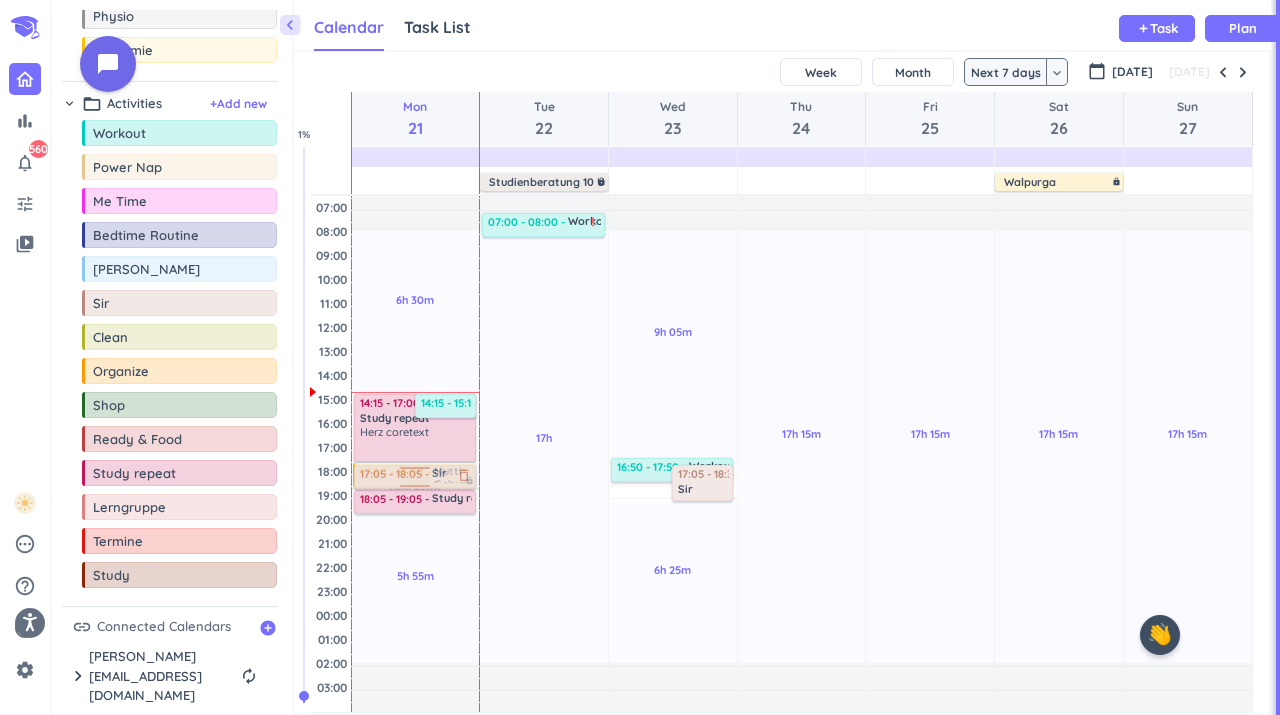 drag, startPoint x: 120, startPoint y: 312, endPoint x: 386, endPoint y: 466, distance: 307.36298 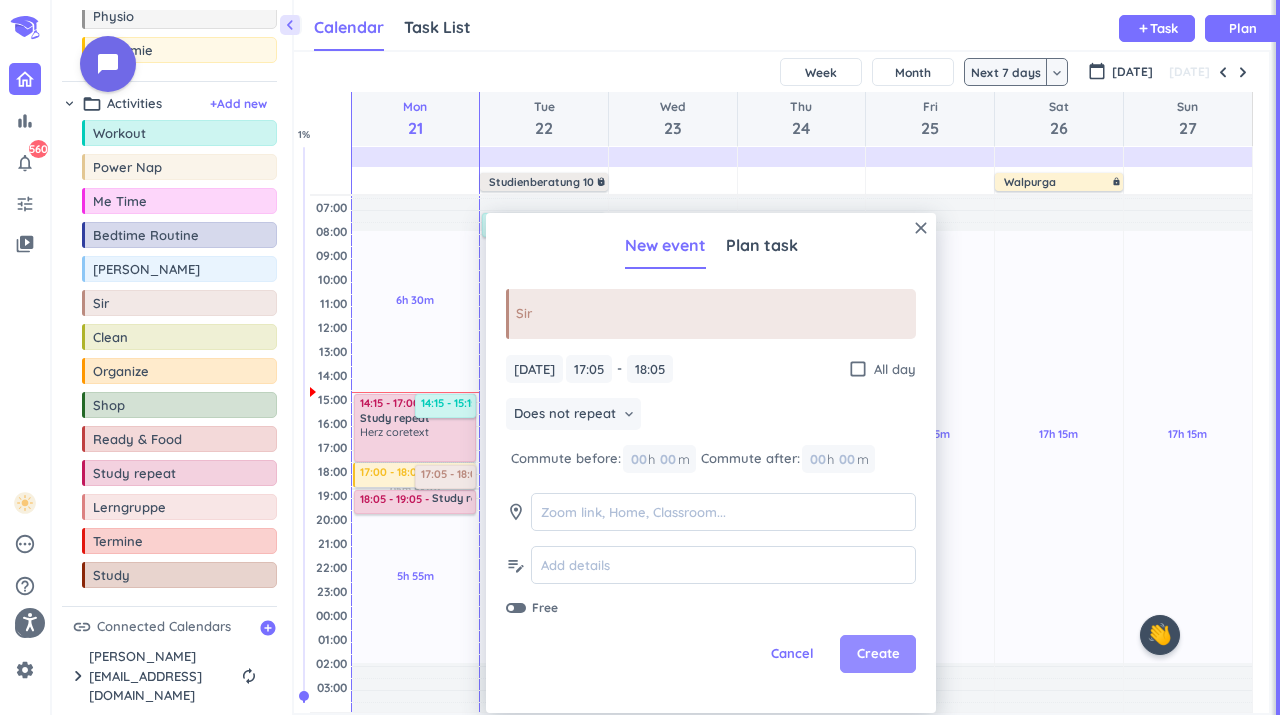 click on "Create" at bounding box center (878, 654) 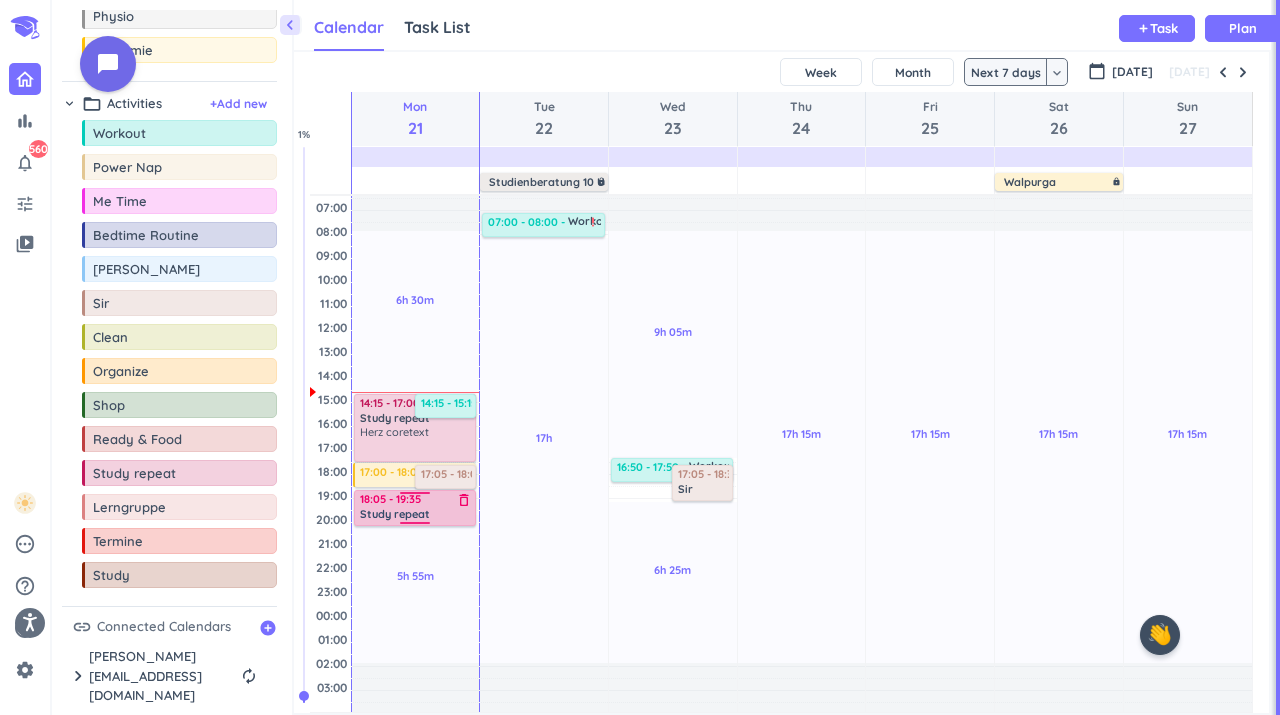 drag, startPoint x: 418, startPoint y: 512, endPoint x: 420, endPoint y: 523, distance: 11.18034 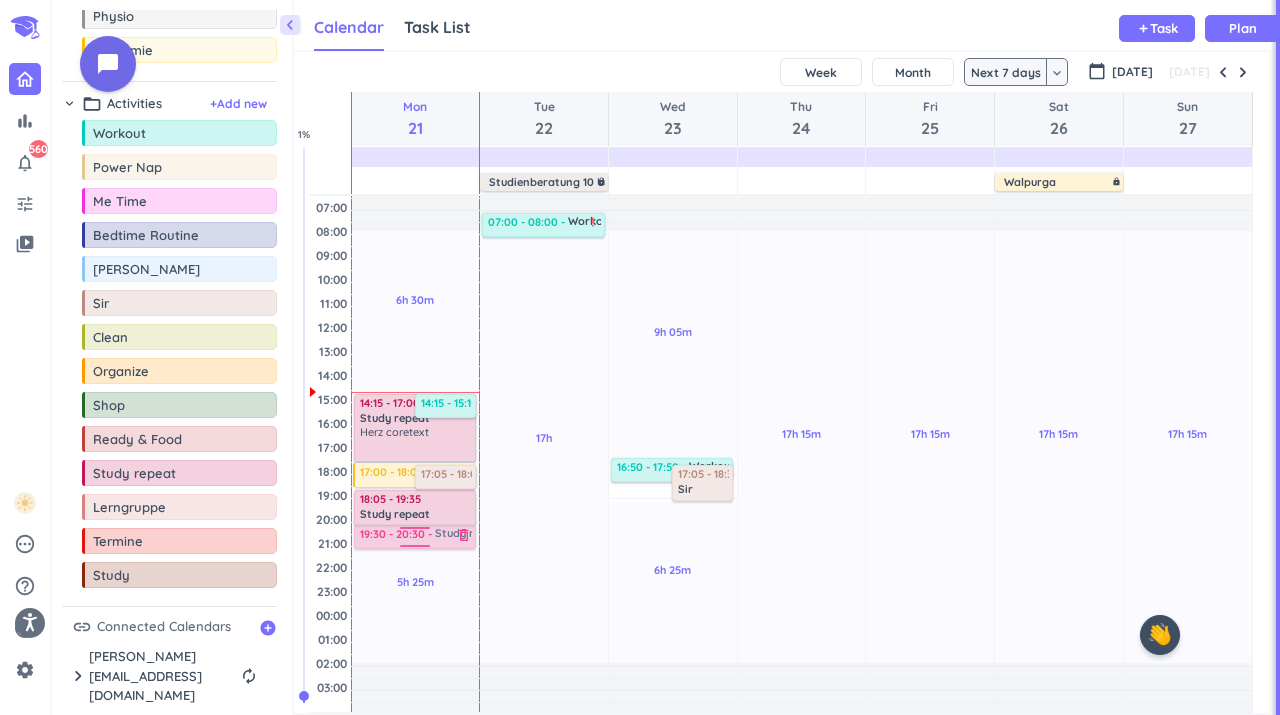drag, startPoint x: 146, startPoint y: 493, endPoint x: 406, endPoint y: 525, distance: 261.96182 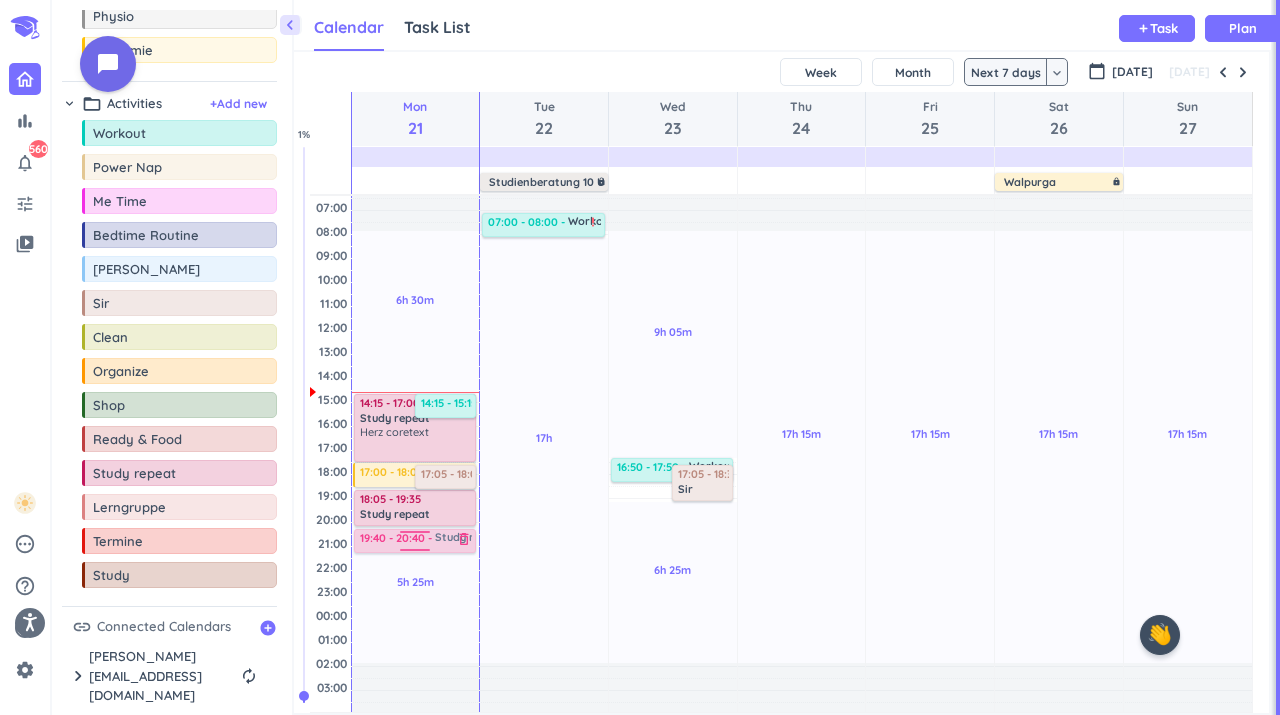 click on "6h 30m Past due Plan 5h 25m Past due Plan Adjust Awake Time Adjust Awake Time 14:15 - 17:00 Study repeat delete_outline Herz coretext 14:15 - 15:15 Workout delete_outline 17:00 - 18:00 [PERSON_NAME] Geburtstag lock 17:05 - 18:05 Sir delete_outline 18:05 - 19:35 Study repeat delete_outline Herz Vorlesung 19:30 - 20:30 Study repeat delete_outline 19:40 - 20:40 Study repeat delete_outline" at bounding box center [416, 424] 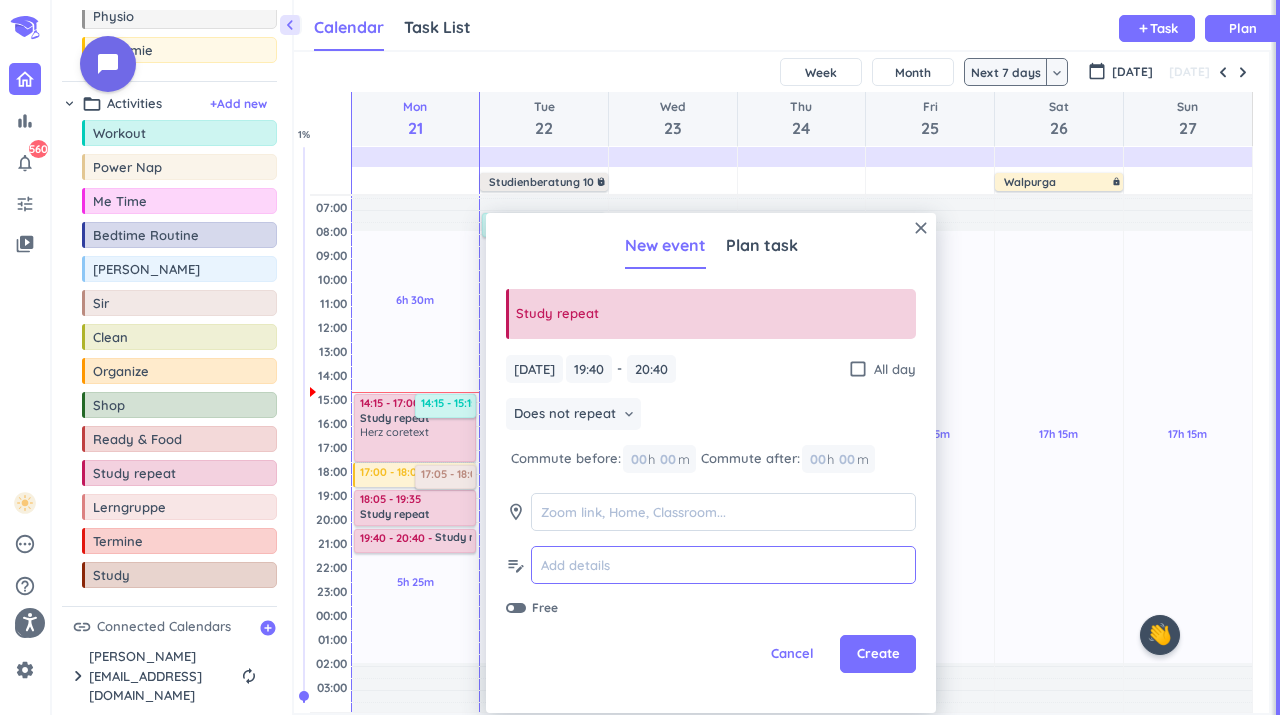 click at bounding box center [723, 565] 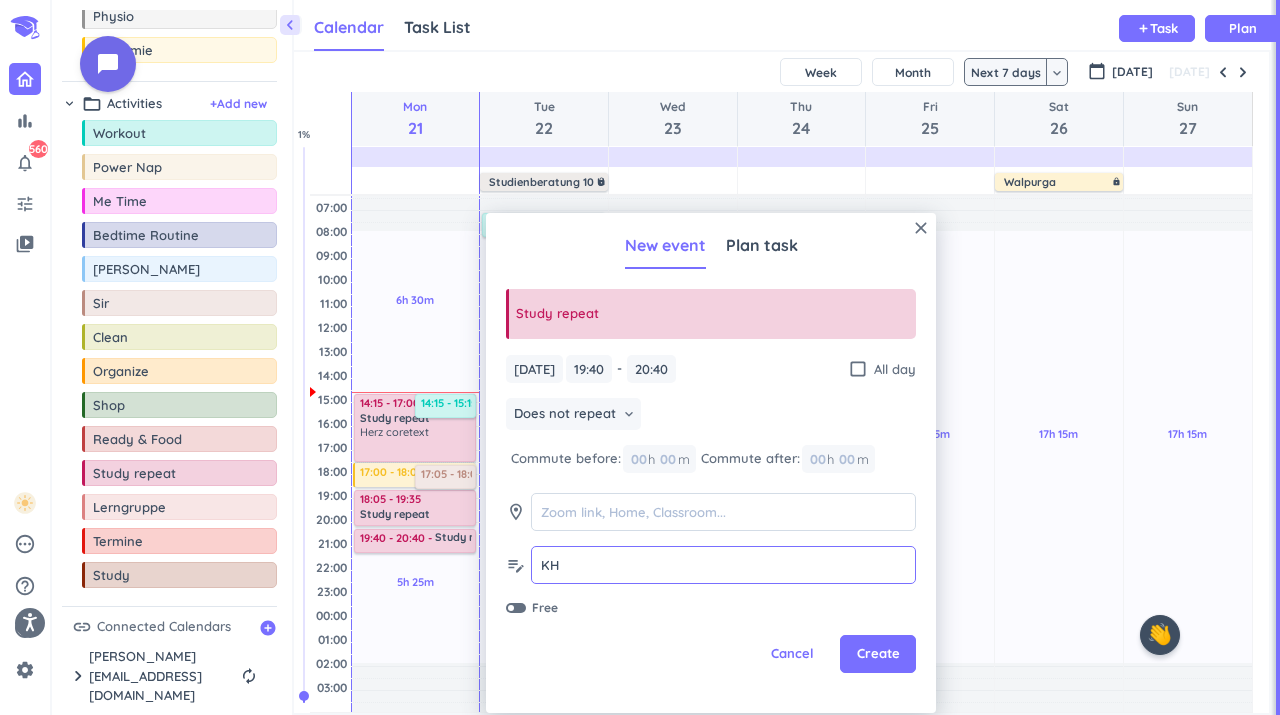 type on "K" 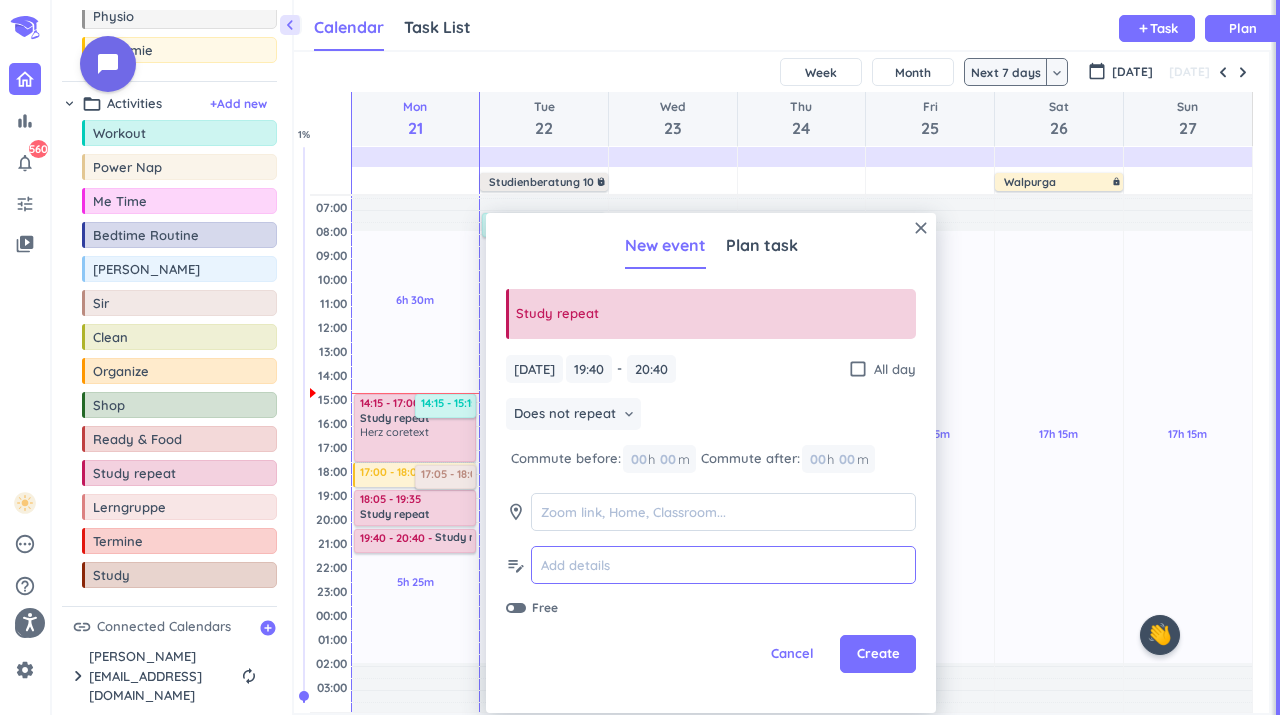type on "O" 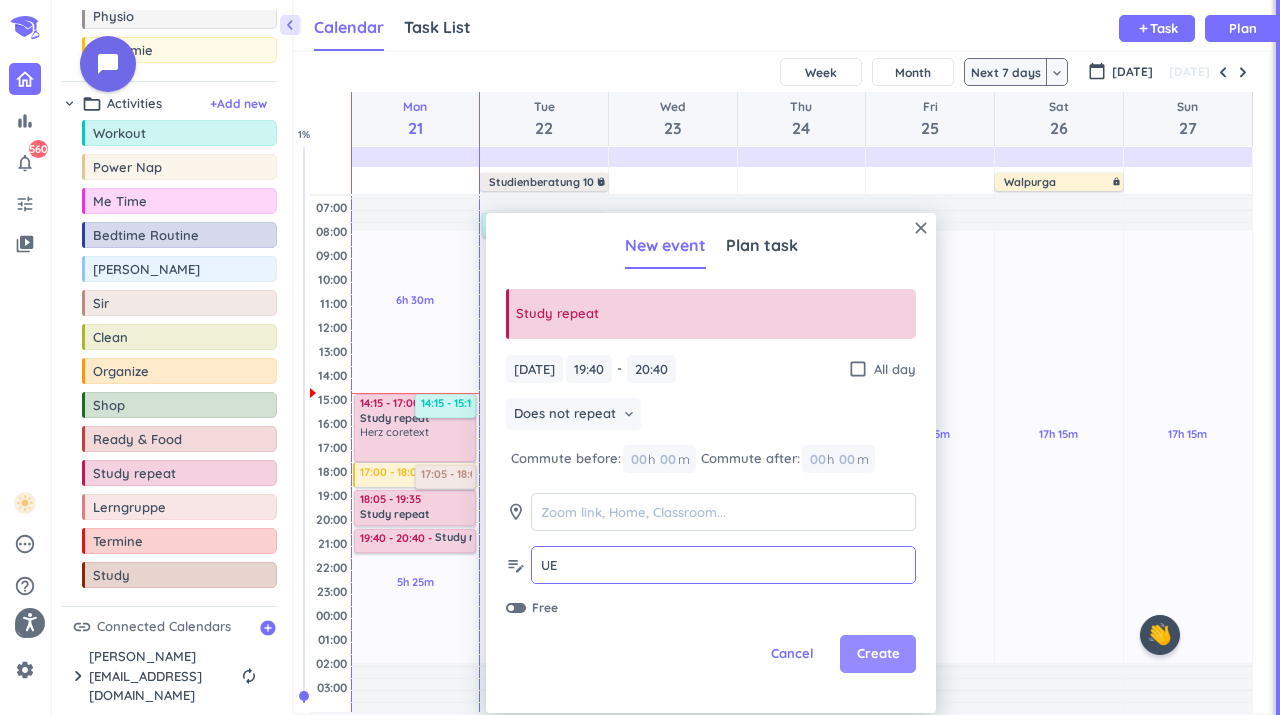type on "UE" 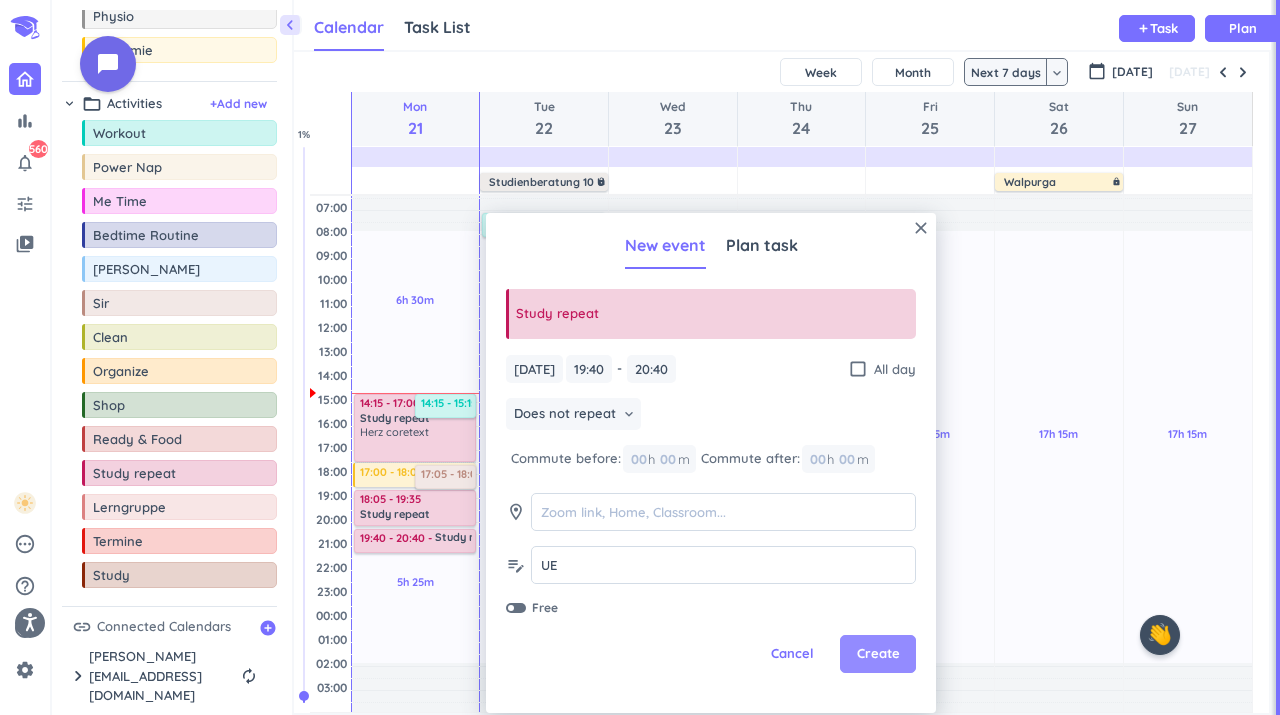 click on "Create" at bounding box center [878, 654] 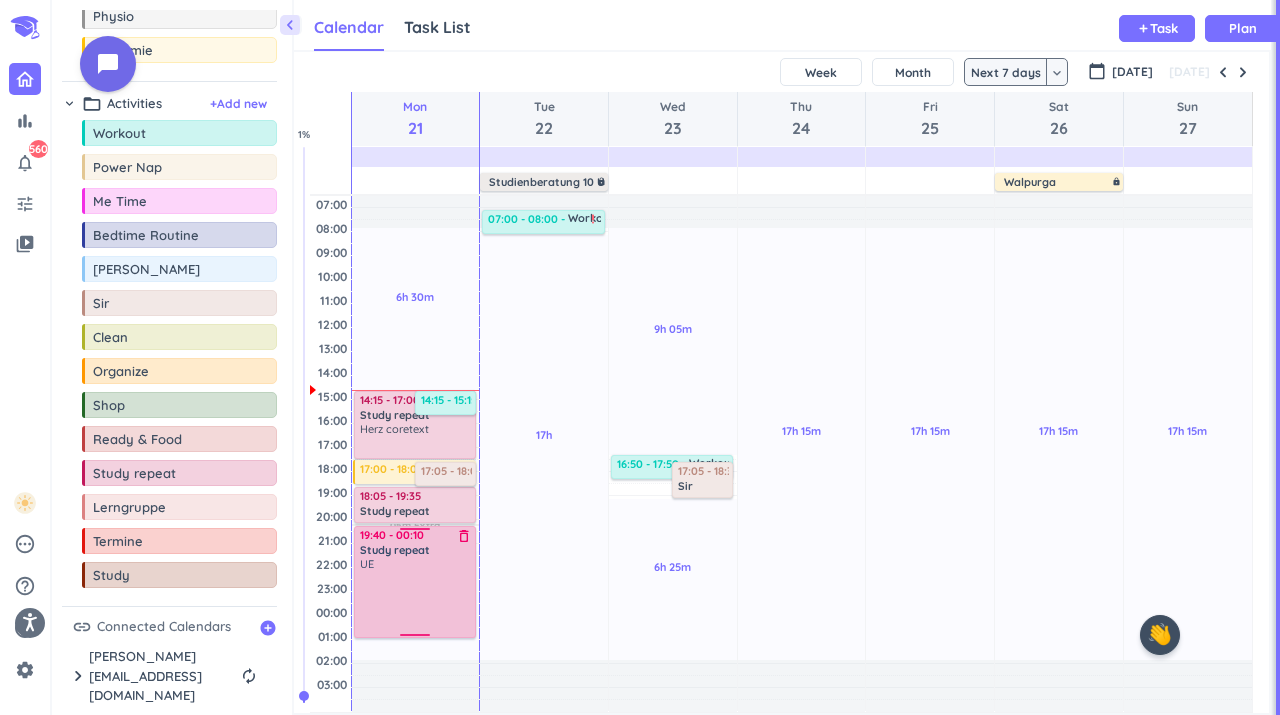 scroll, scrollTop: 65, scrollLeft: 0, axis: vertical 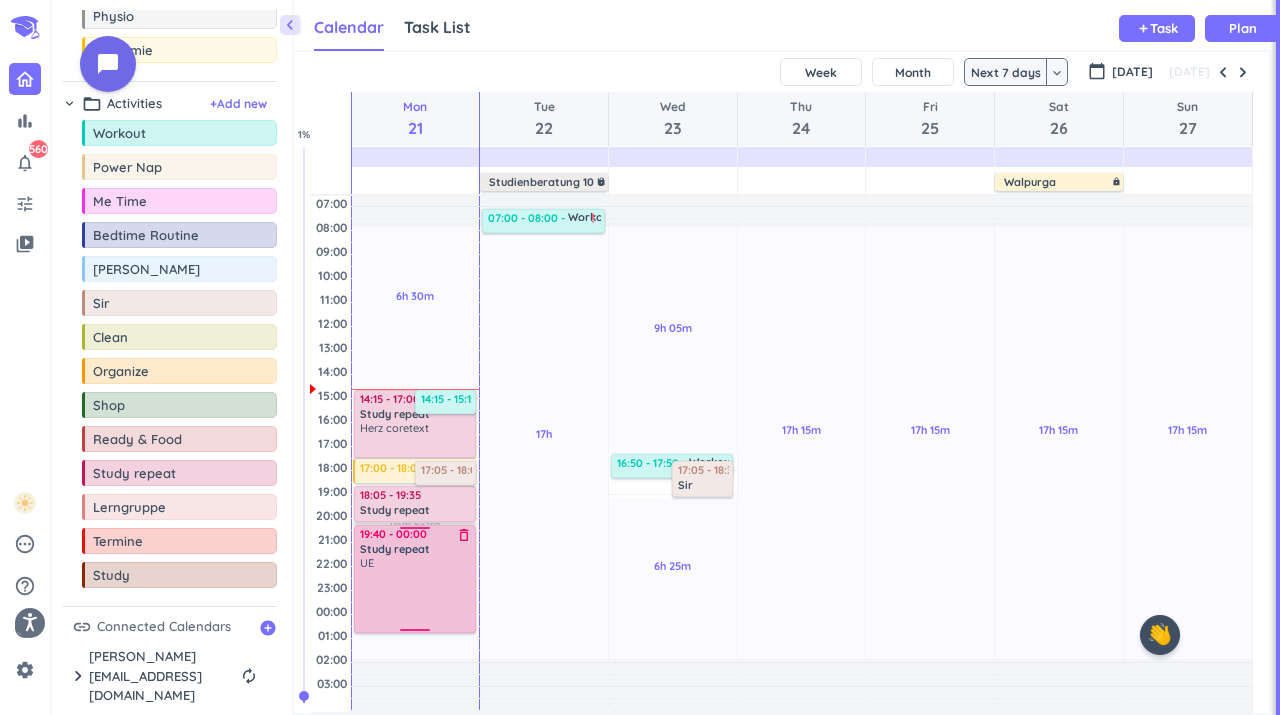 drag, startPoint x: 415, startPoint y: 553, endPoint x: 426, endPoint y: 633, distance: 80.75271 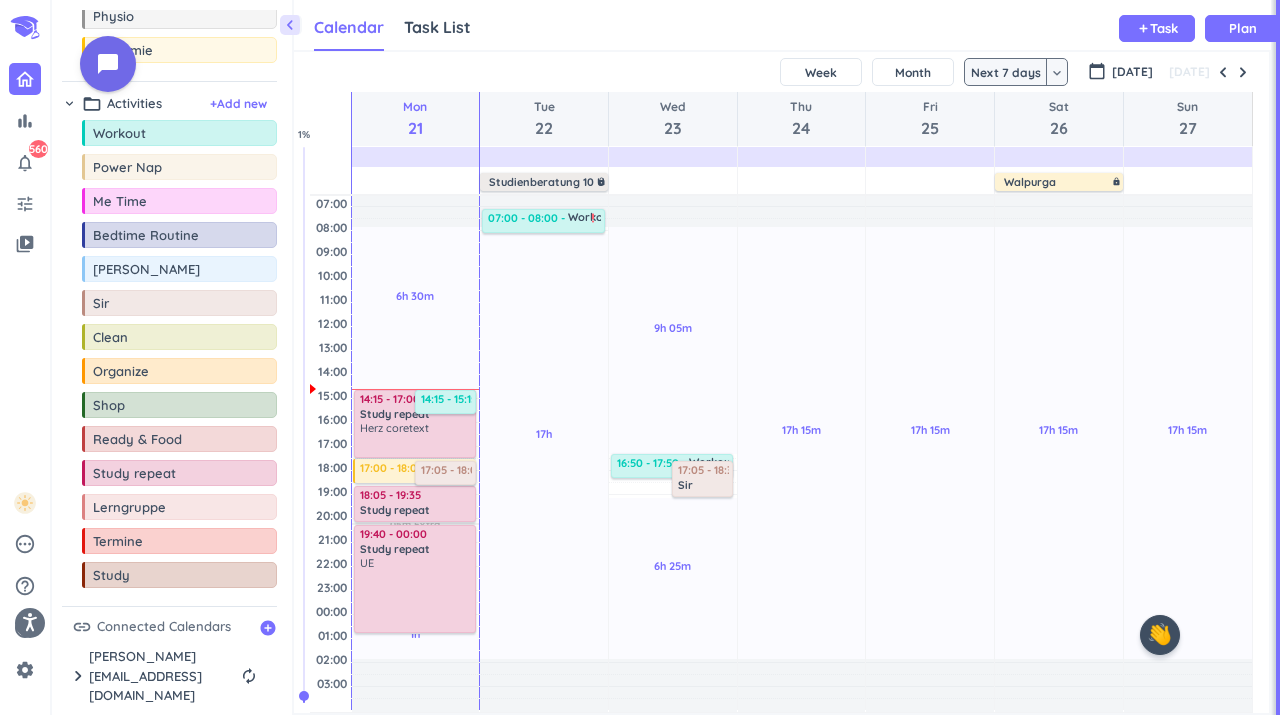 scroll, scrollTop: 61, scrollLeft: 0, axis: vertical 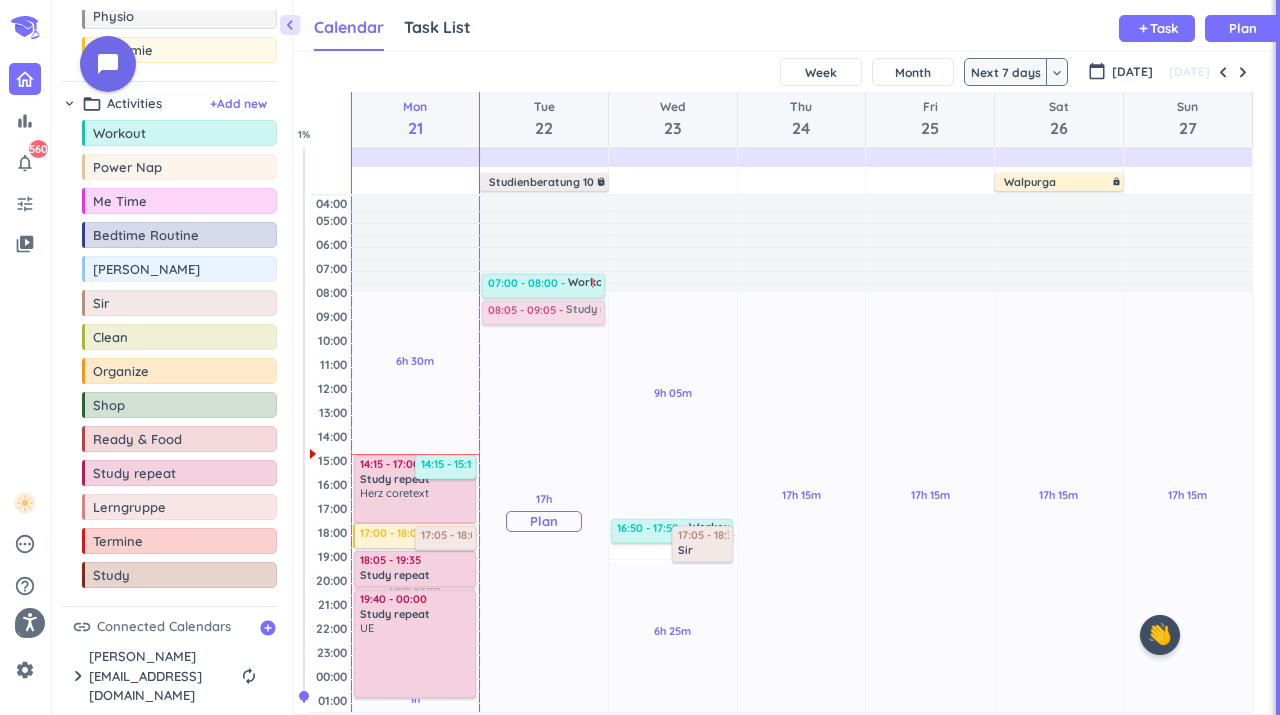 drag, startPoint x: 153, startPoint y: 489, endPoint x: 560, endPoint y: 302, distance: 447.90402 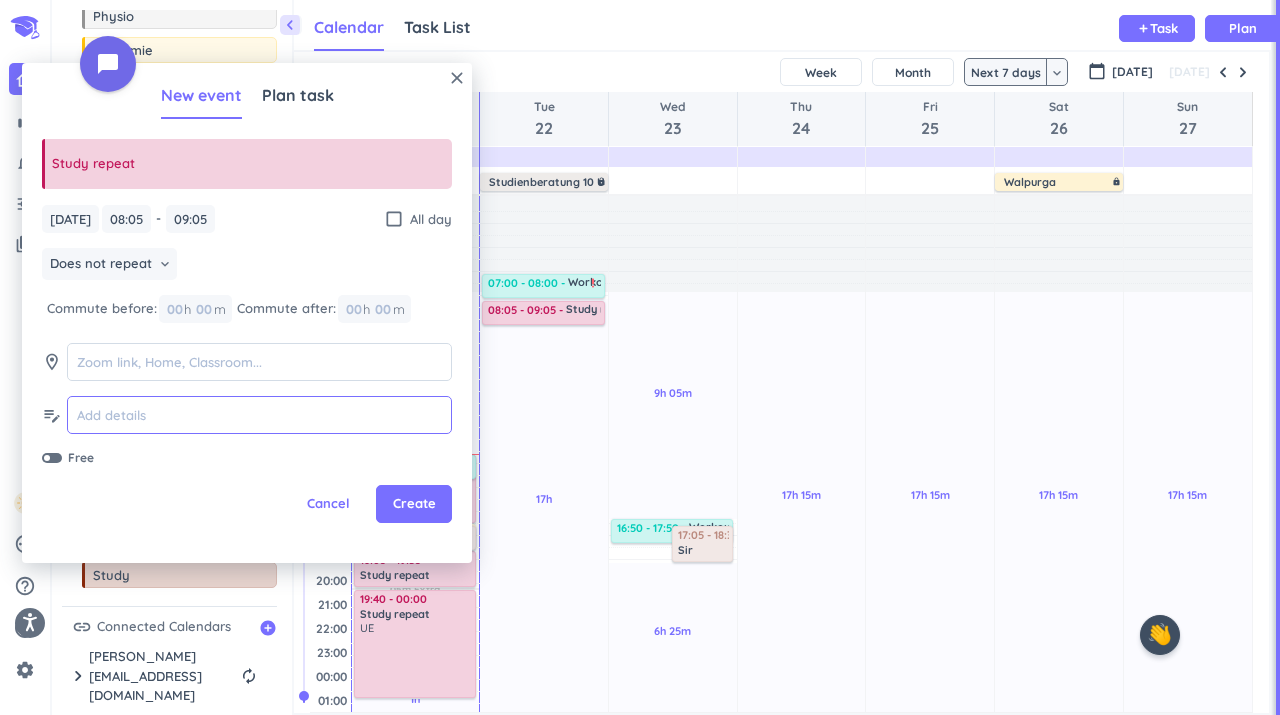 click at bounding box center [259, 415] 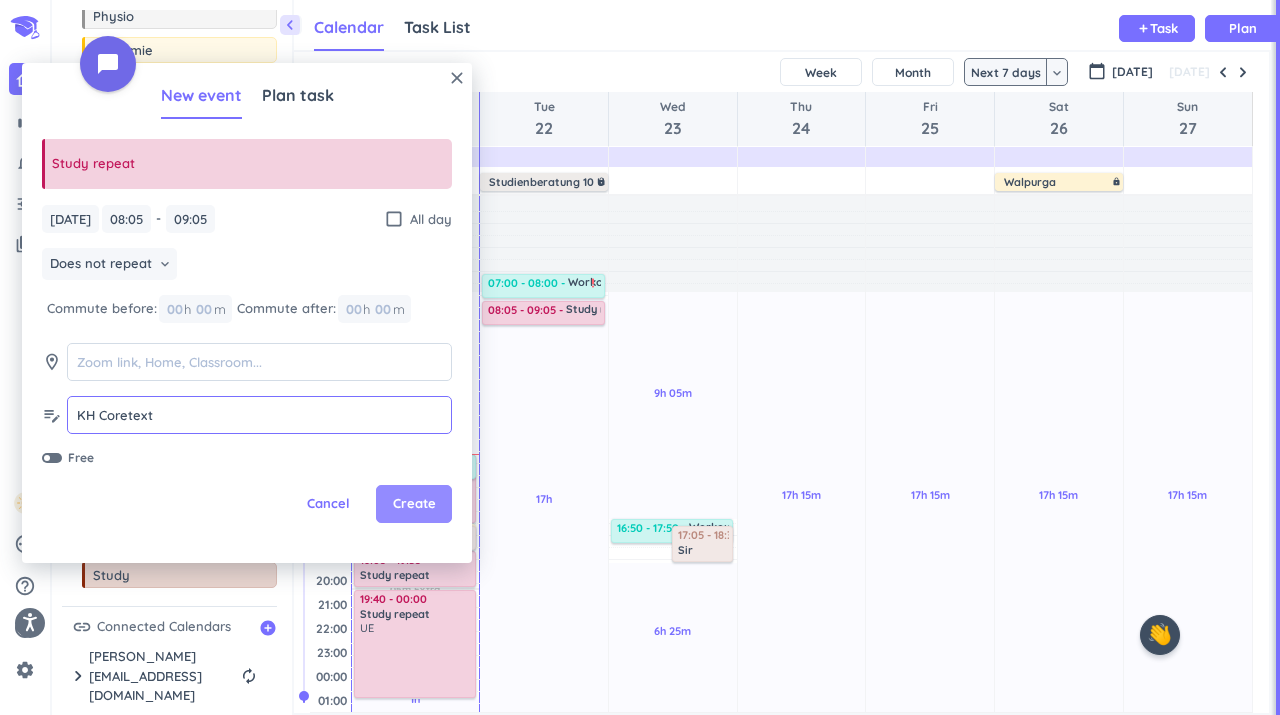 type on "KH Coretext" 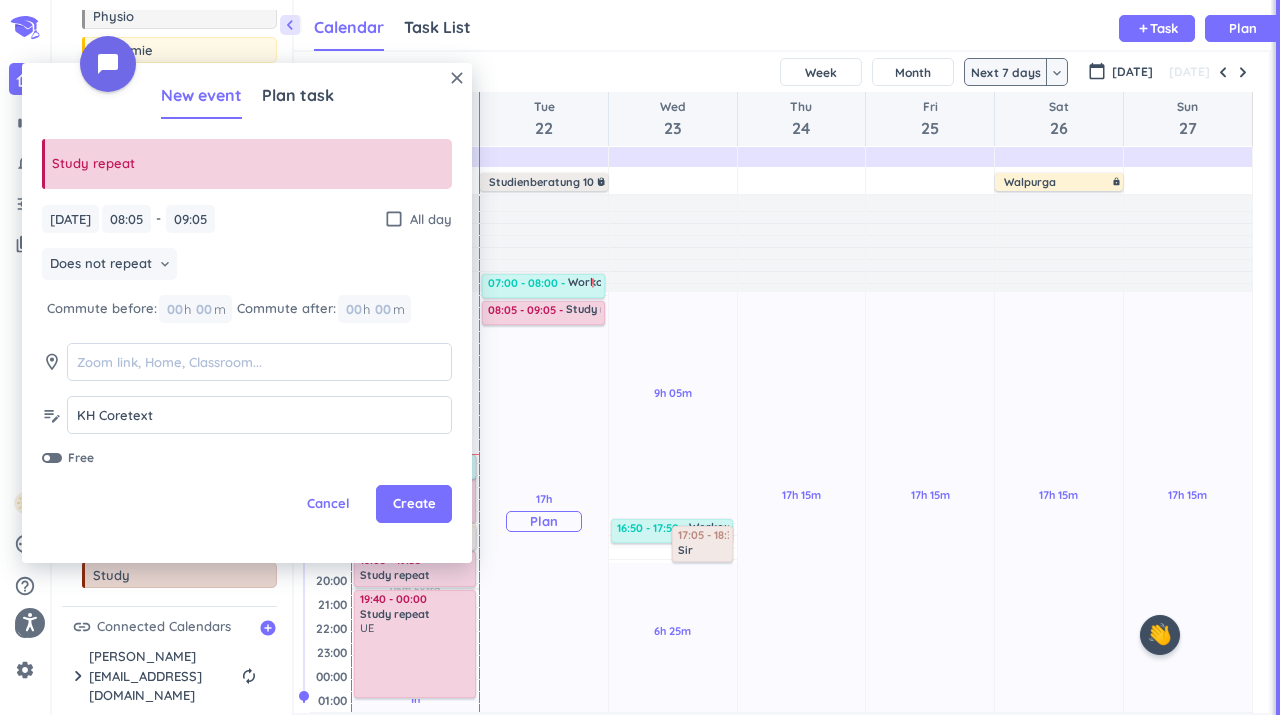 drag, startPoint x: 385, startPoint y: 518, endPoint x: 534, endPoint y: 434, distance: 171.04678 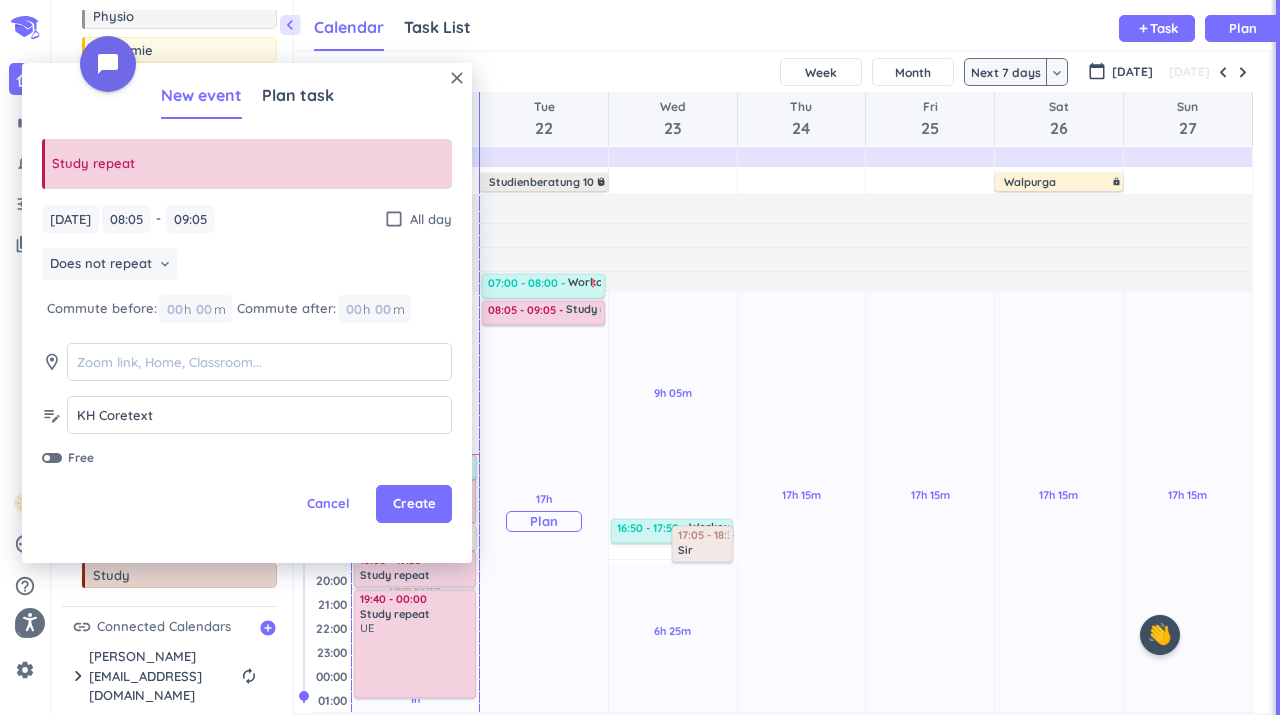 click on "Create" at bounding box center [414, 504] 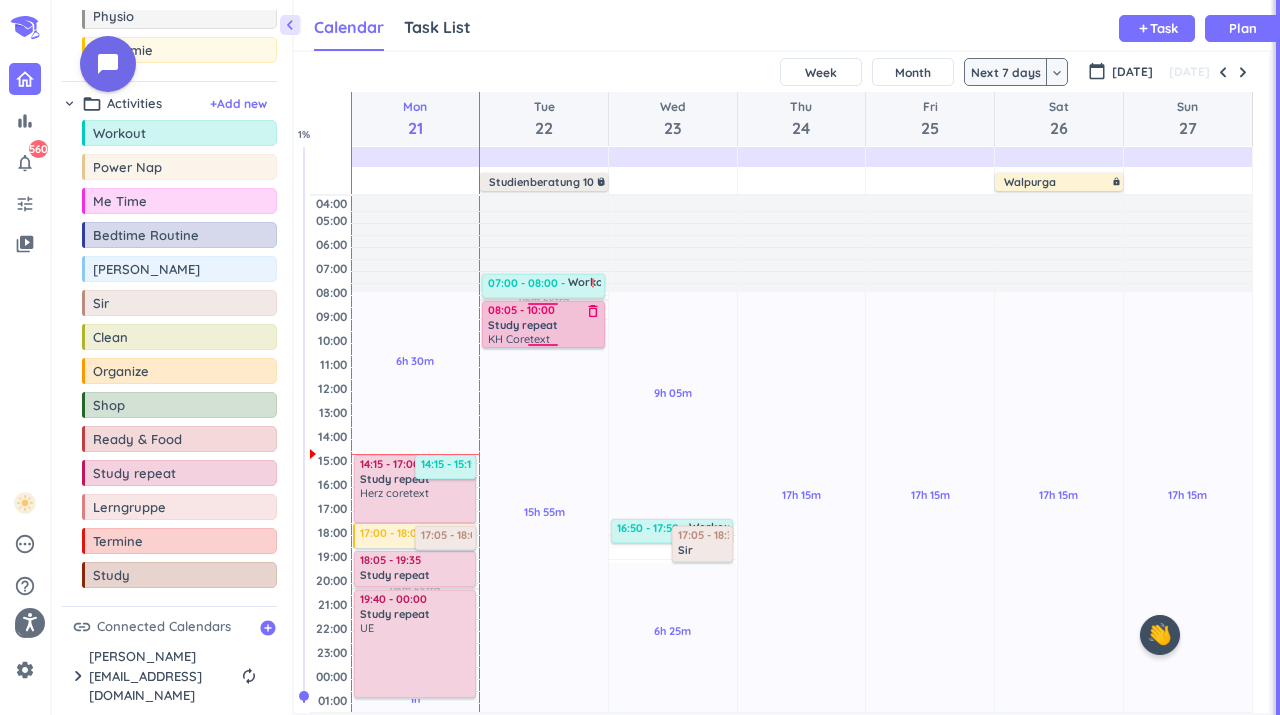 drag, startPoint x: 541, startPoint y: 325, endPoint x: 541, endPoint y: 348, distance: 23 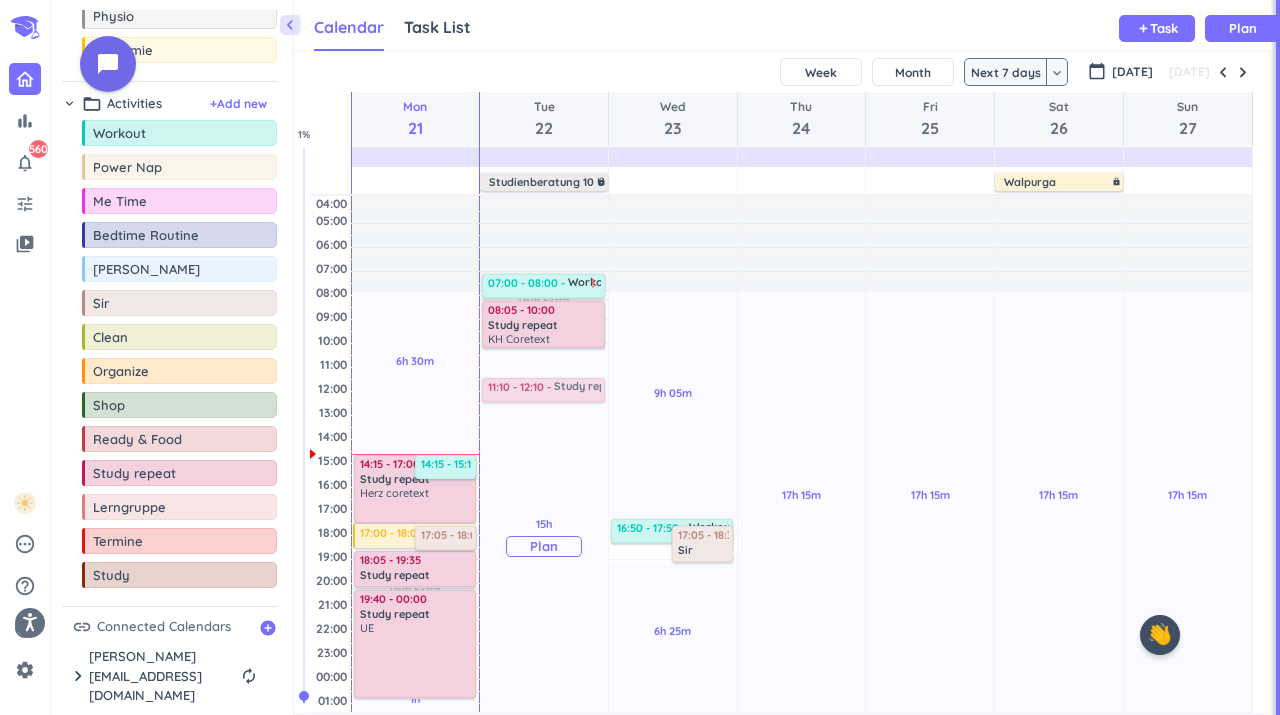 drag, startPoint x: 137, startPoint y: 492, endPoint x: 540, endPoint y: 378, distance: 418.8138 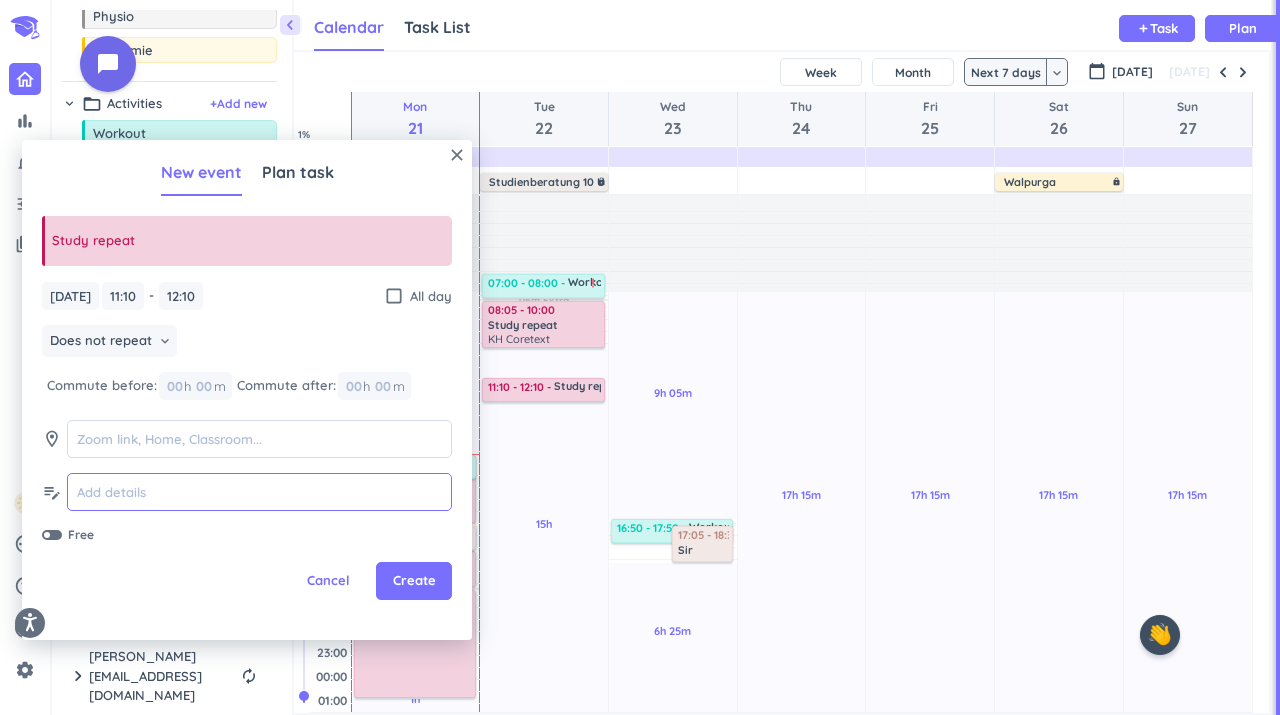 click at bounding box center [259, 492] 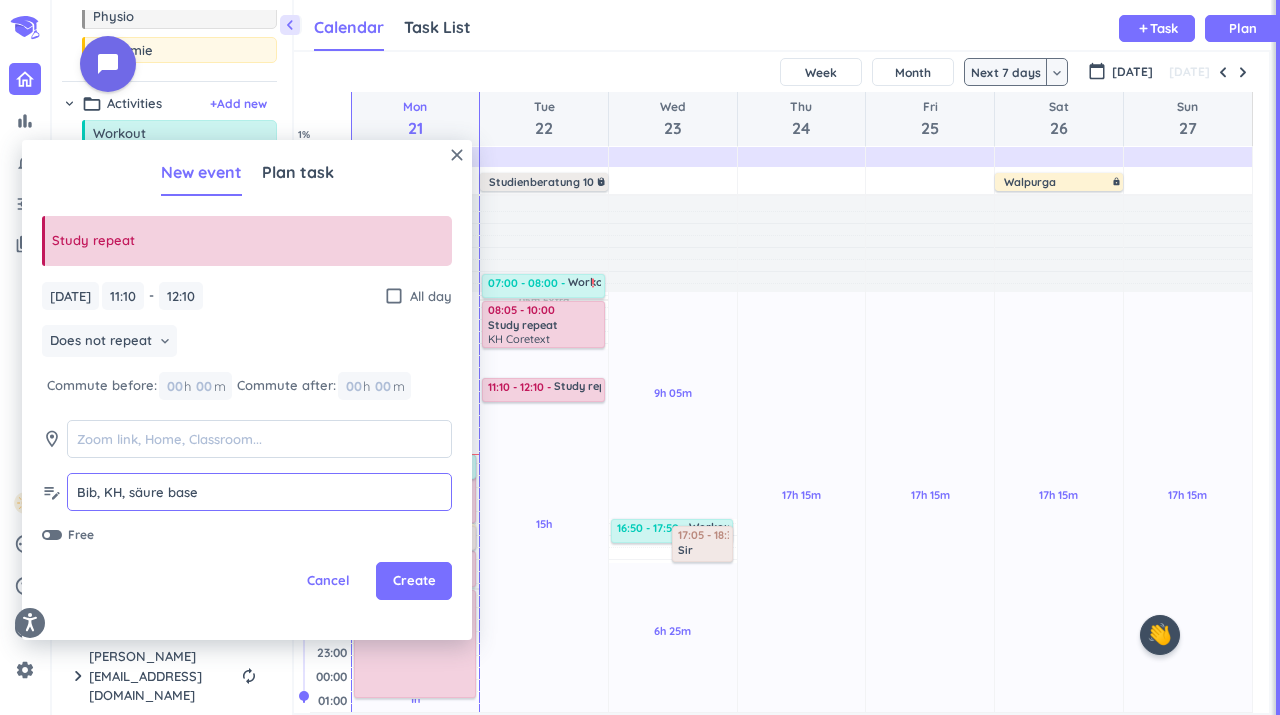 click on "Bib, KH, säure base" at bounding box center (259, 492) 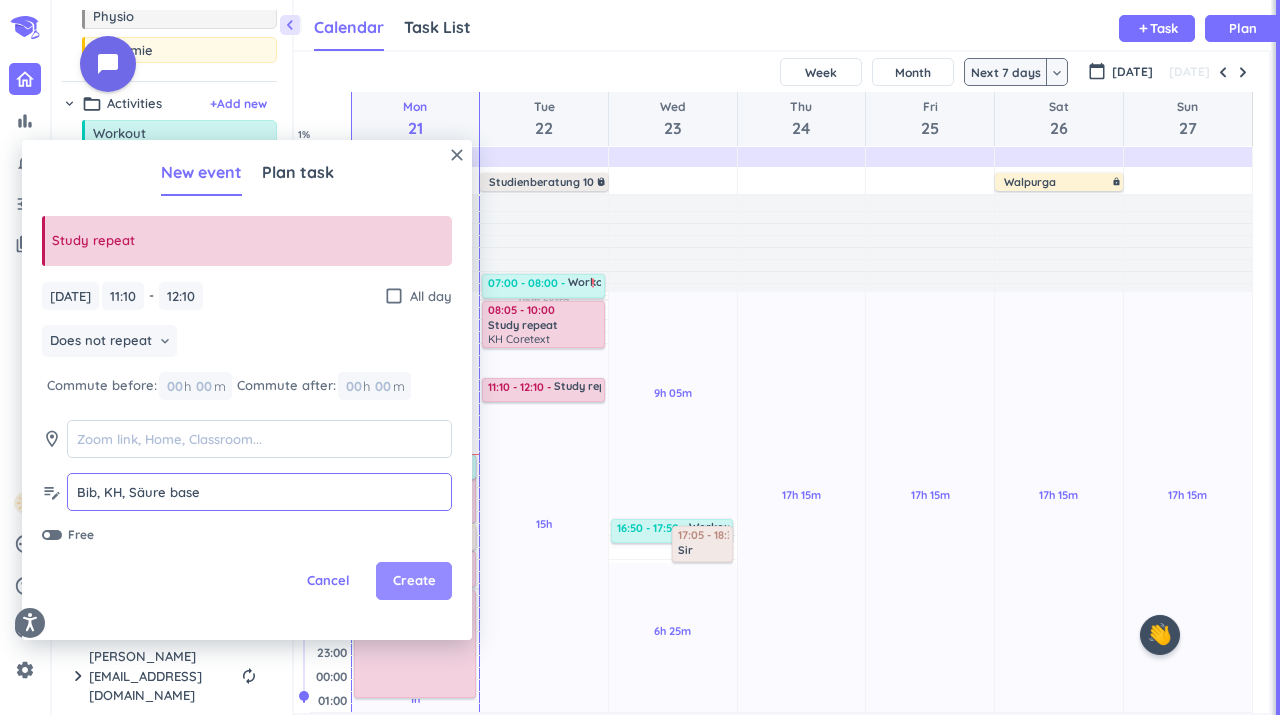 type on "Bib, KH, Säure base" 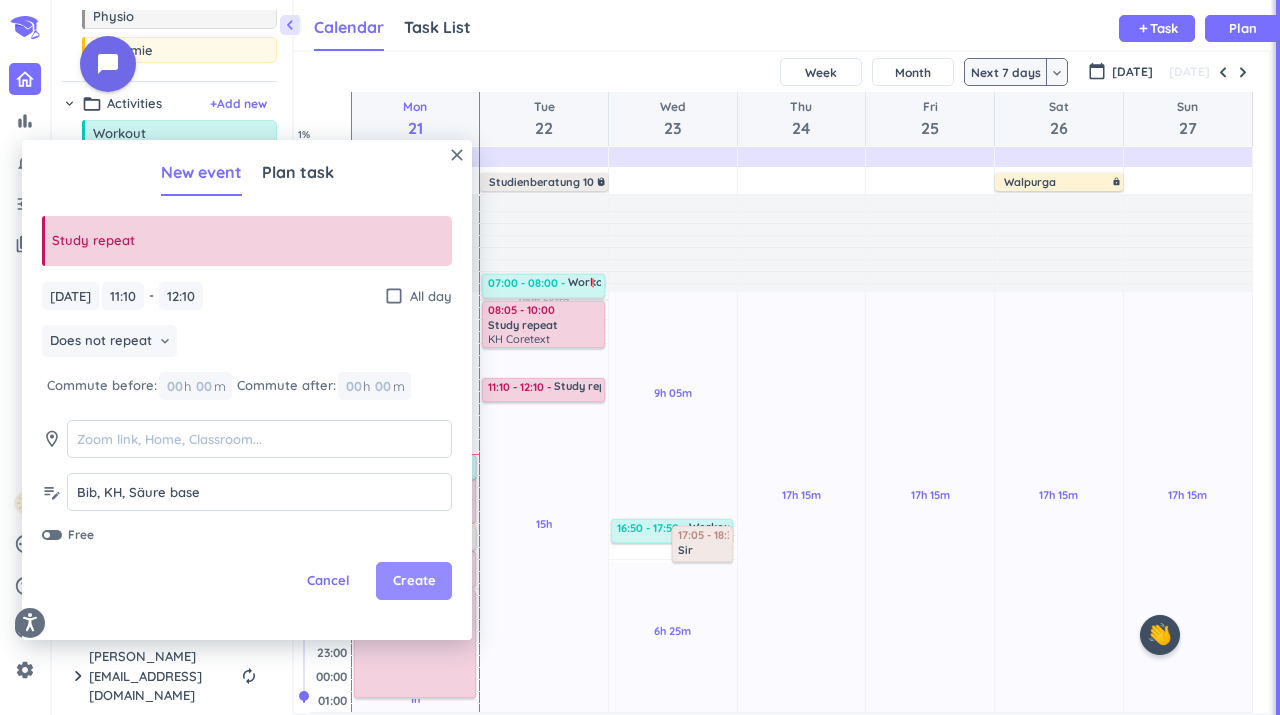 click on "Create" at bounding box center [414, 581] 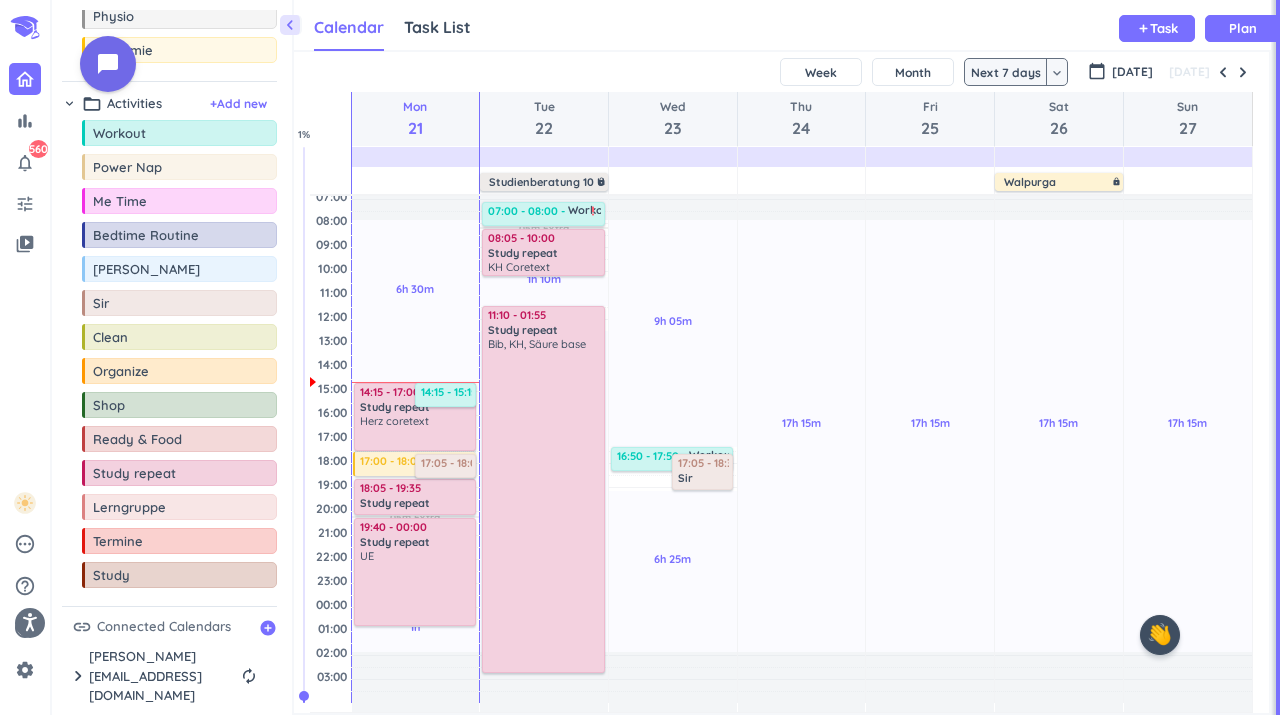 scroll, scrollTop: 86, scrollLeft: 0, axis: vertical 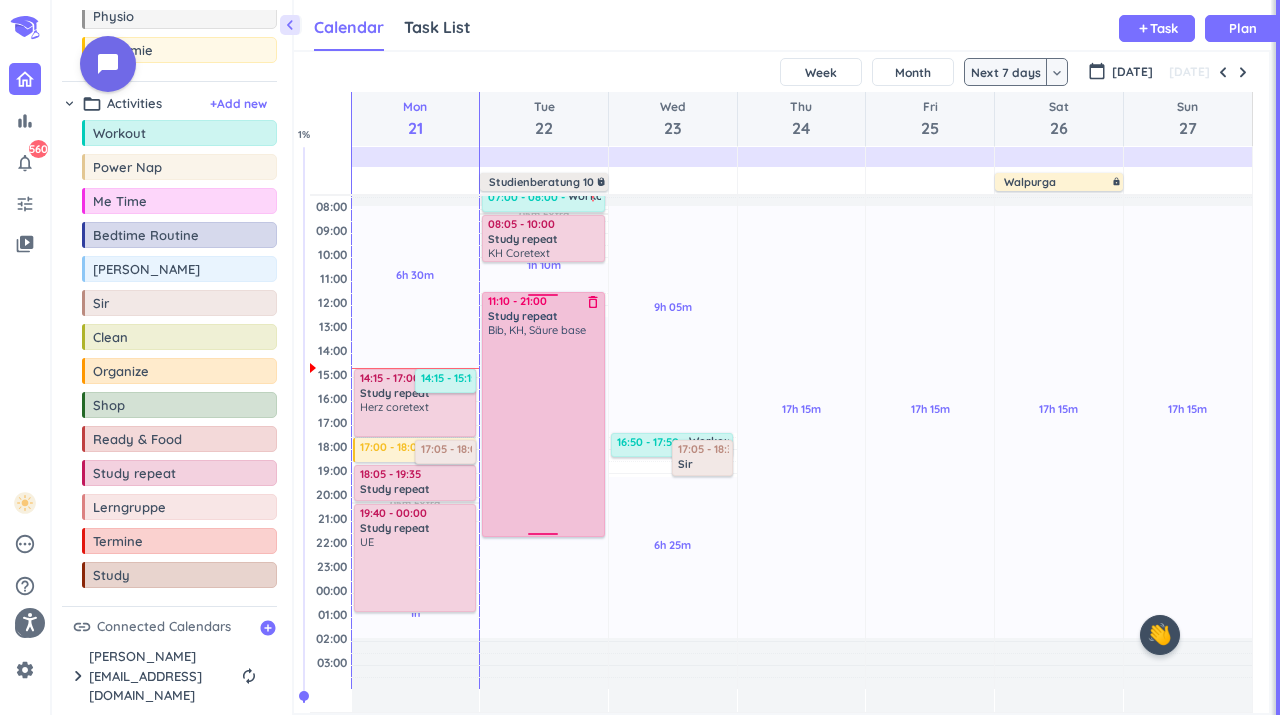 drag, startPoint x: 543, startPoint y: 401, endPoint x: 569, endPoint y: 536, distance: 137.48091 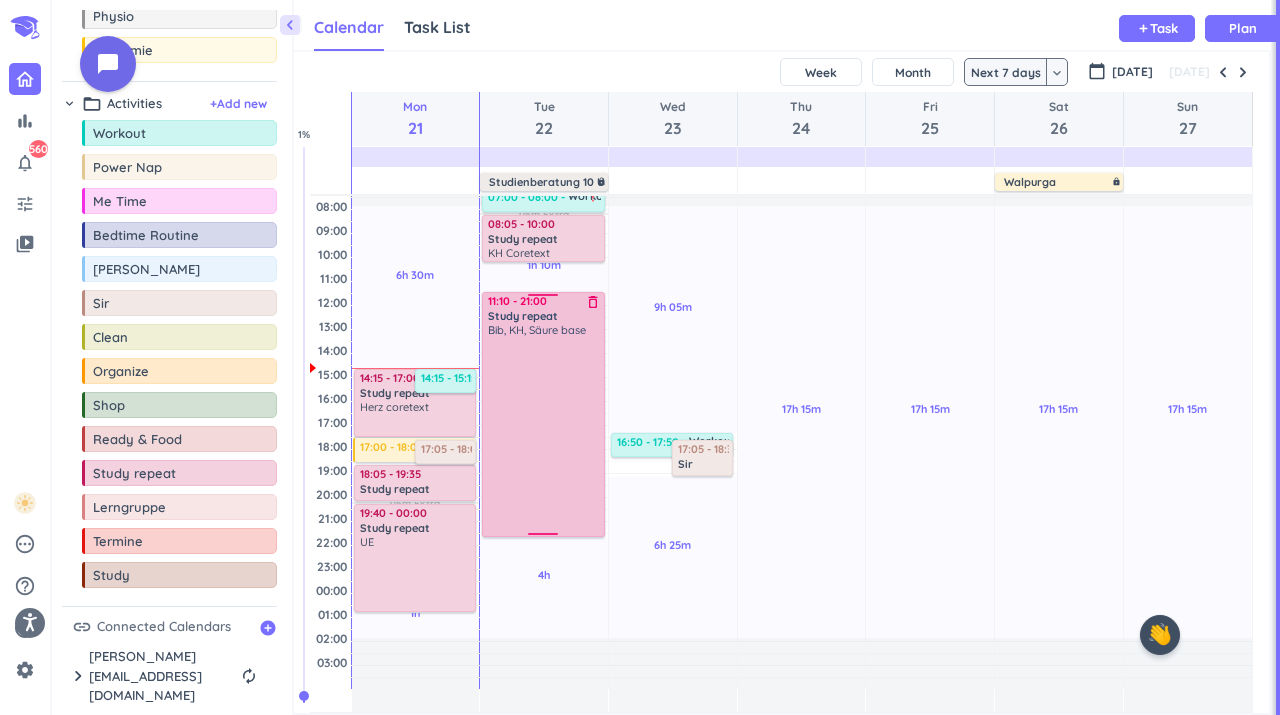 scroll, scrollTop: 61, scrollLeft: 0, axis: vertical 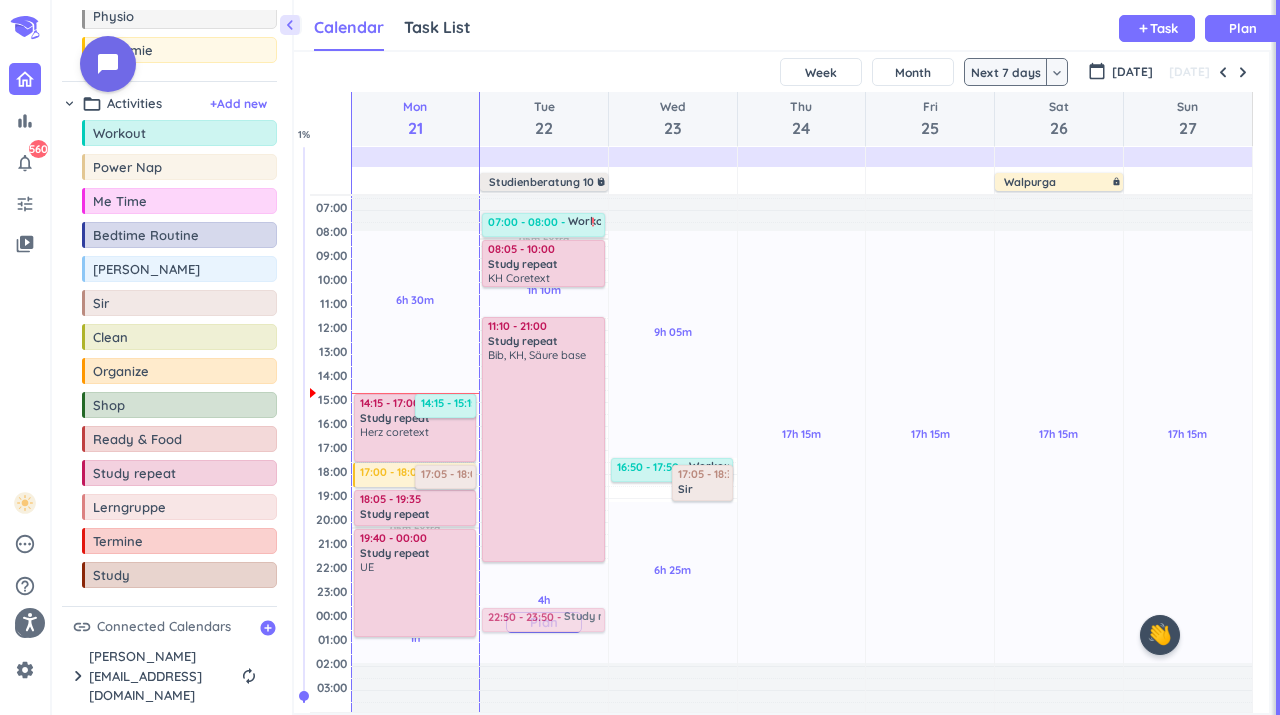 drag, startPoint x: 162, startPoint y: 487, endPoint x: 541, endPoint y: 611, distance: 398.76935 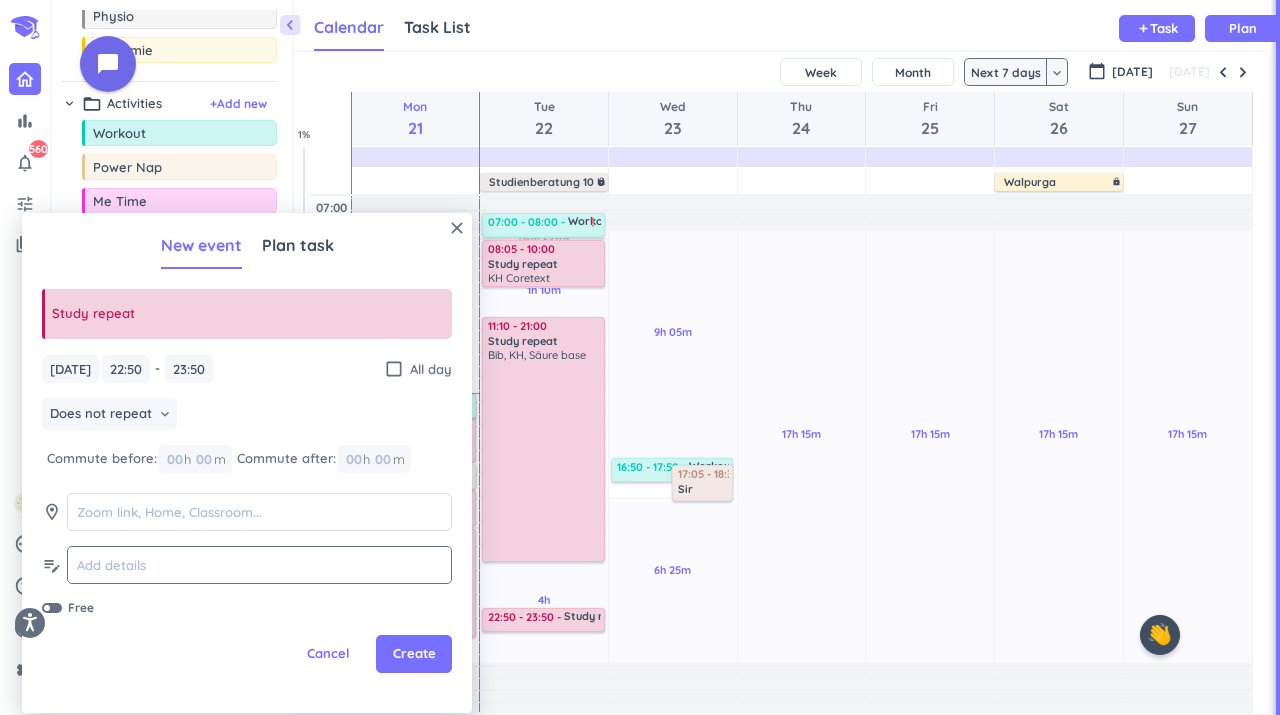 click 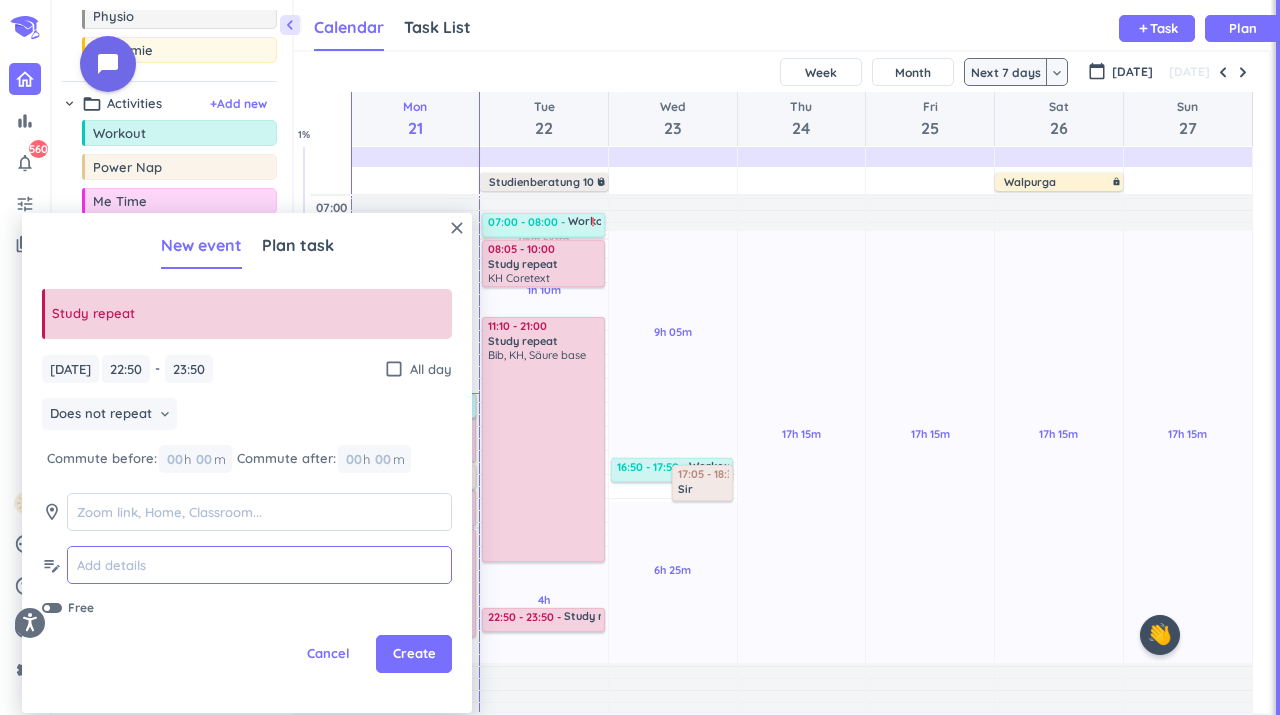 click at bounding box center (259, 565) 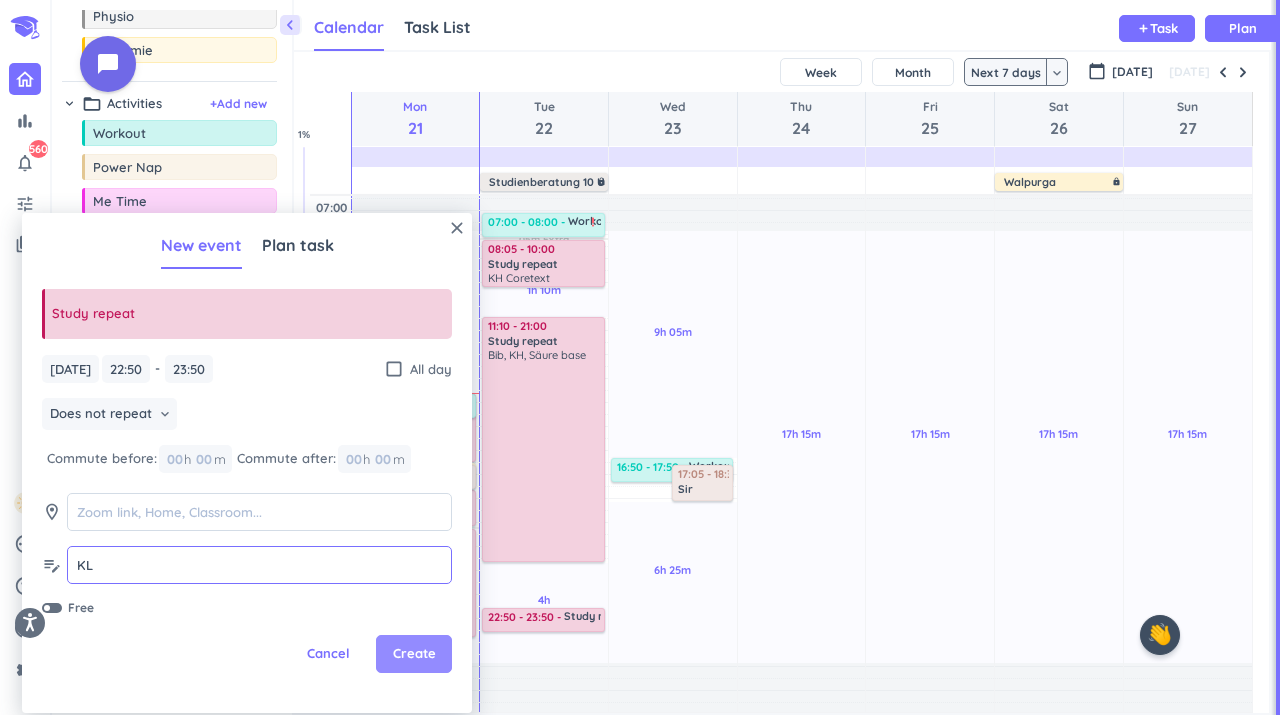type on "KL" 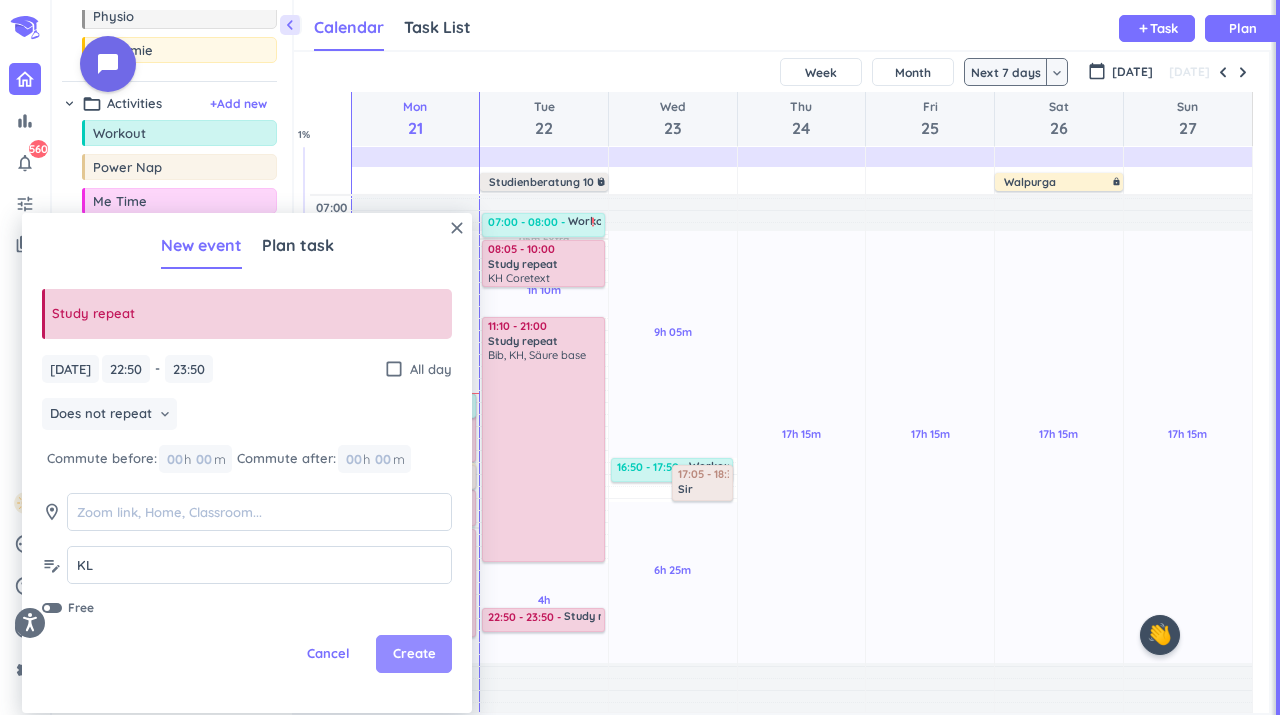 click on "Create" at bounding box center (414, 654) 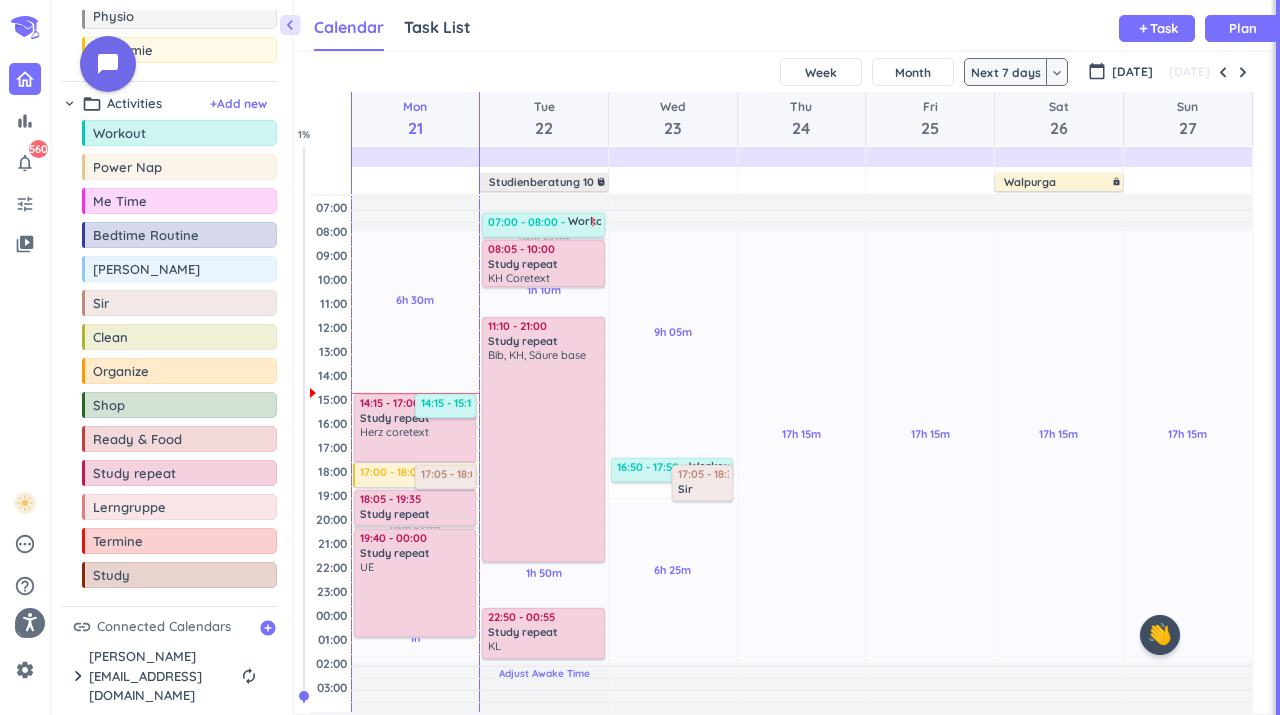 scroll, scrollTop: 86, scrollLeft: 0, axis: vertical 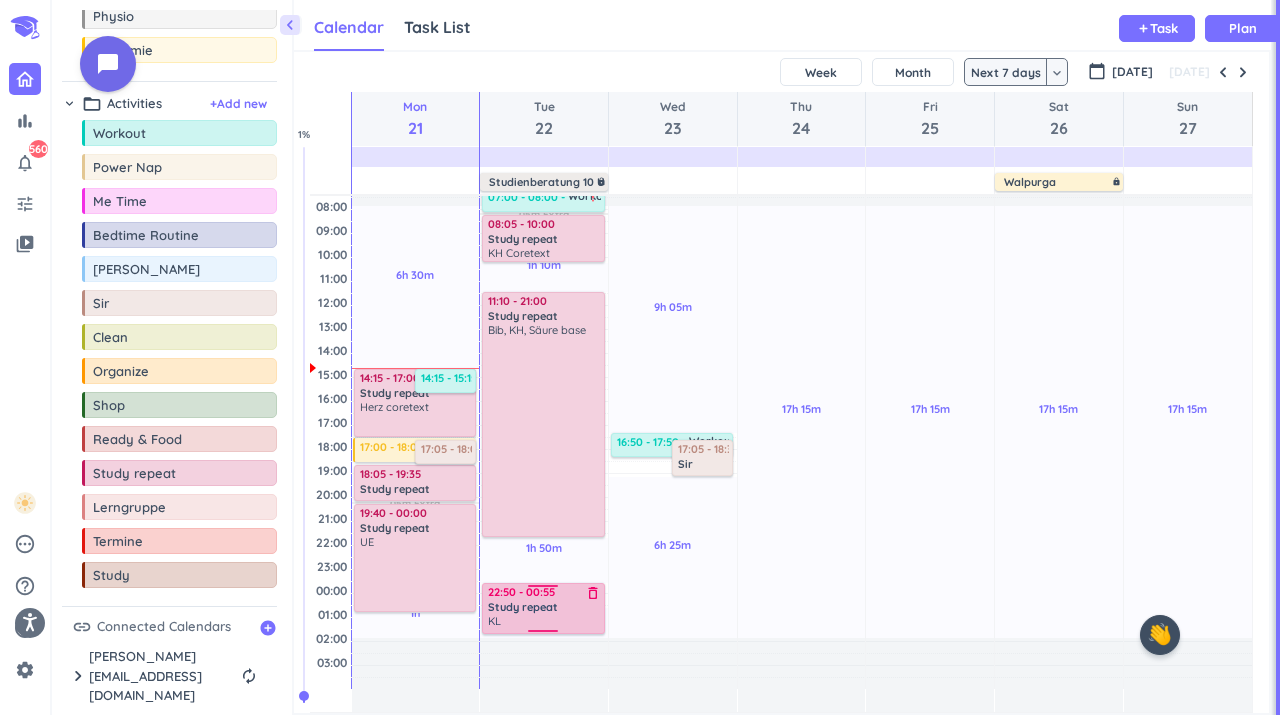 click on "1h 10m Past due Plan 1h 50m Past due Plan 1h 10m Past due Plan 05m Extra Adjust Awake Time Adjust Awake Time 07:00 - 08:00 Workout delete_outline priority_high 08:05 - 10:00 Study repeat delete_outline KH Coretext 11:10 - 21:00 Study repeat delete_outline Bib, KH, Säure base  22:50 - 23:50 Study repeat delete_outline KL 22:50 - 00:55 Study repeat delete_outline KL" at bounding box center (544, 399) 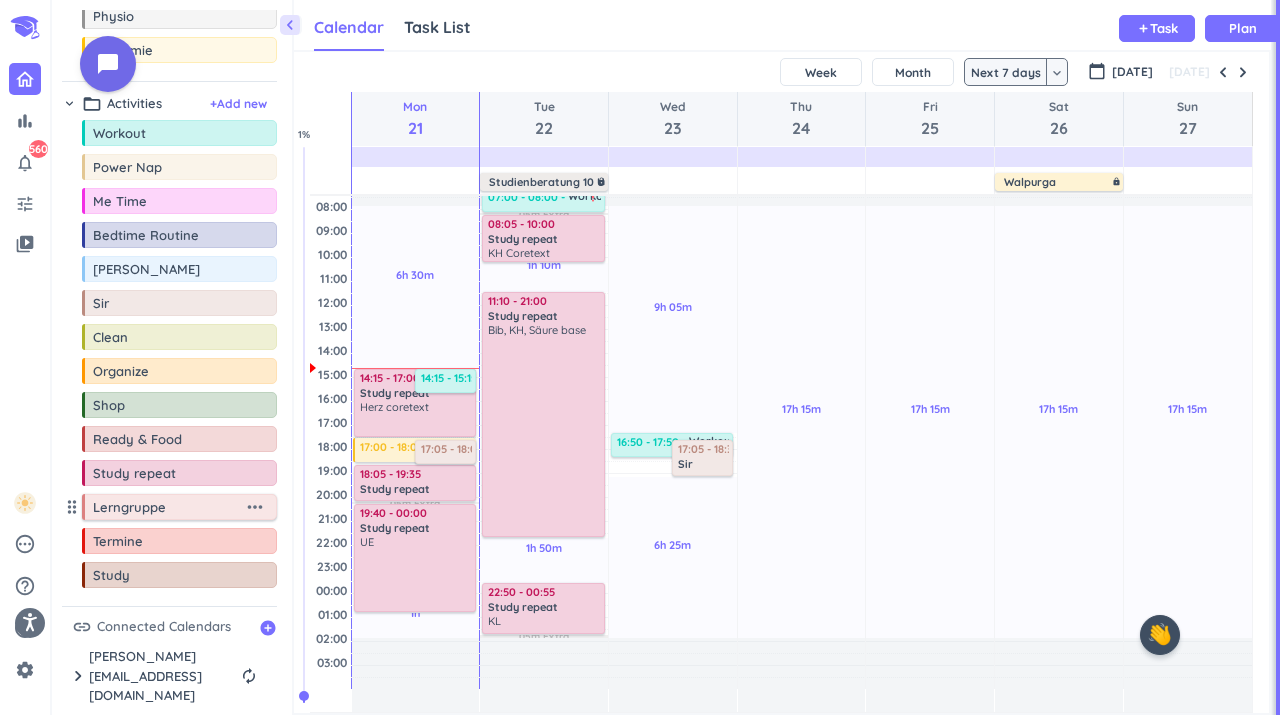 scroll, scrollTop: 61, scrollLeft: 0, axis: vertical 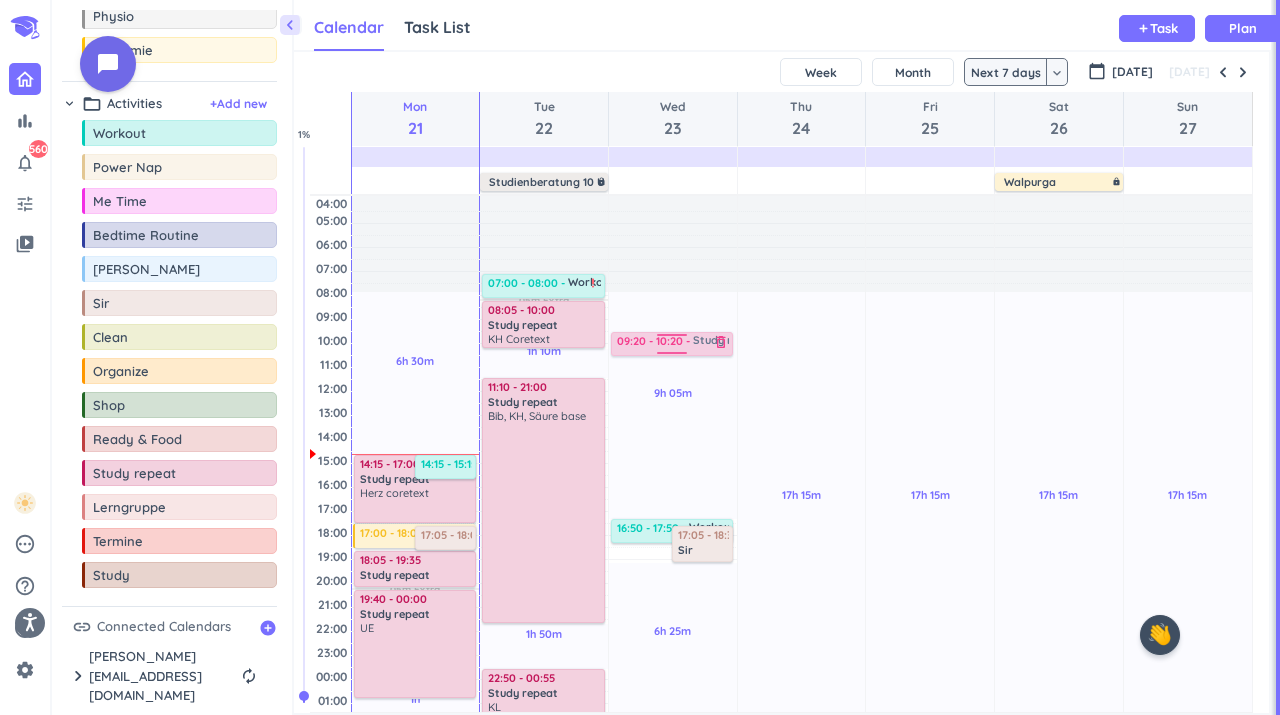 drag, startPoint x: 140, startPoint y: 488, endPoint x: 664, endPoint y: 332, distance: 546.72845 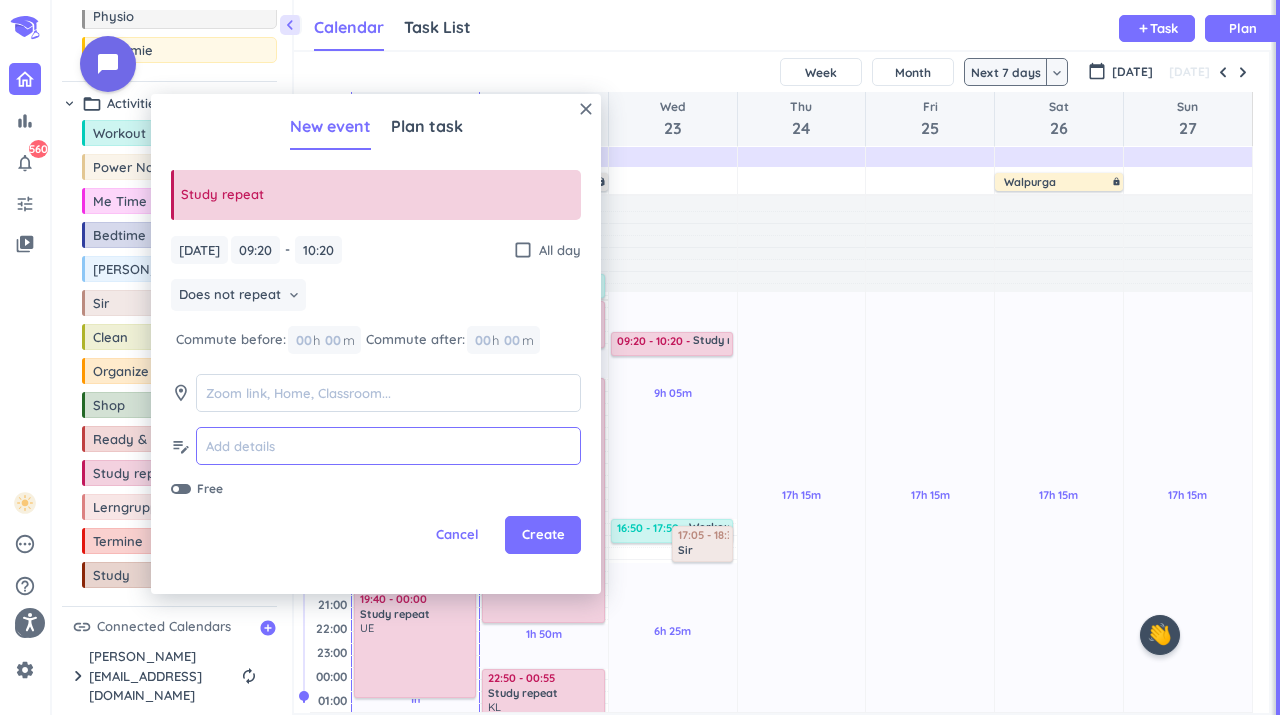 click at bounding box center [388, 446] 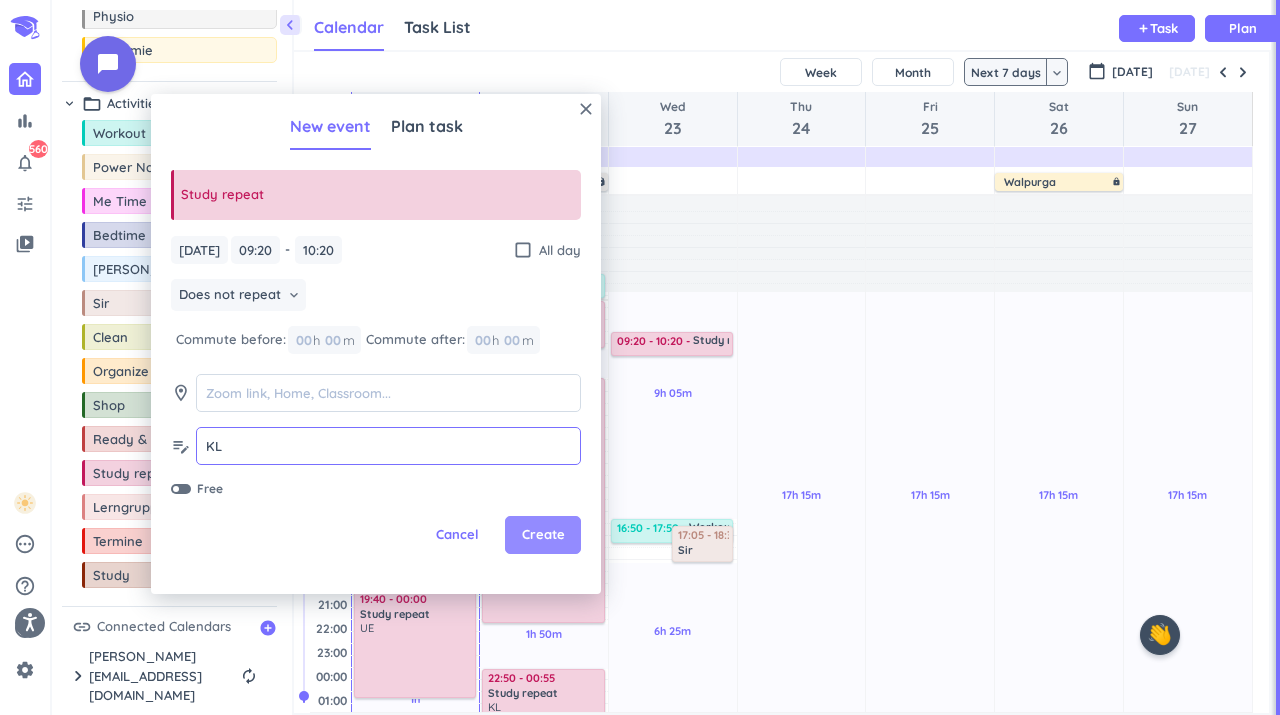 type on "KL" 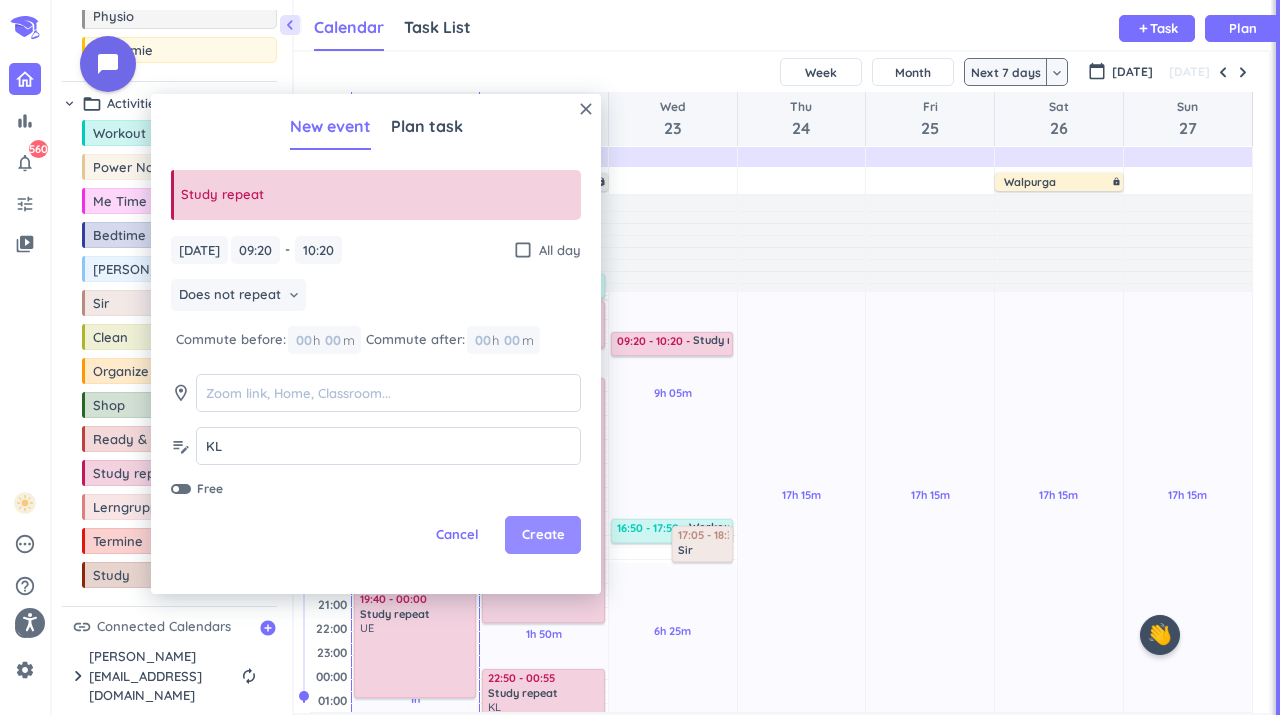 click on "Create" at bounding box center [543, 535] 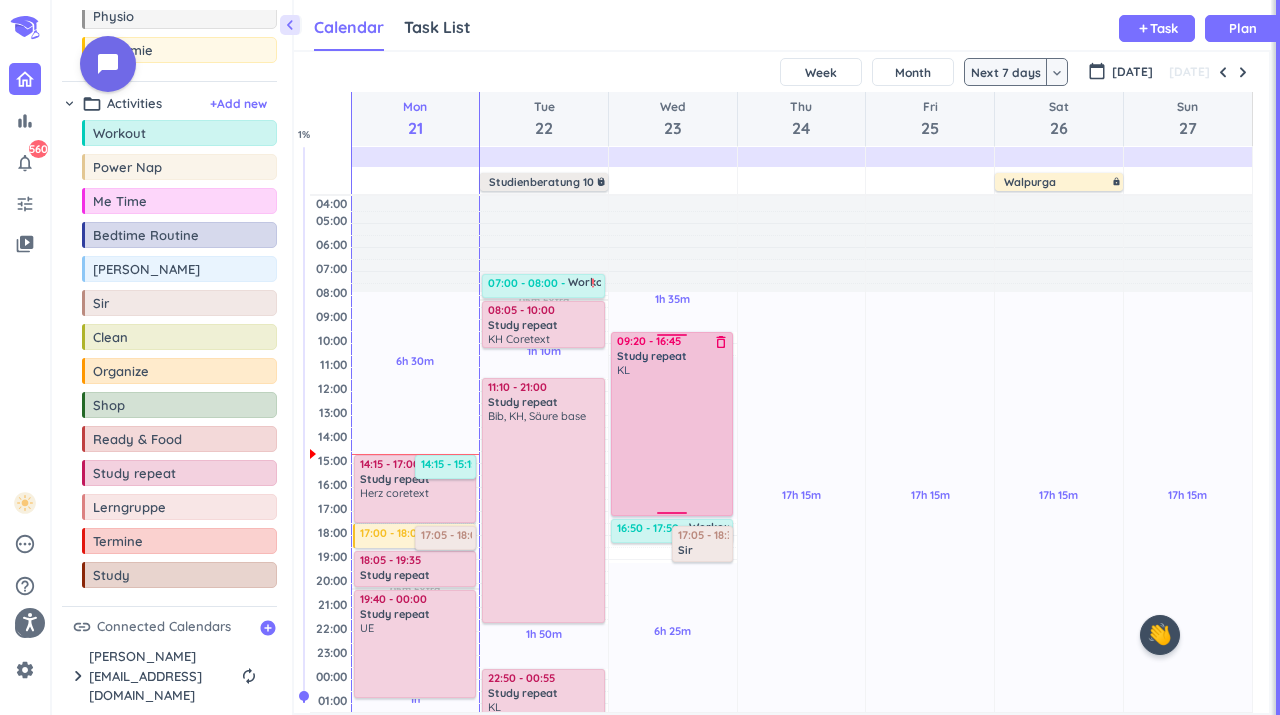 drag, startPoint x: 672, startPoint y: 354, endPoint x: 684, endPoint y: 514, distance: 160.44937 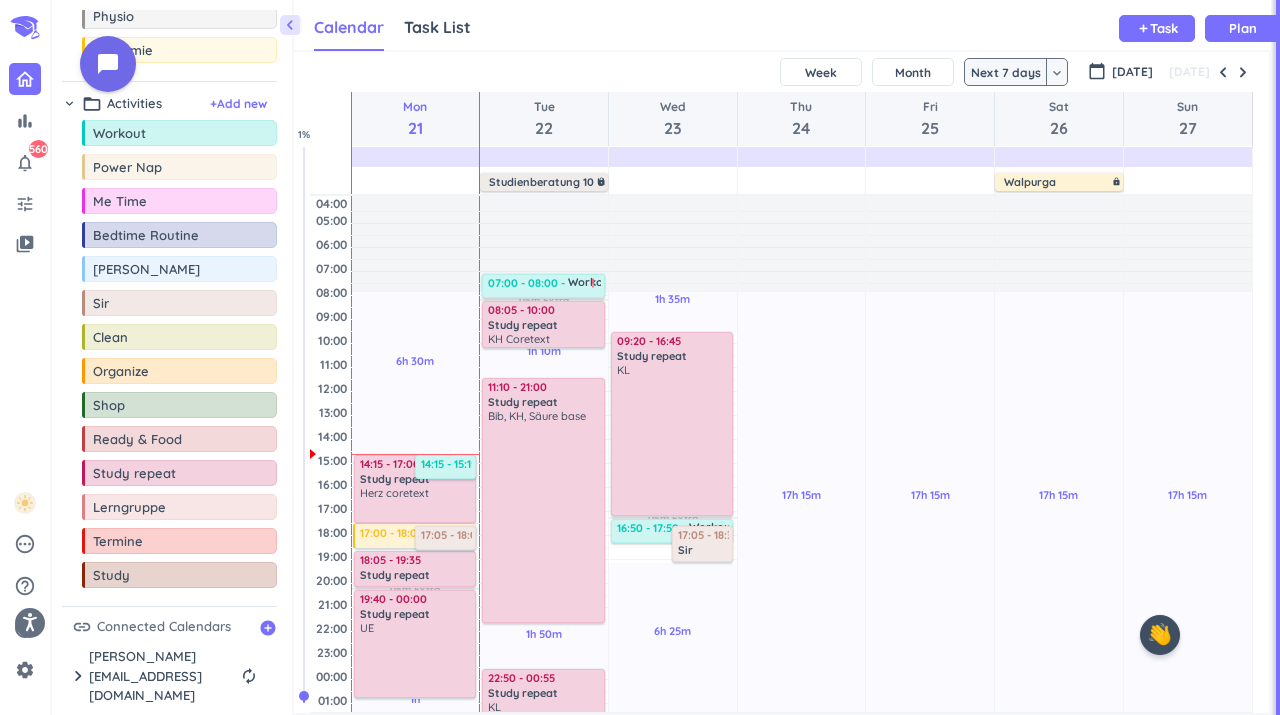 scroll, scrollTop: 86, scrollLeft: 0, axis: vertical 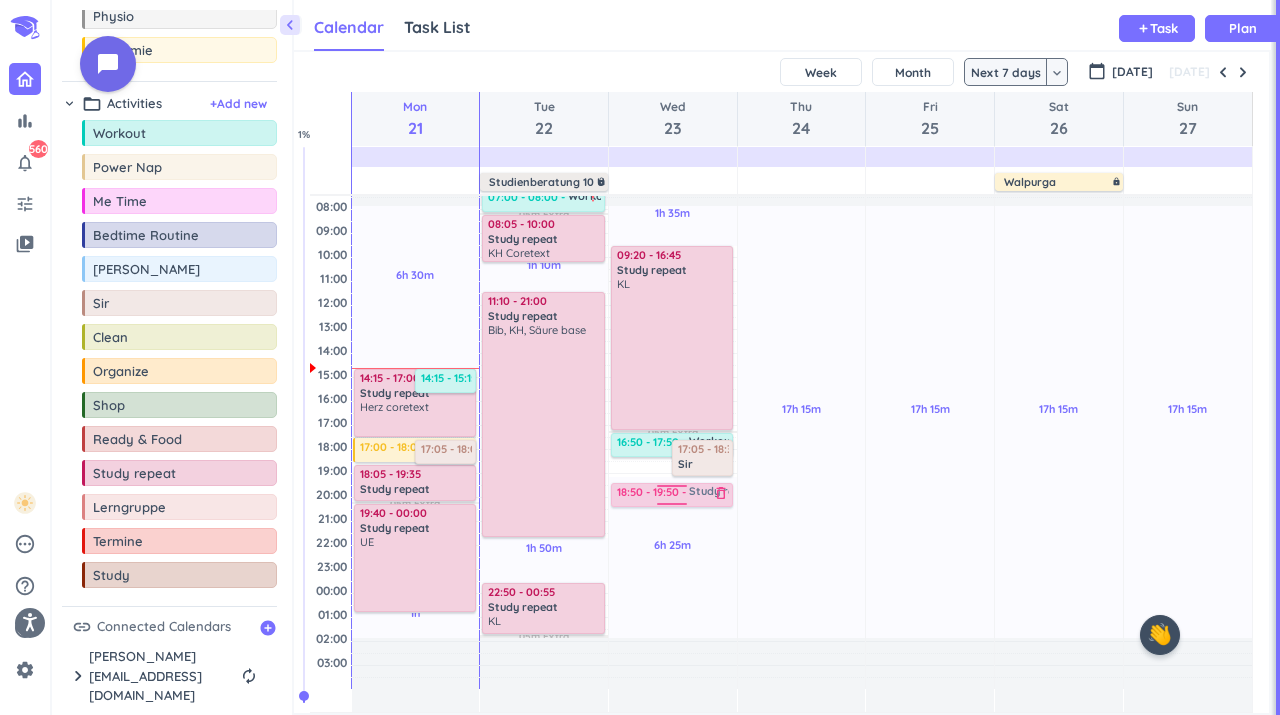 drag, startPoint x: 150, startPoint y: 487, endPoint x: 678, endPoint y: 484, distance: 528.00854 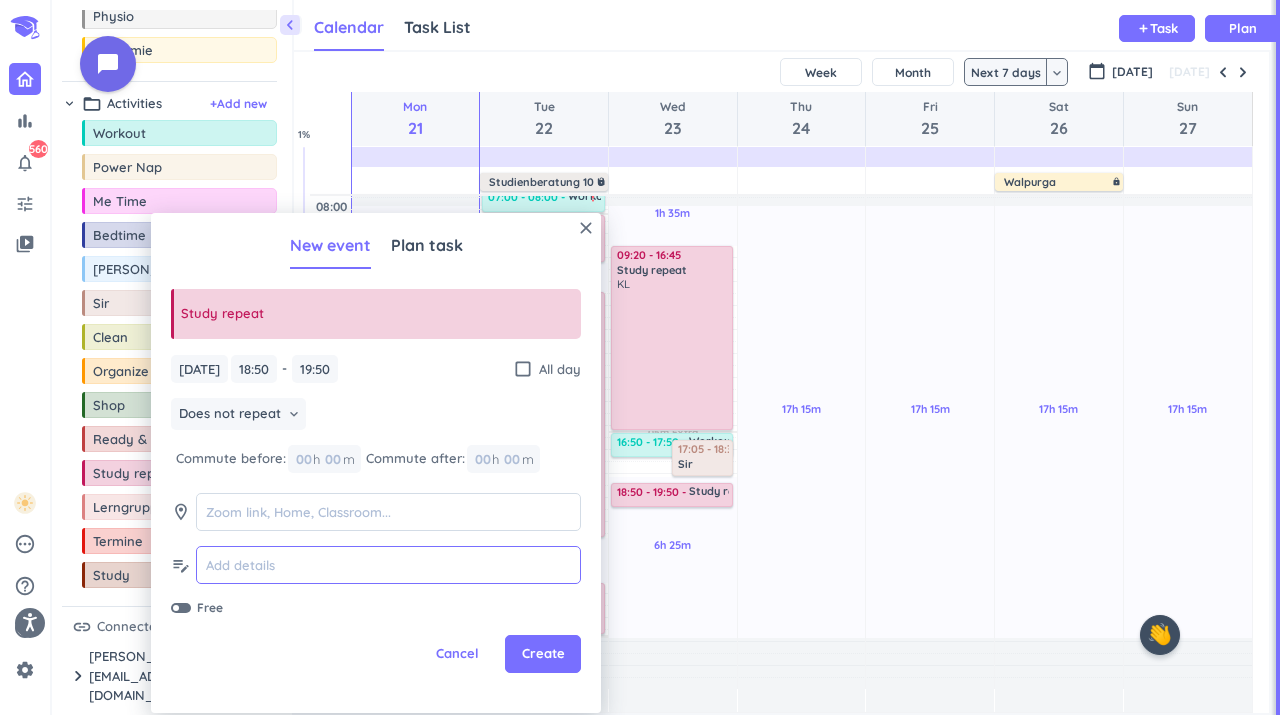 click at bounding box center (388, 565) 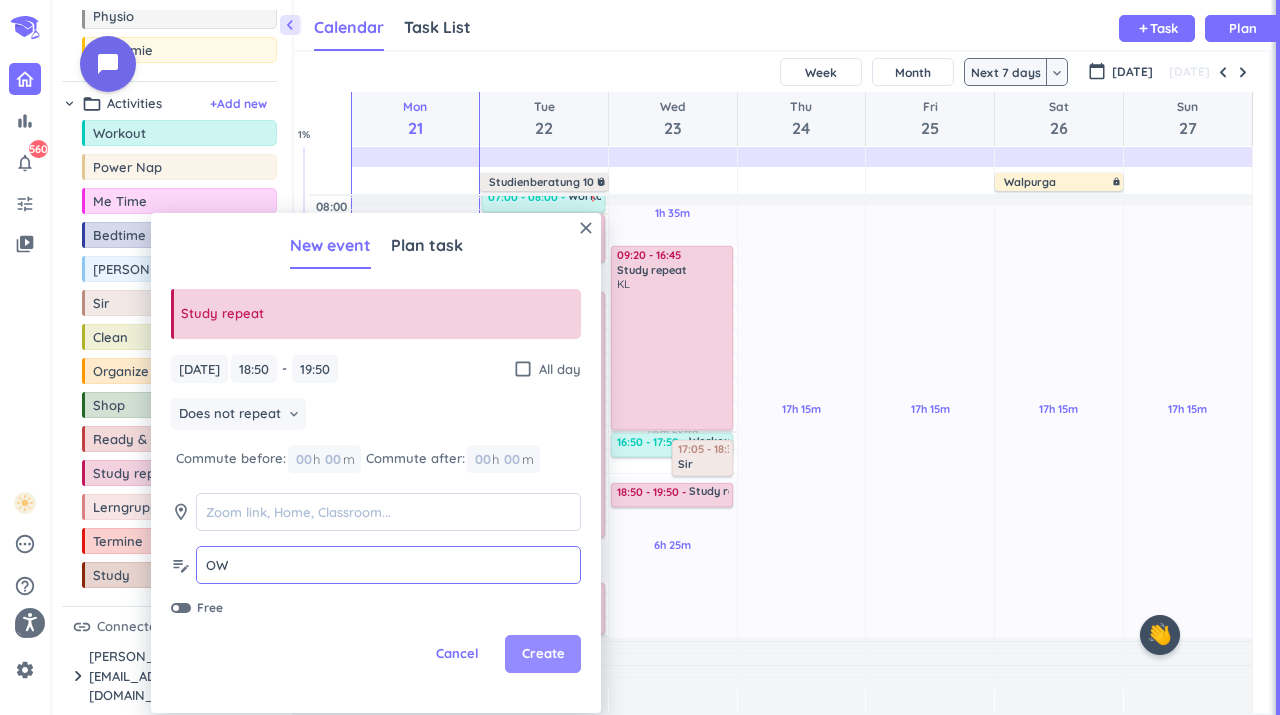 type on "OW" 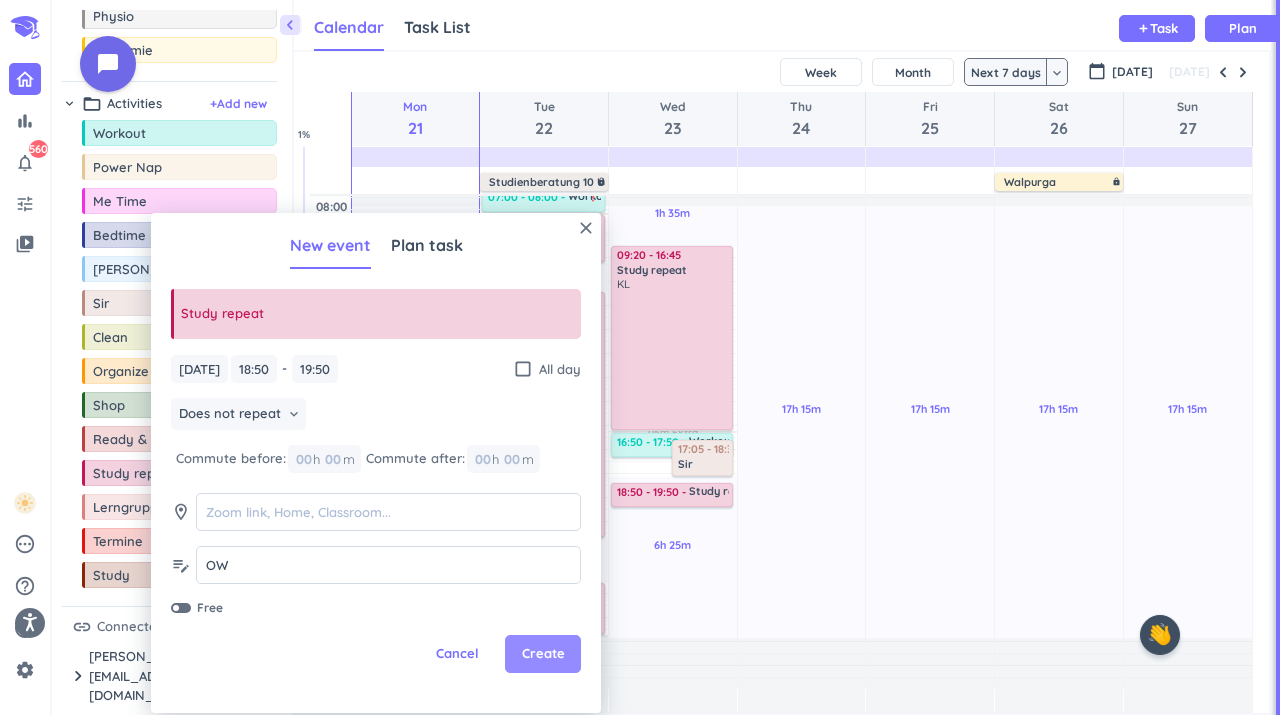 click on "Create" at bounding box center [543, 654] 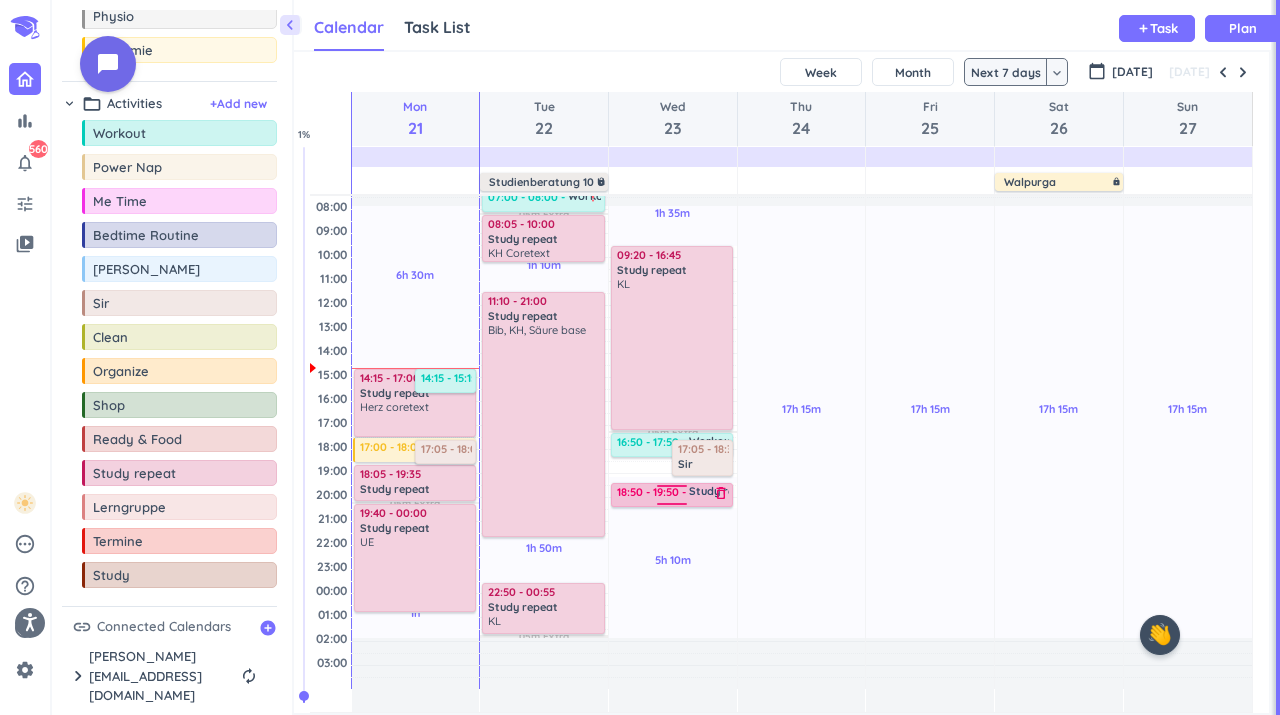 scroll, scrollTop: 61, scrollLeft: 0, axis: vertical 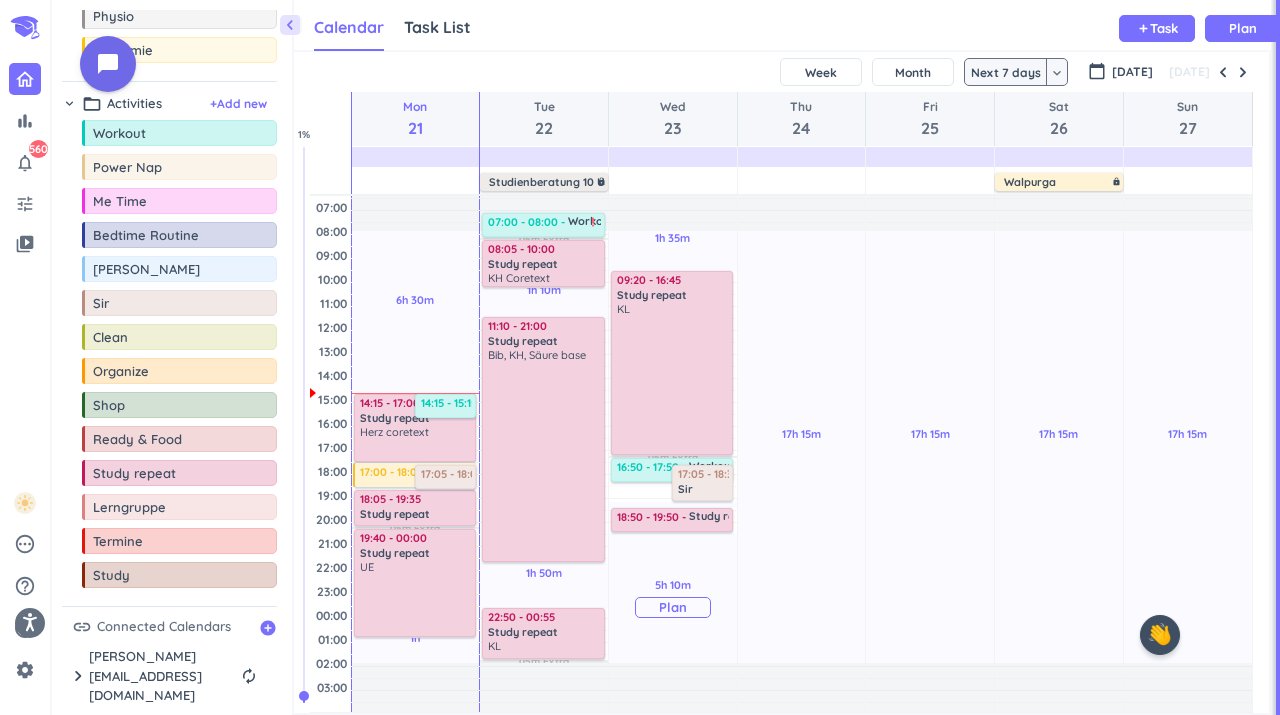 click on "1h 35m Past due Plan 15m Past due Plan 5h 10m Past due Plan 05m Extra Adjust Awake Time Adjust Awake Time 16:50 - 17:50 Workout delete_outline run 17:05 - 18:35 Sir delete_outline 09:20 - 16:45 Study repeat delete_outline KL 18:50 - 19:50 Study repeat delete_outline OW" at bounding box center [673, 424] 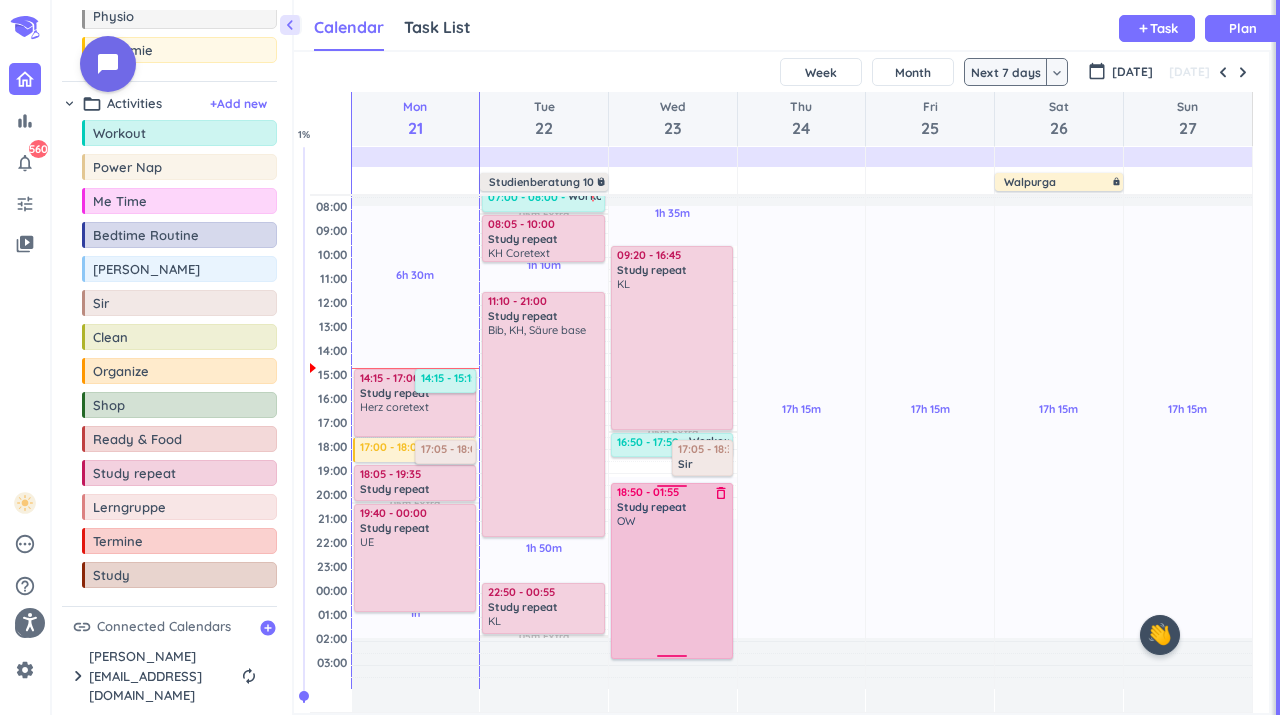 scroll, scrollTop: 86, scrollLeft: 0, axis: vertical 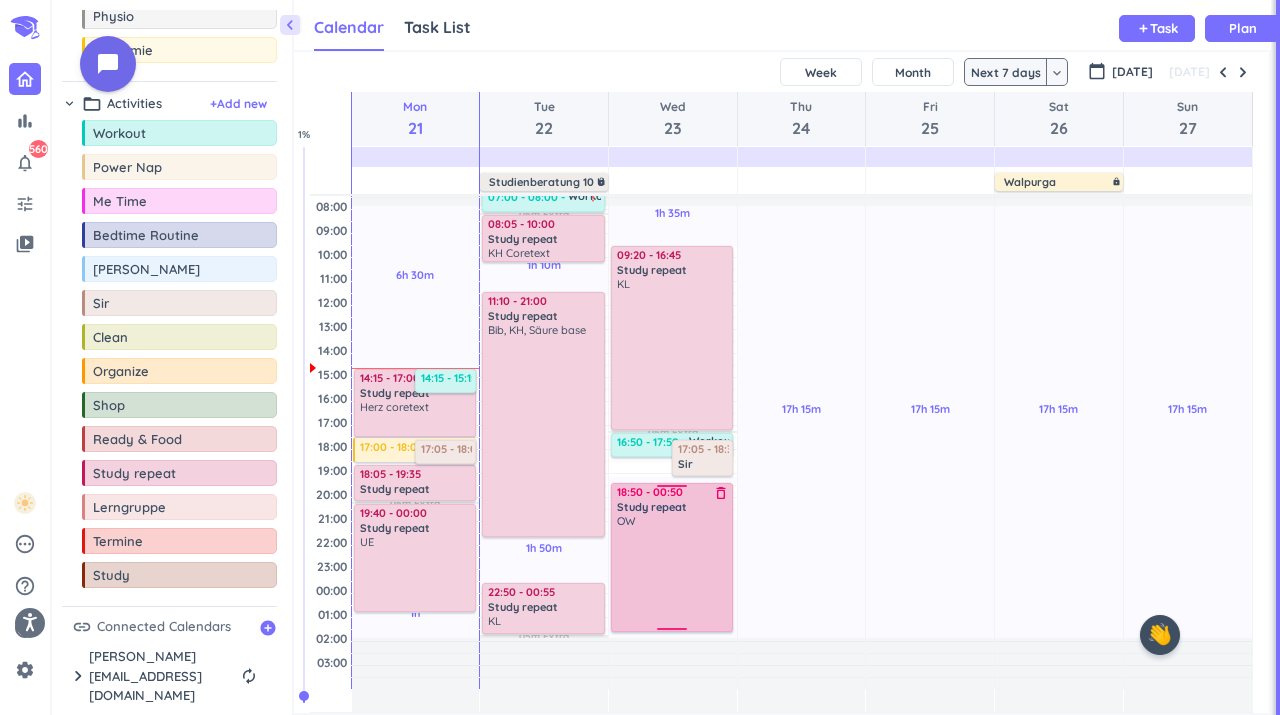 drag, startPoint x: 668, startPoint y: 542, endPoint x: 667, endPoint y: 633, distance: 91.00549 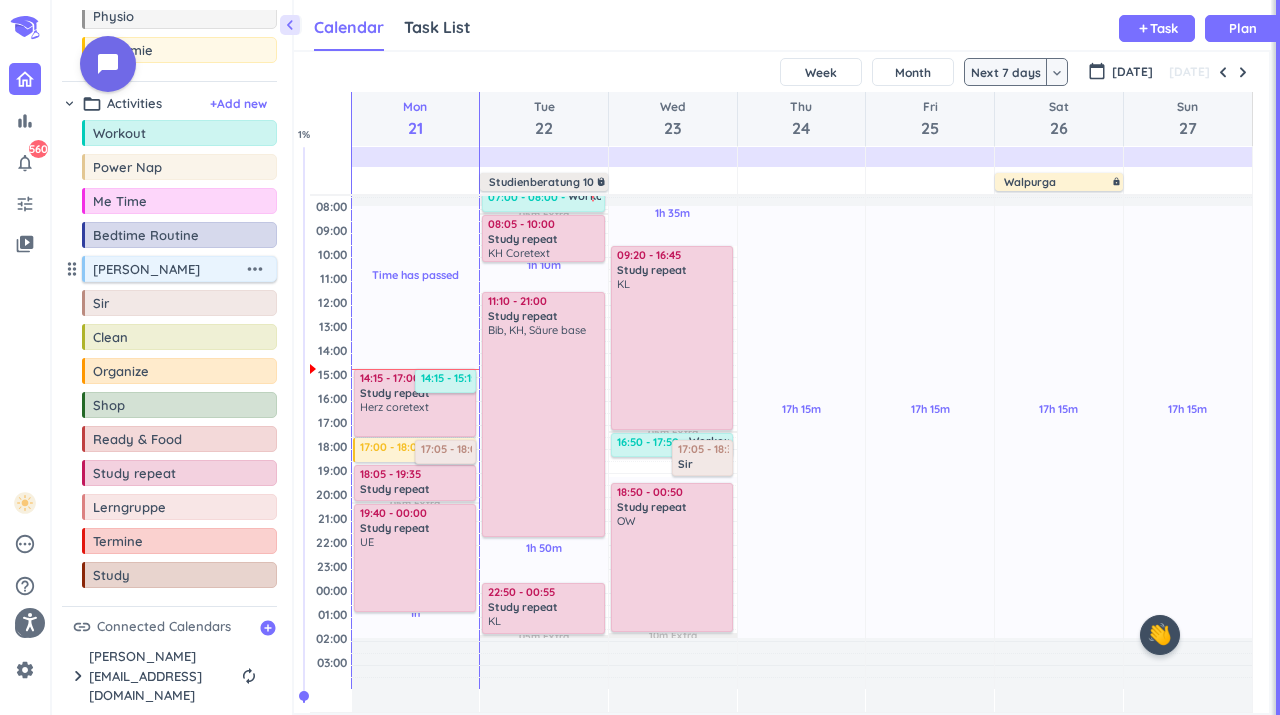 scroll, scrollTop: 61, scrollLeft: 0, axis: vertical 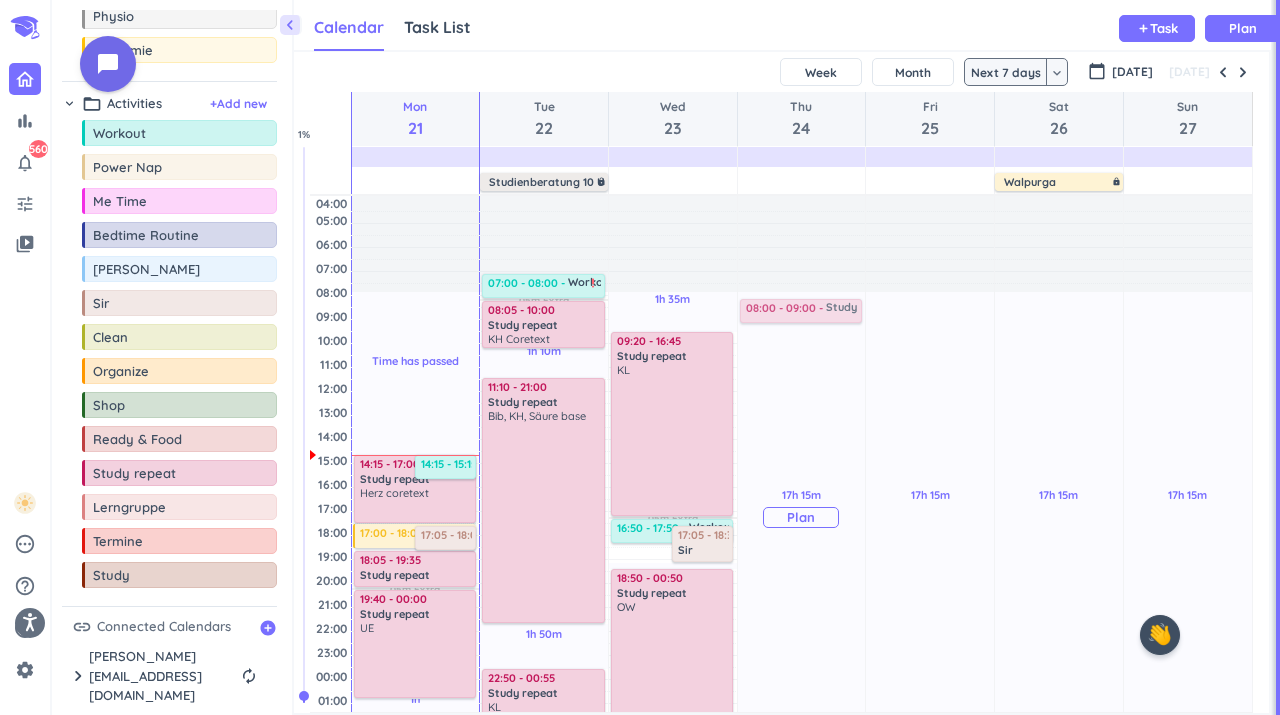 drag, startPoint x: 134, startPoint y: 492, endPoint x: 789, endPoint y: 299, distance: 682.8426 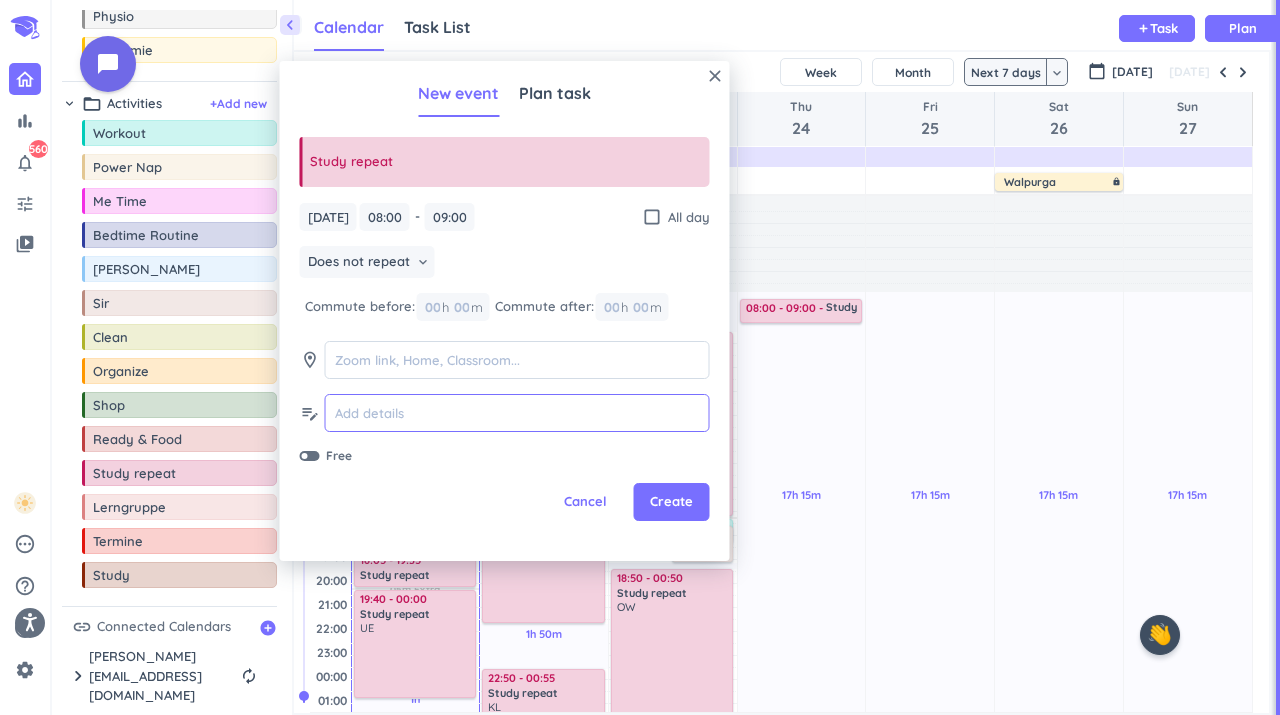 click at bounding box center [517, 413] 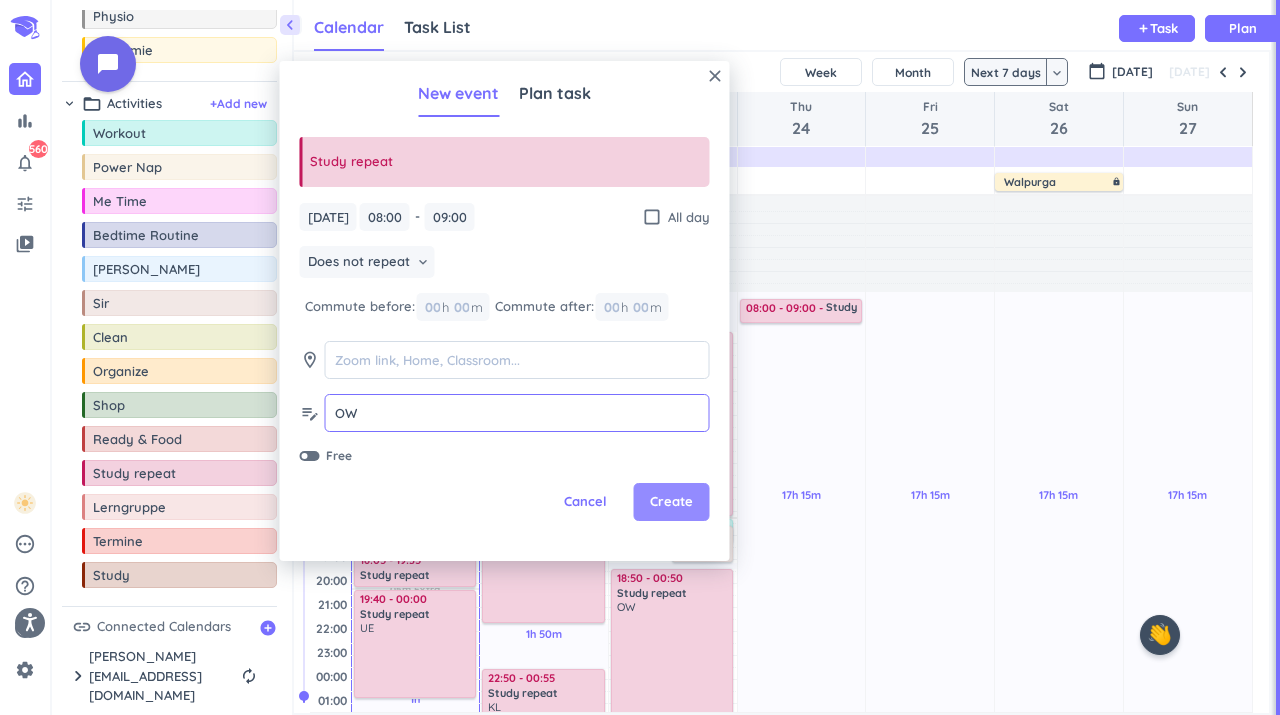 type on "OW" 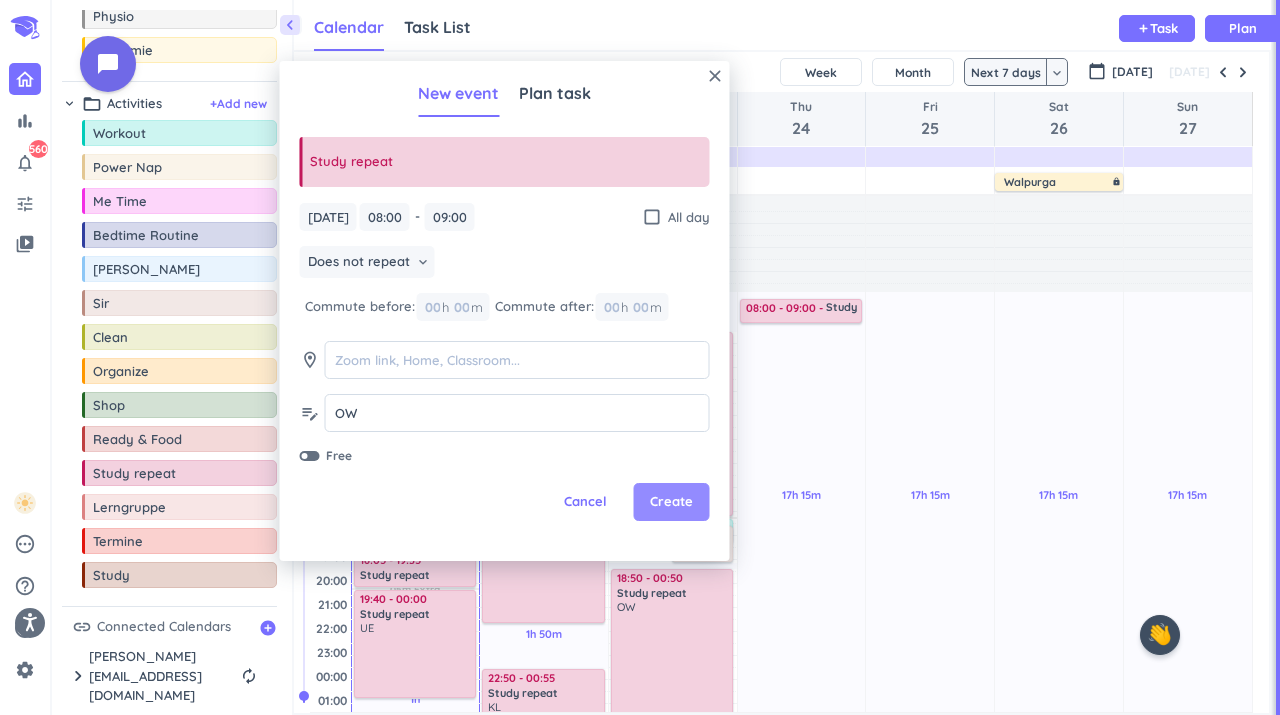 click on "Create" at bounding box center [671, 502] 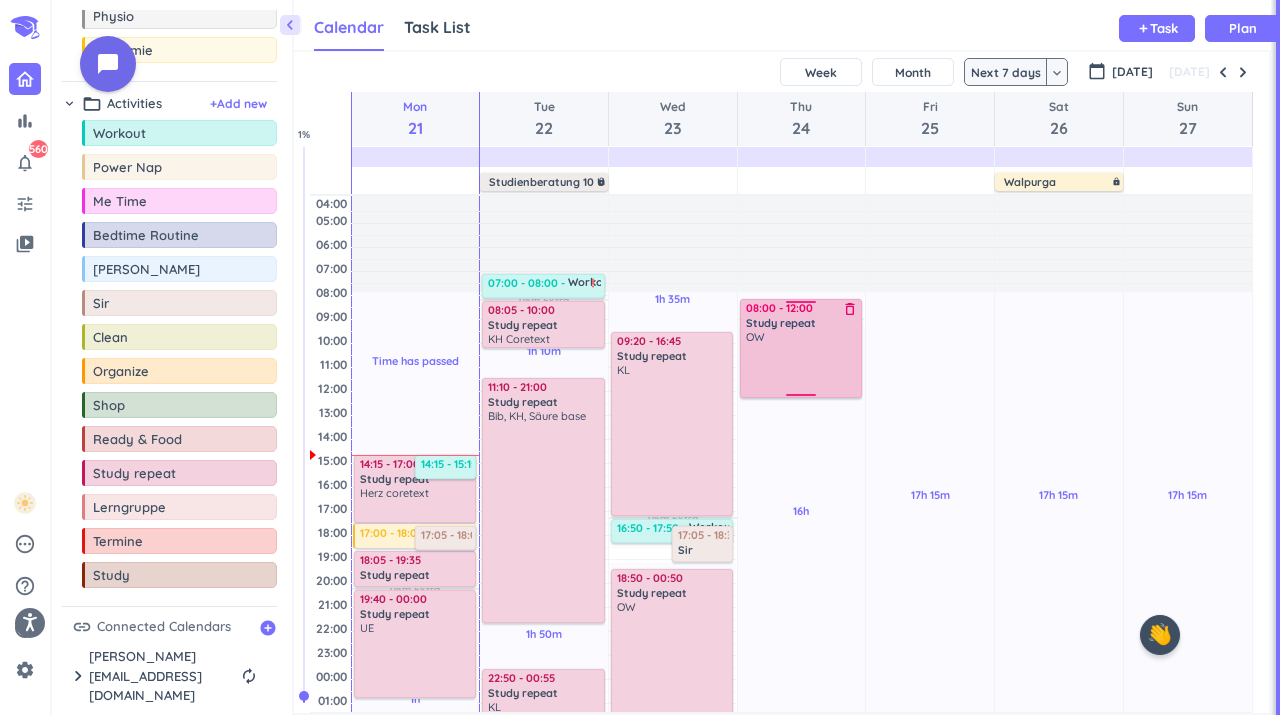 drag, startPoint x: 802, startPoint y: 322, endPoint x: 803, endPoint y: 397, distance: 75.00667 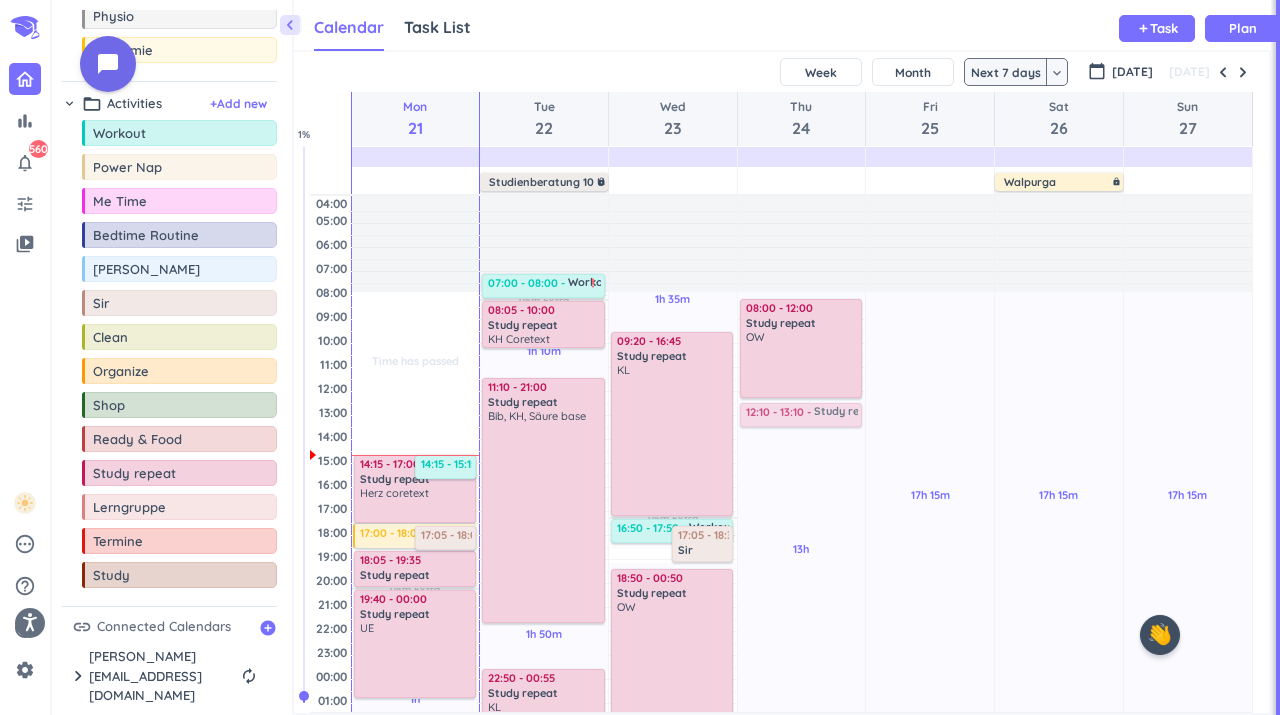 drag, startPoint x: 157, startPoint y: 483, endPoint x: 736, endPoint y: 407, distance: 583.9666 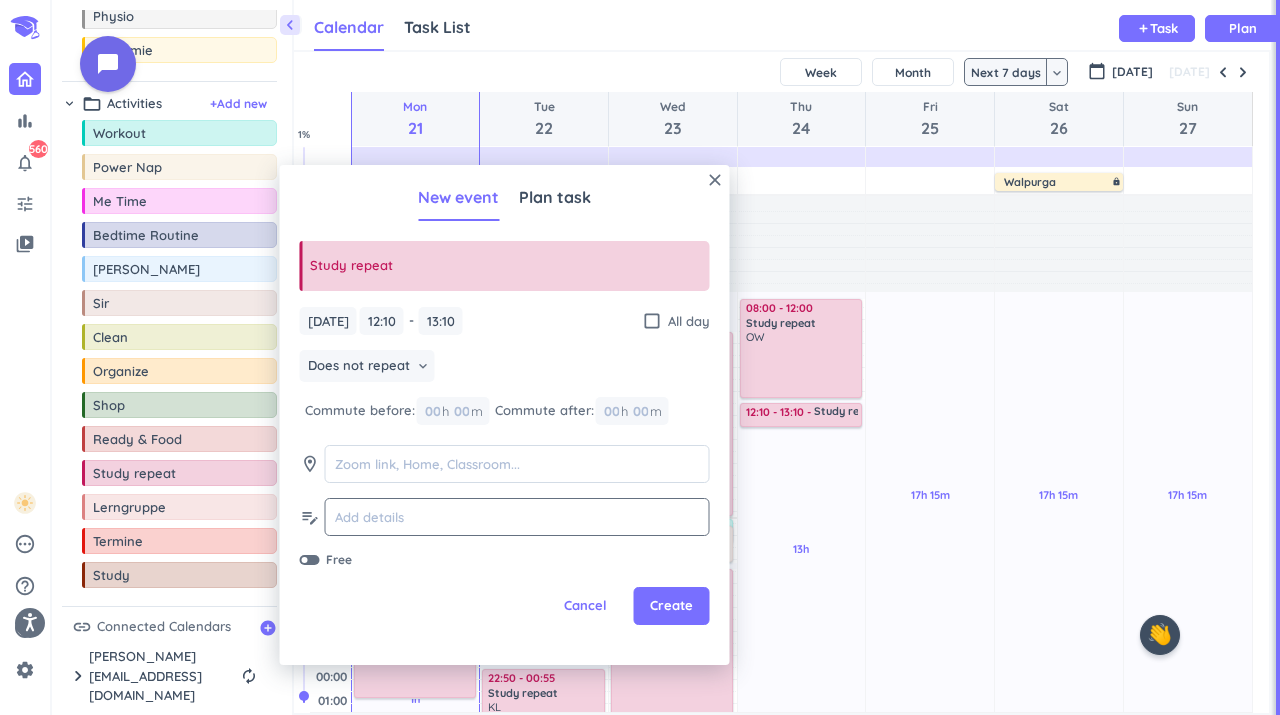 click 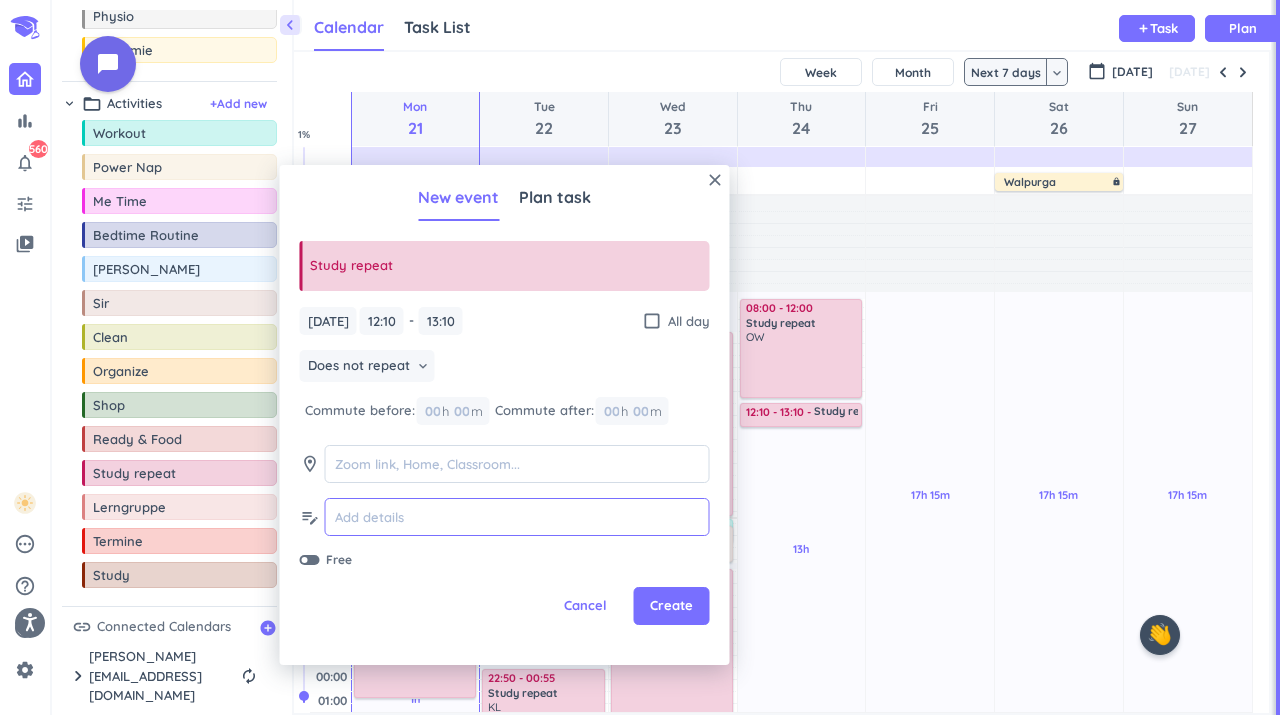 click at bounding box center (517, 517) 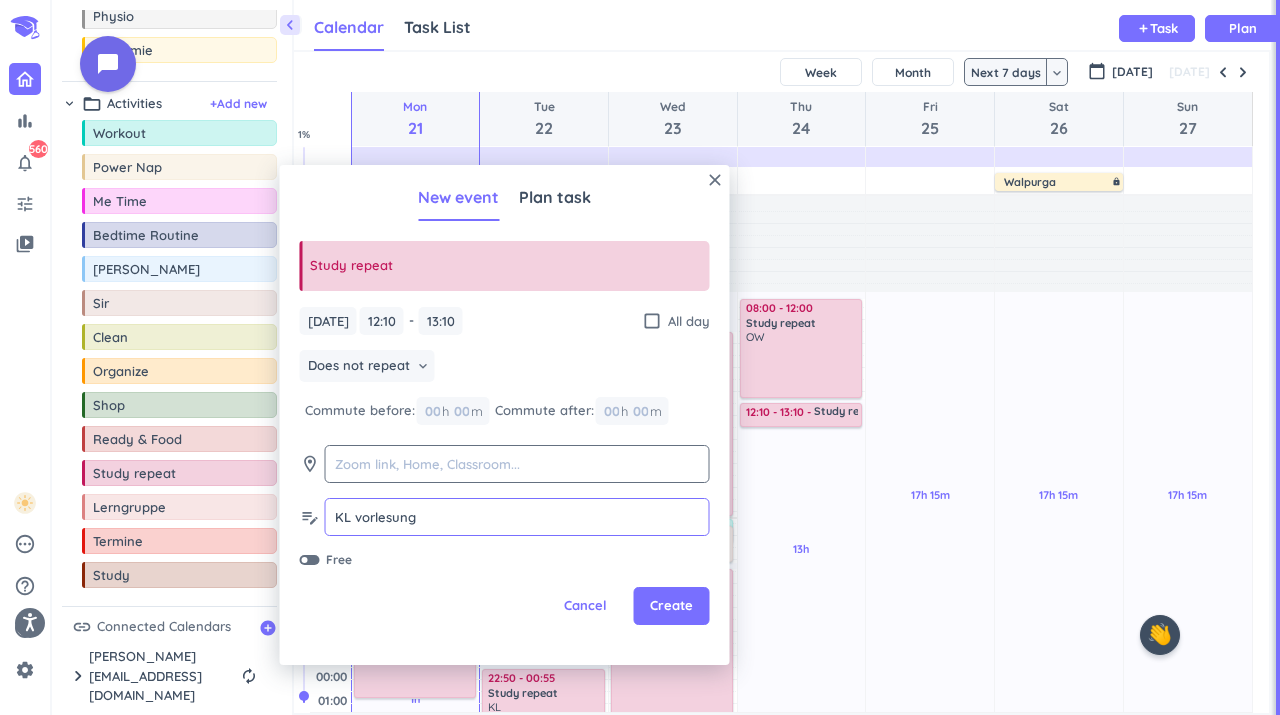 type on "KL vorlesung" 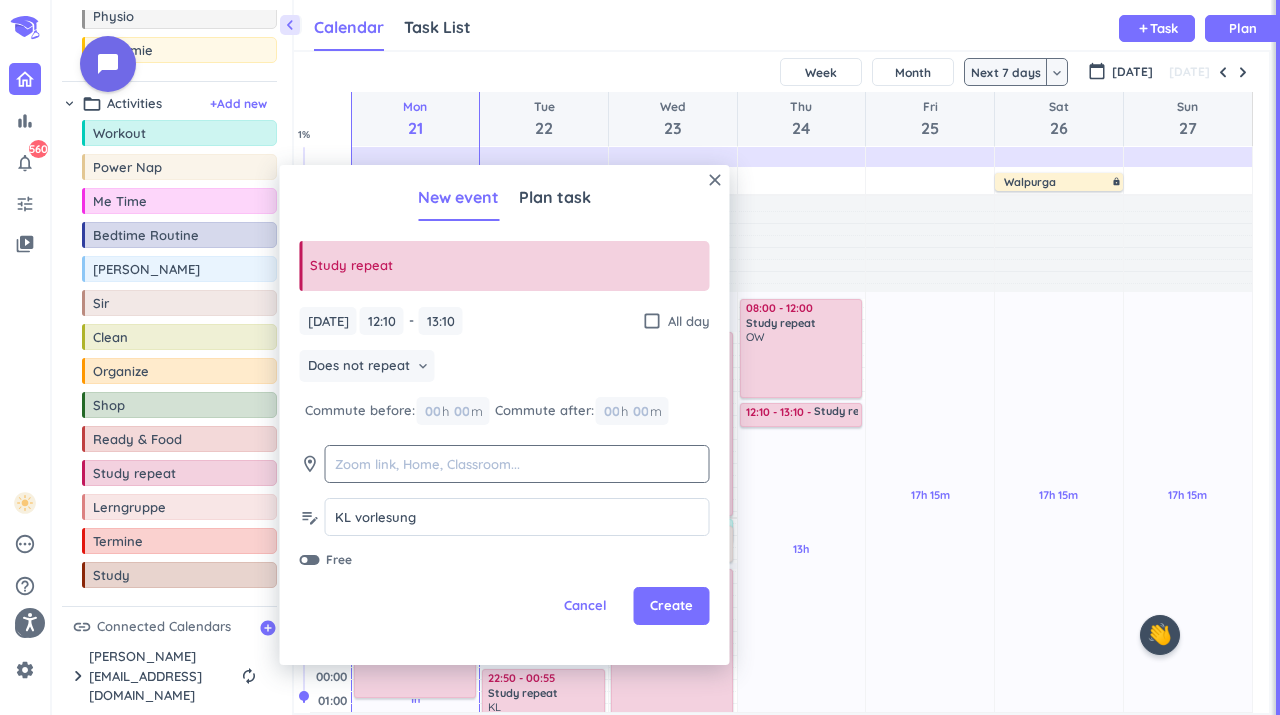 click on "Create" at bounding box center [671, 606] 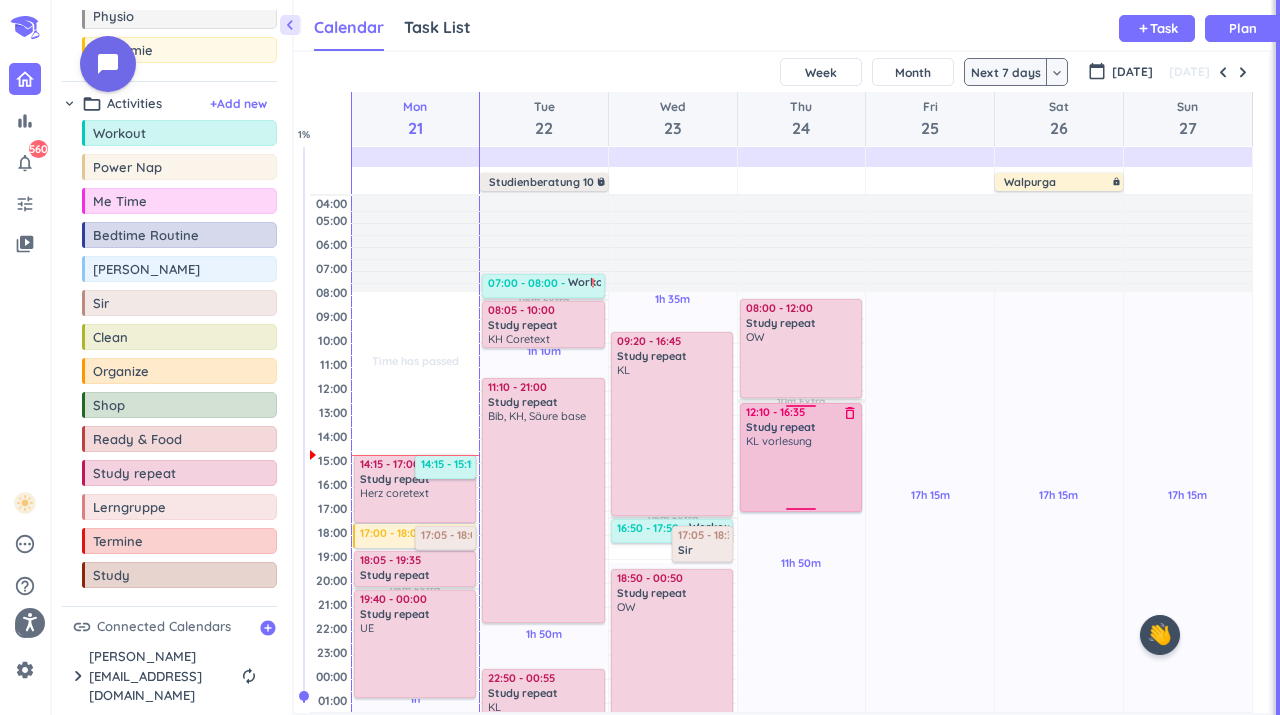 drag, startPoint x: 803, startPoint y: 425, endPoint x: 821, endPoint y: 510, distance: 86.88498 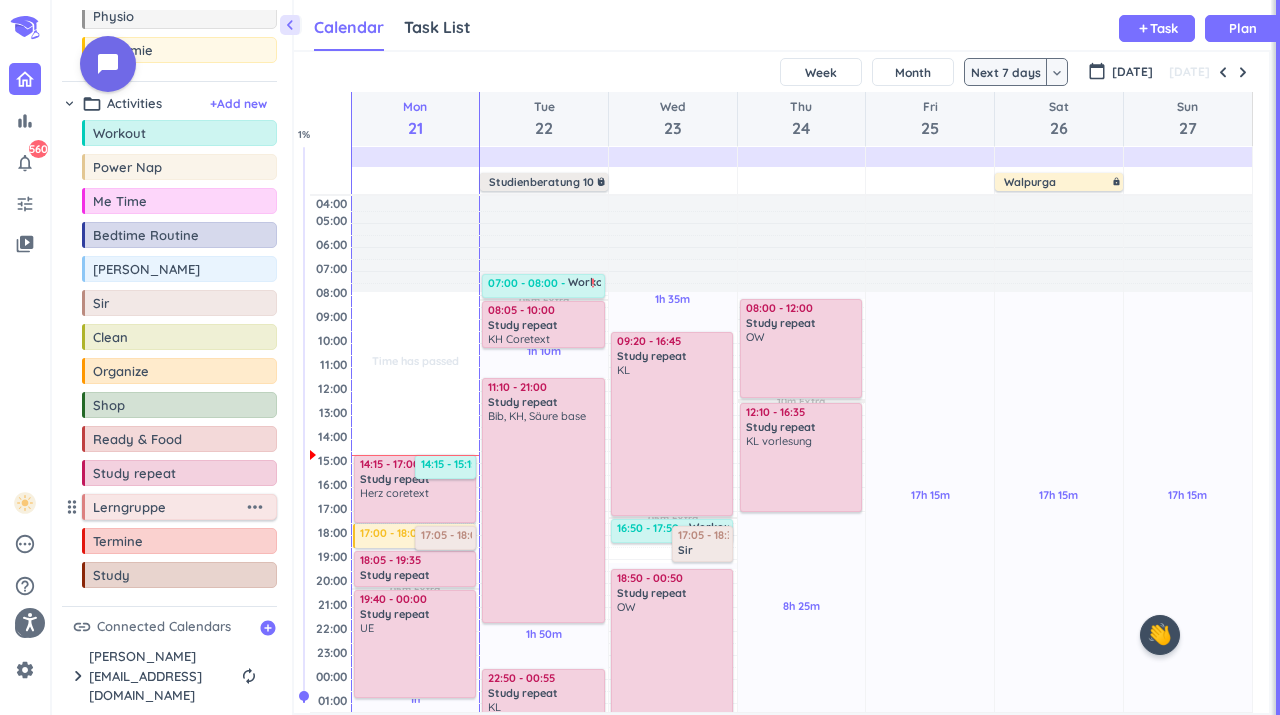 scroll, scrollTop: 86, scrollLeft: 0, axis: vertical 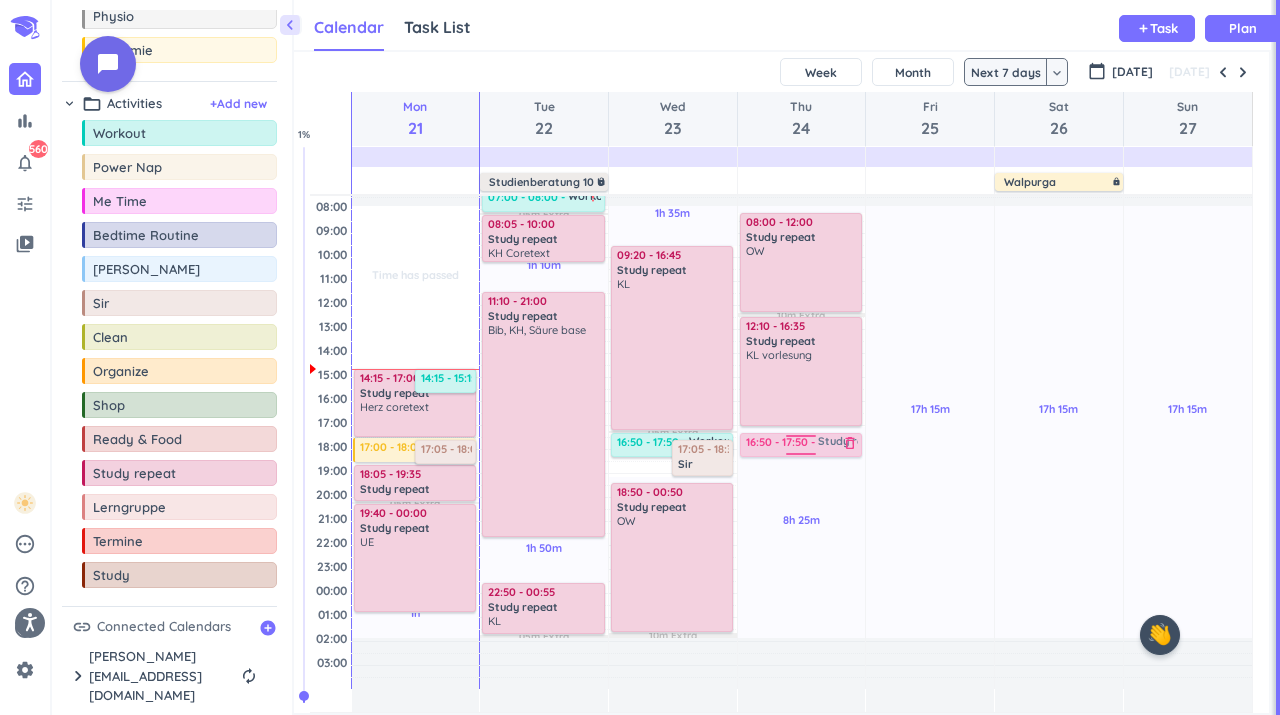drag, startPoint x: 127, startPoint y: 482, endPoint x: 804, endPoint y: 434, distance: 678.69946 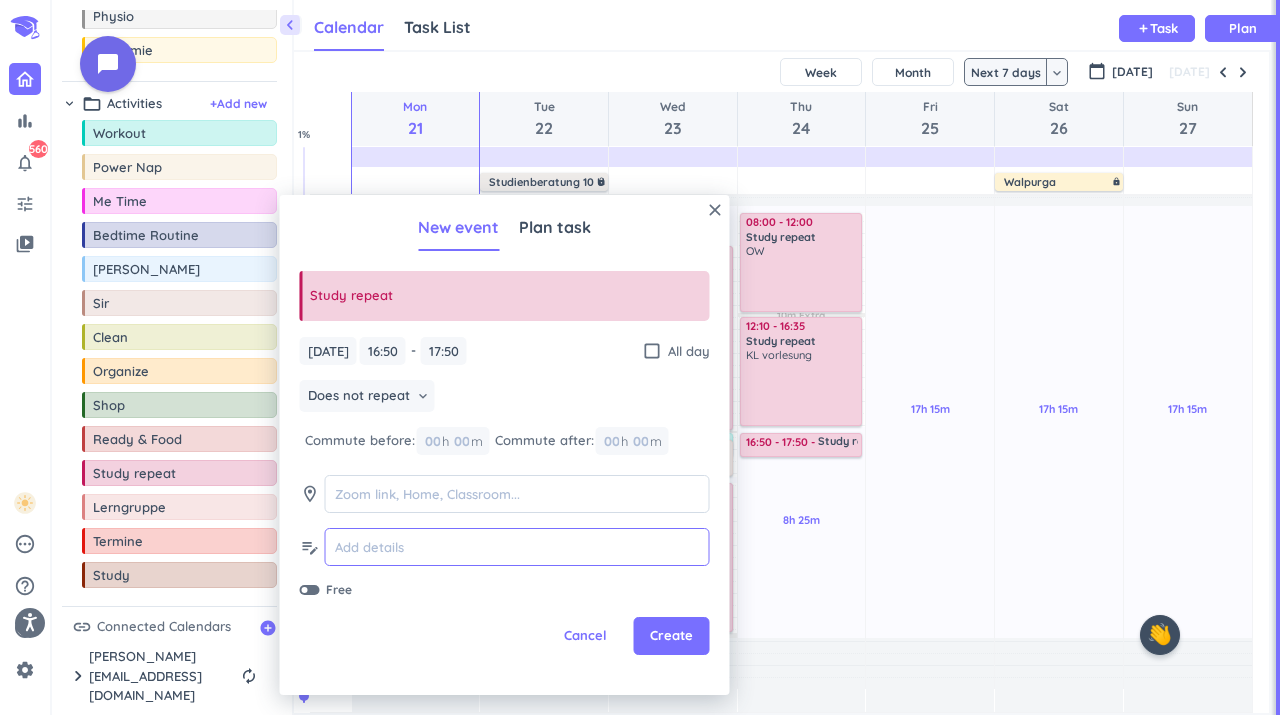 click at bounding box center [517, 547] 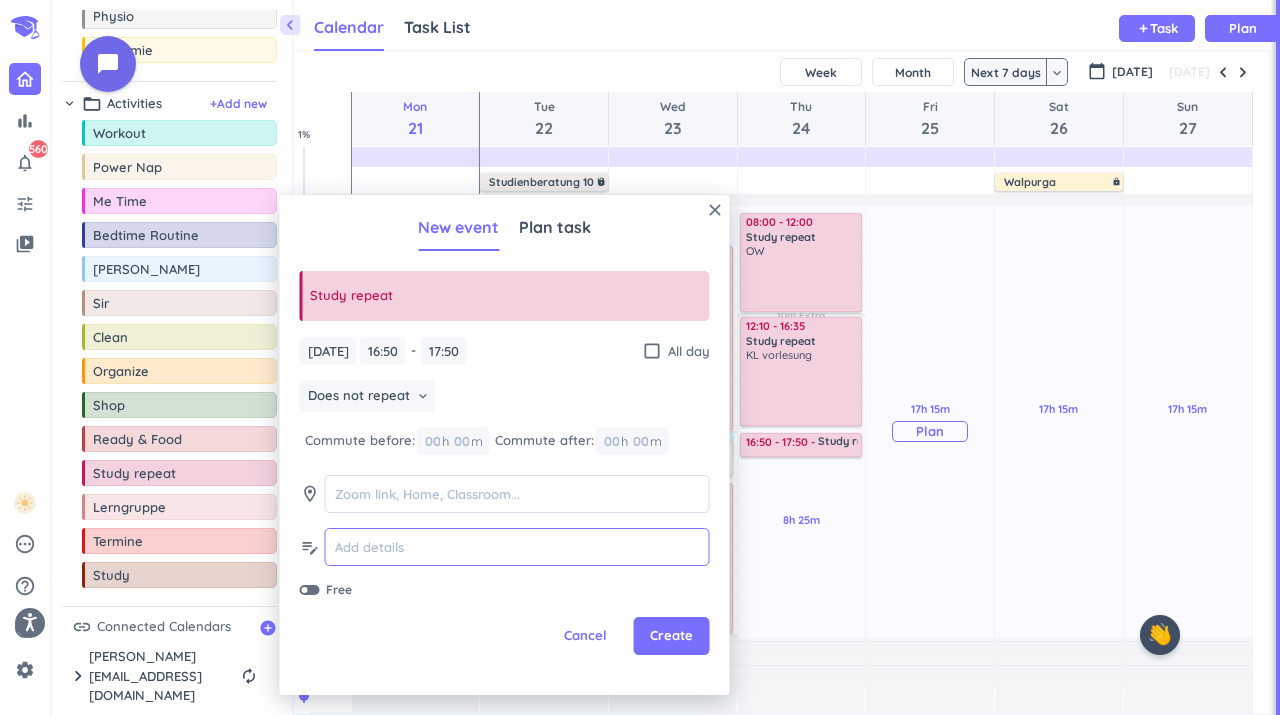 click on "17h 15m Past due Plan" at bounding box center (930, 422) 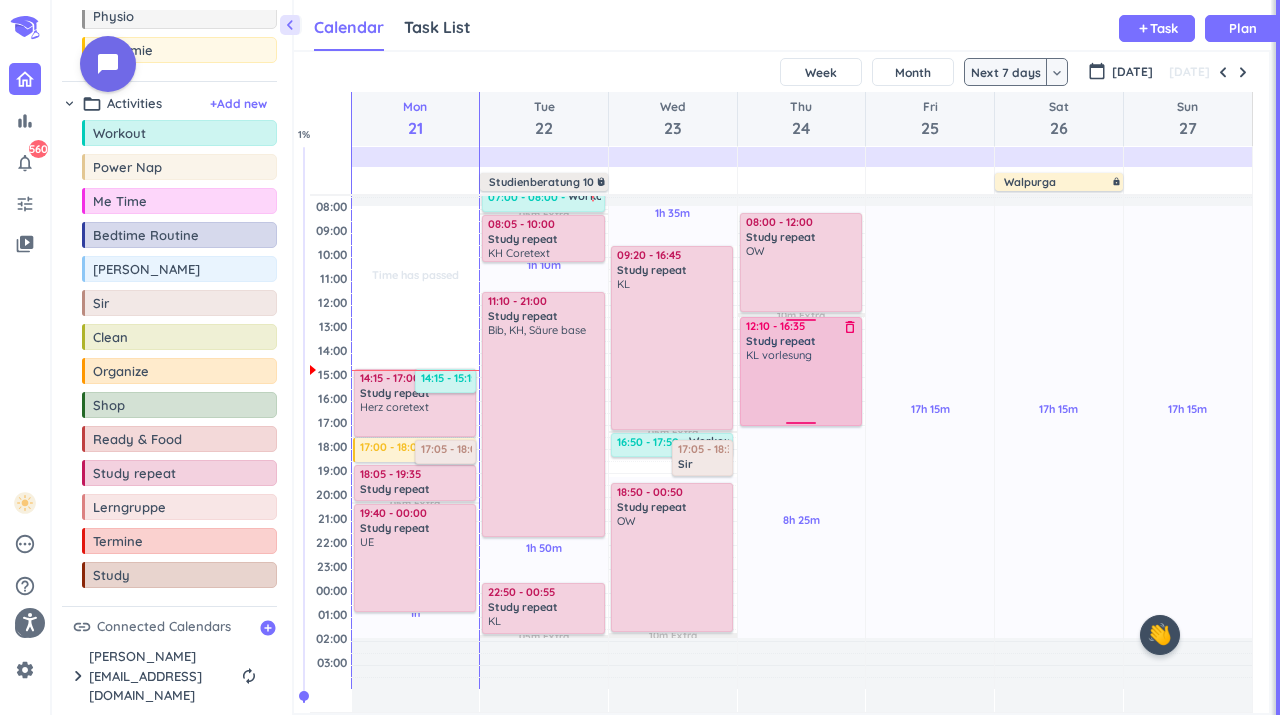 click on "delete_outline" at bounding box center (850, 327) 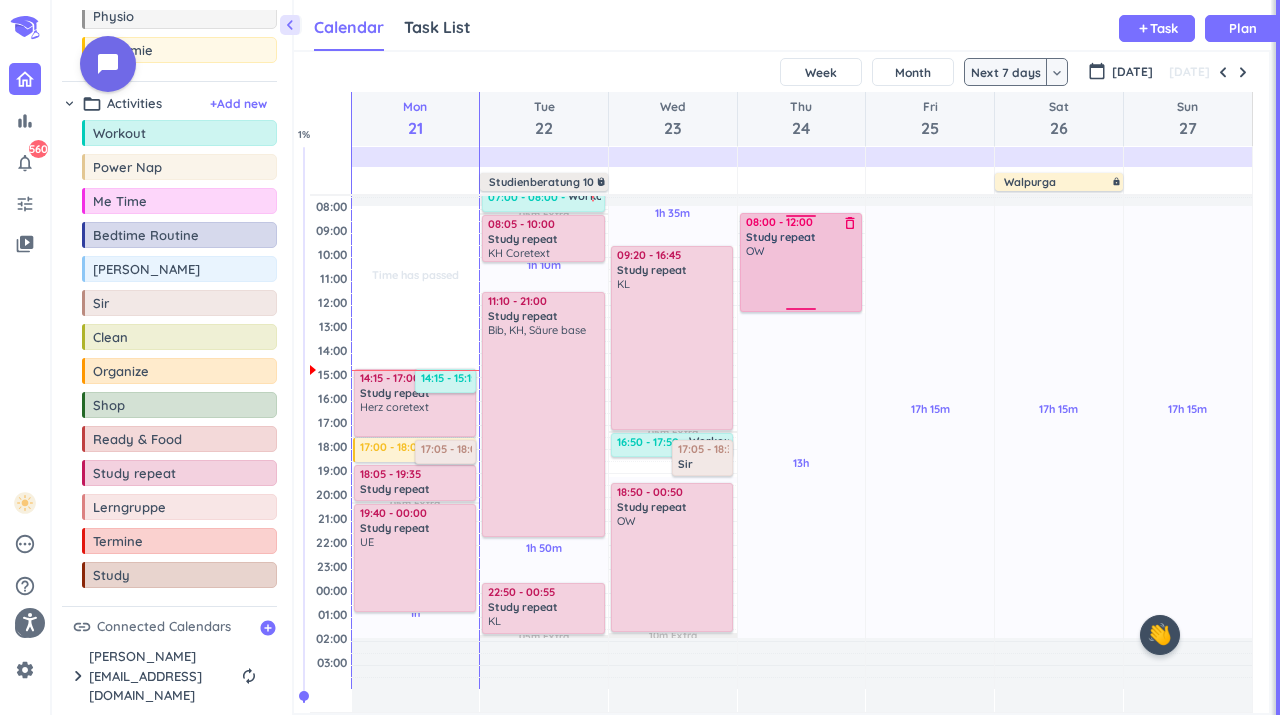 scroll, scrollTop: 61, scrollLeft: 0, axis: vertical 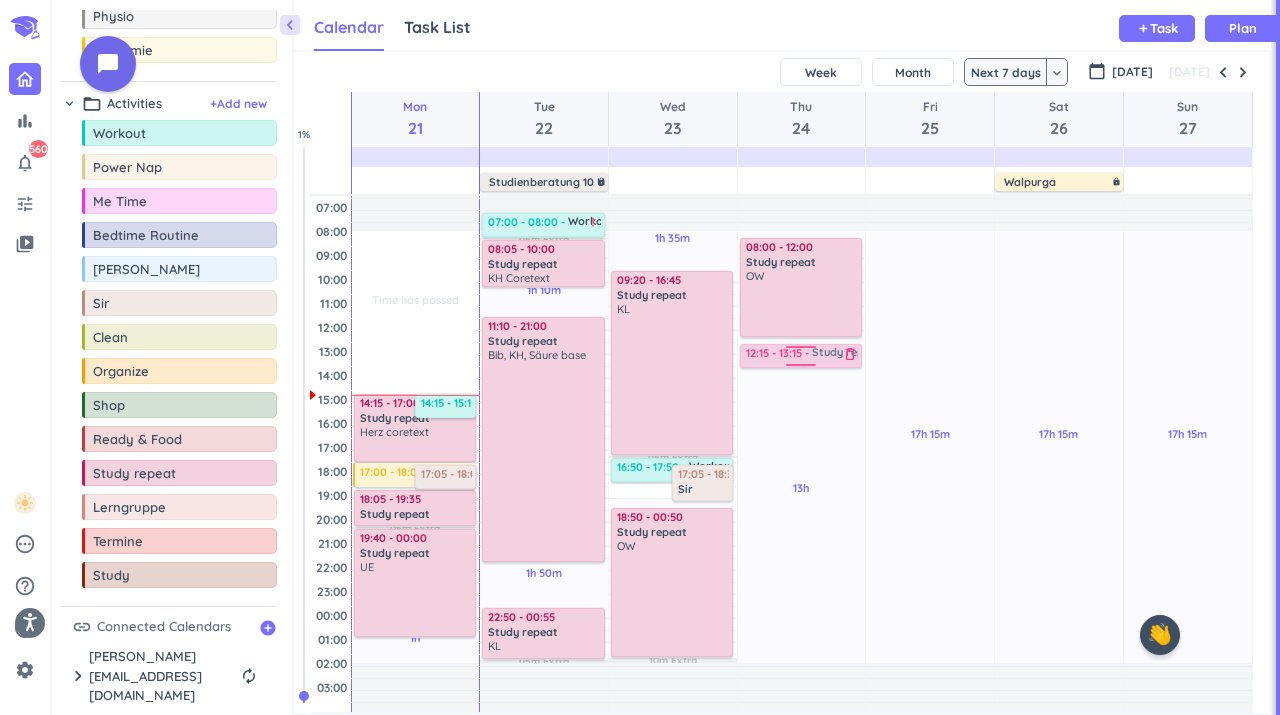 drag, startPoint x: 134, startPoint y: 484, endPoint x: 784, endPoint y: 344, distance: 664.906 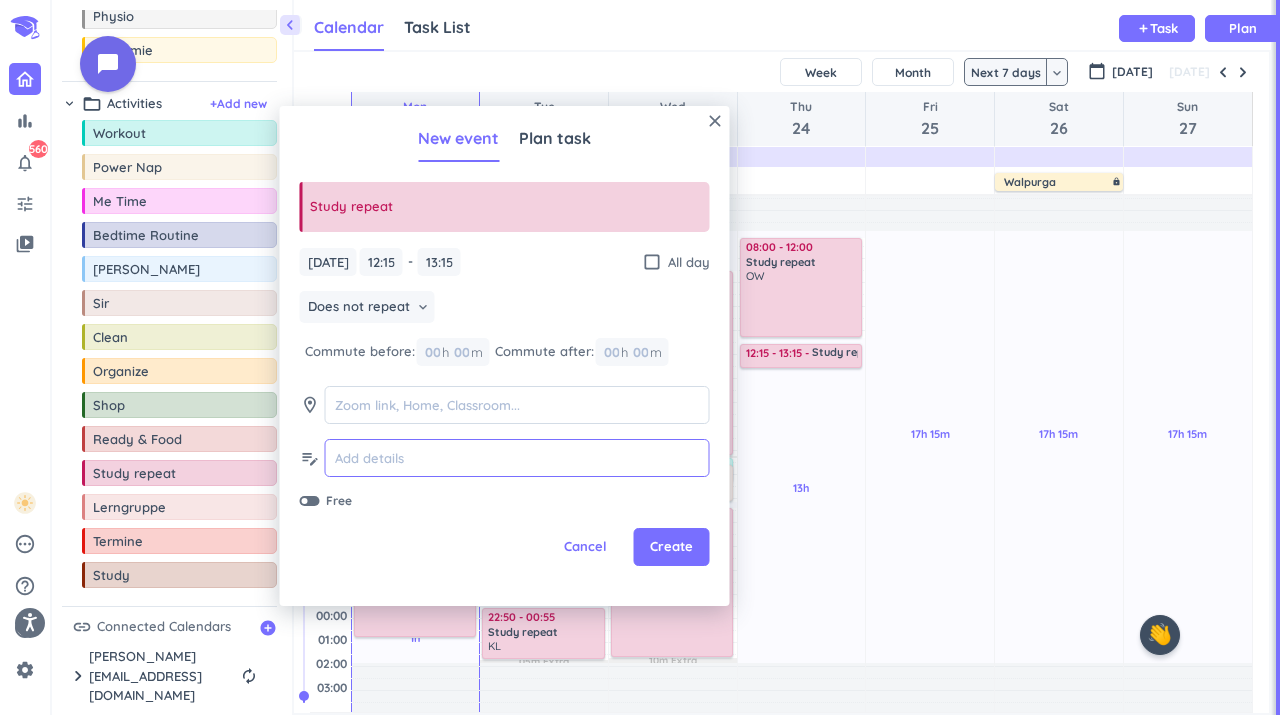 click at bounding box center (517, 458) 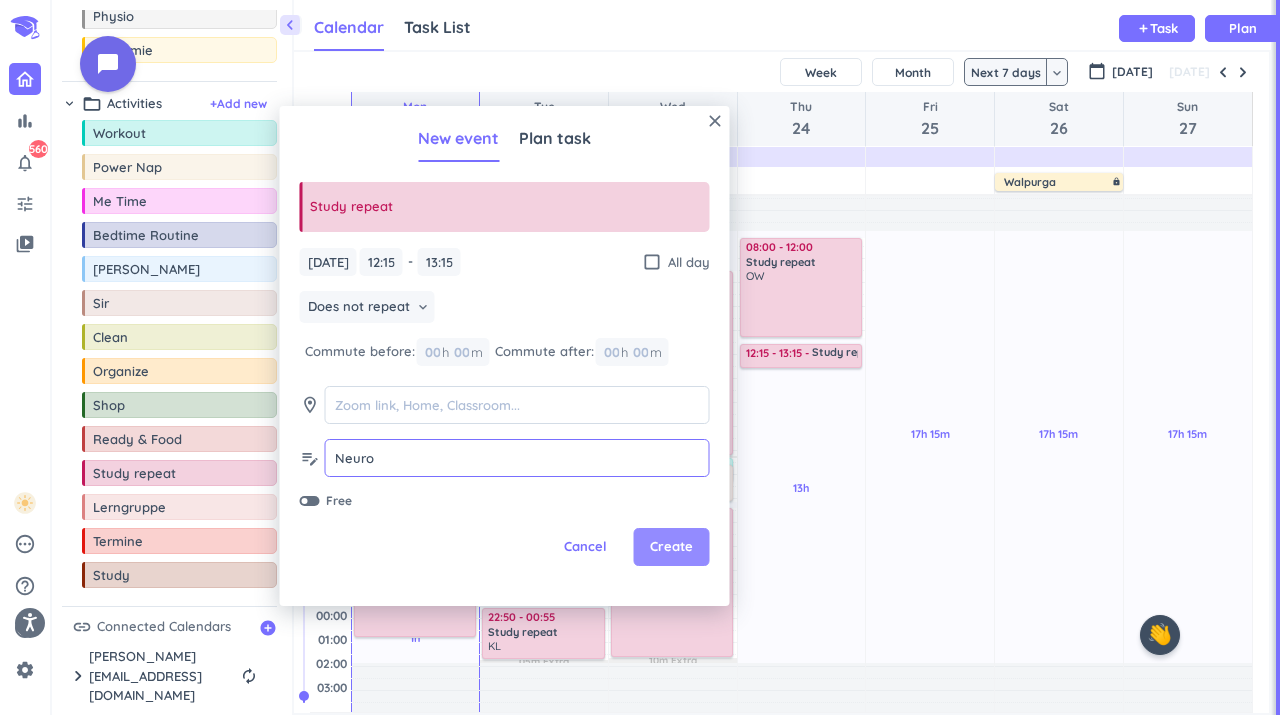 type on "Neuro" 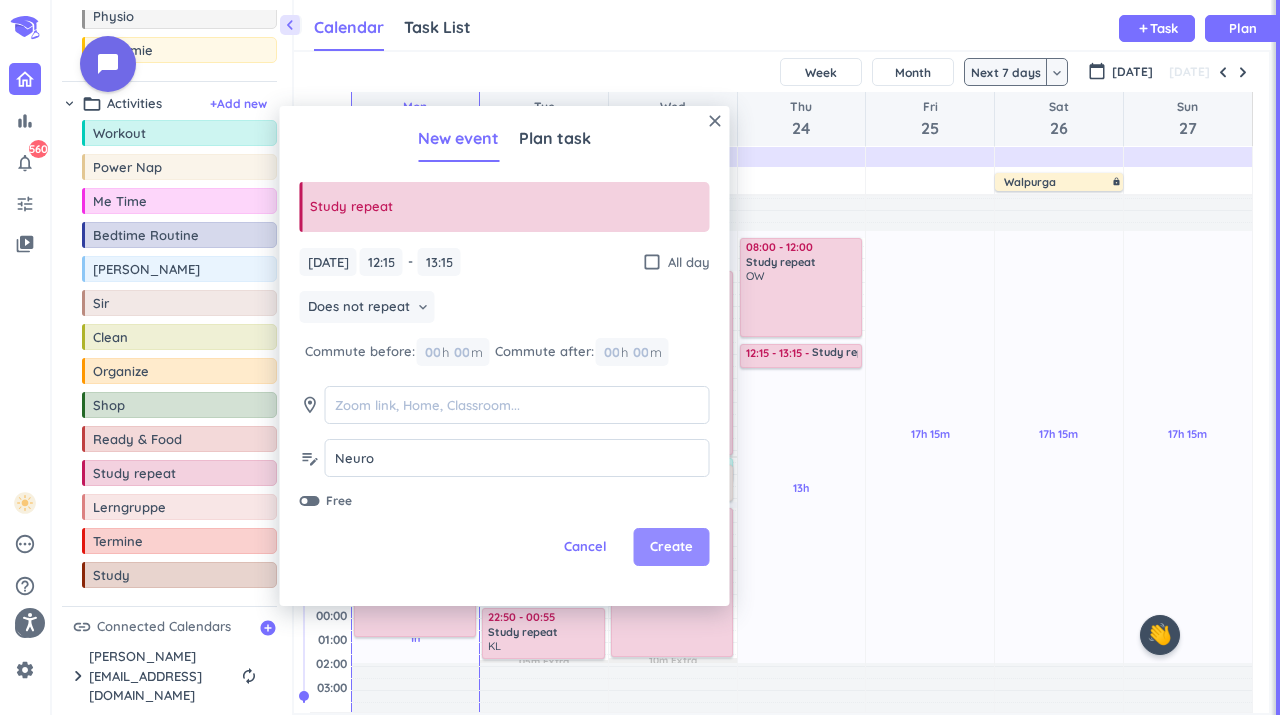 click on "Create" at bounding box center [672, 547] 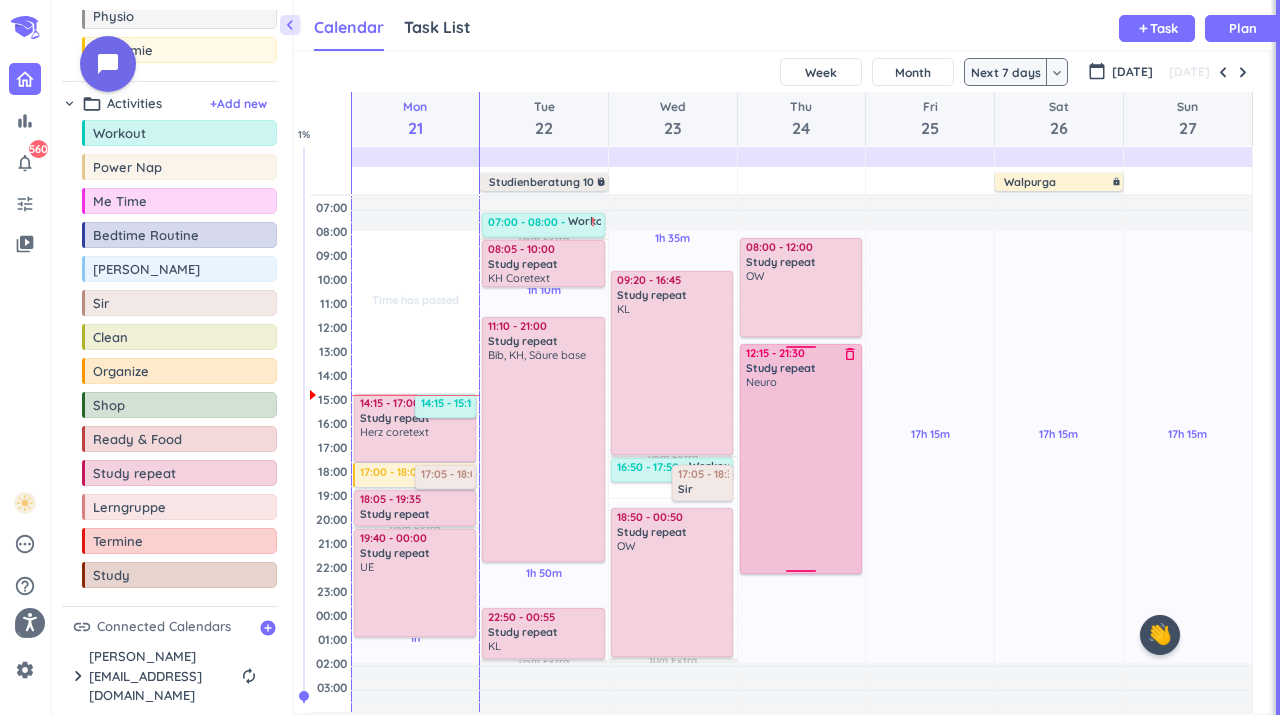 drag, startPoint x: 805, startPoint y: 366, endPoint x: 813, endPoint y: 571, distance: 205.15604 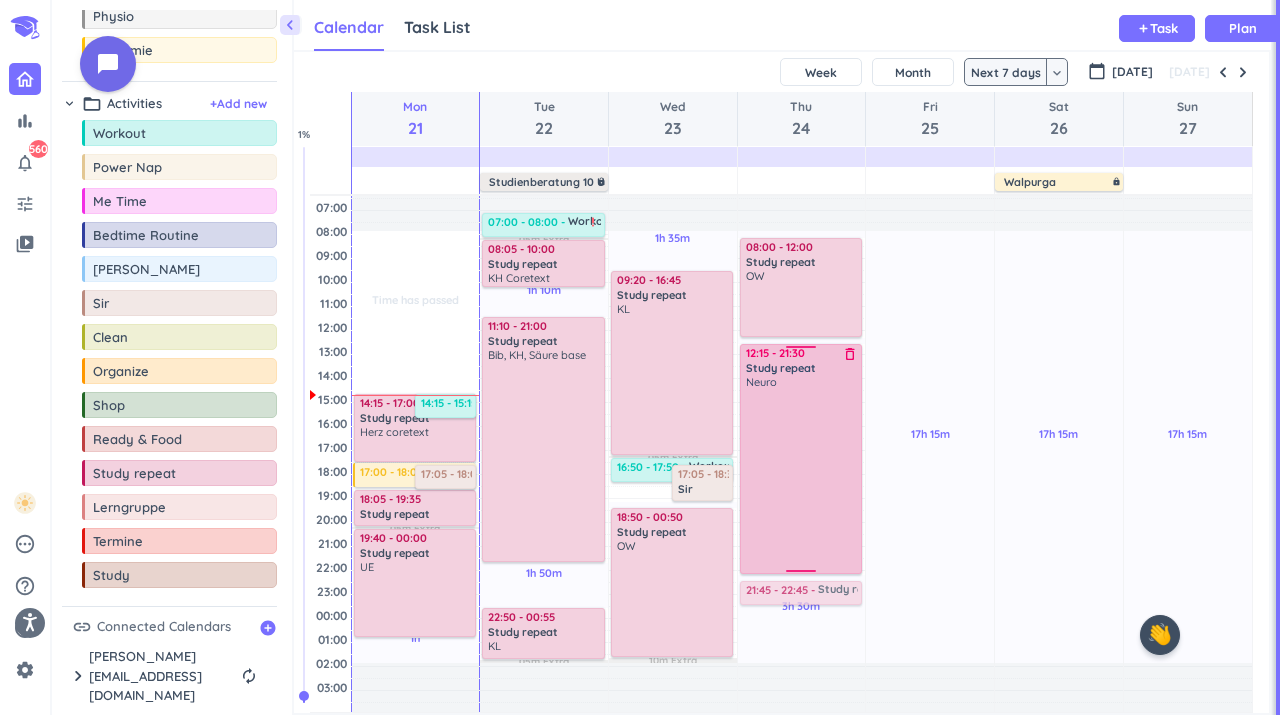 click on "chevron_left Drag a custom event format_color_fill chevron_right folder_open Courses   +  Add new drag_indicator Biochemie more_horiz drag_indicator Physio more_horiz drag_indicator Anatomie more_horiz chevron_right folder_open Activities   +  Add new drag_indicator Workout more_horiz drag_indicator Power Nap more_horiz drag_indicator Me Time more_horiz drag_indicator Bedtime Routine more_horiz drag_indicator [PERSON_NAME] more_horiz drag_indicator Sir more_horiz drag_indicator Clean  more_horiz drag_indicator Organize more_horiz drag_indicator Shop more_horiz drag_indicator Ready & Food more_horiz drag_indicator Study repeat more_horiz drag_indicator Lerngruppe more_horiz drag_indicator Termine more_horiz drag_indicator Study more_horiz link Connected Calendars add_circle chevron_right [PERSON_NAME][EMAIL_ADDRESS][DOMAIN_NAME] autorenew delete_outline check_box_outline_blank Feiertage in [GEOGRAPHIC_DATA] check_box_outline_blank Kalenderwochen check_box Klausuren/Prüfungen check_box Uni Seminare  check_box Uni Vorlesung  Sport 1" at bounding box center [666, 357] 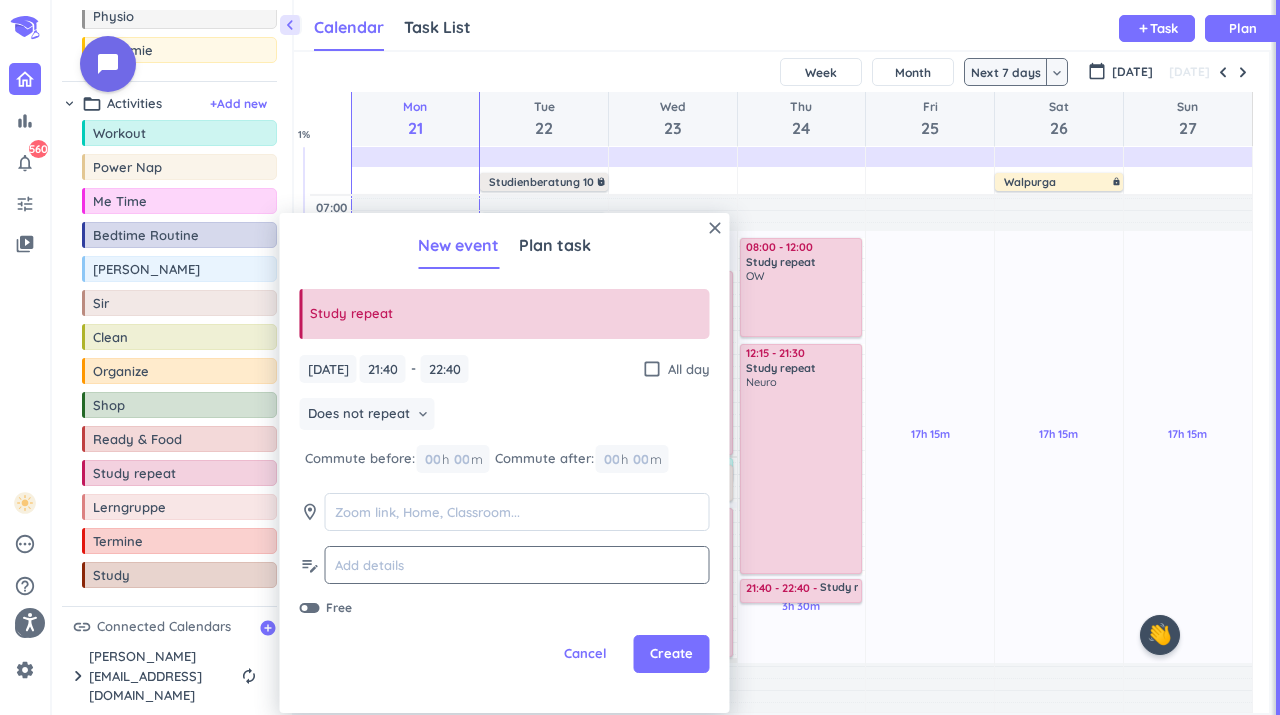 click 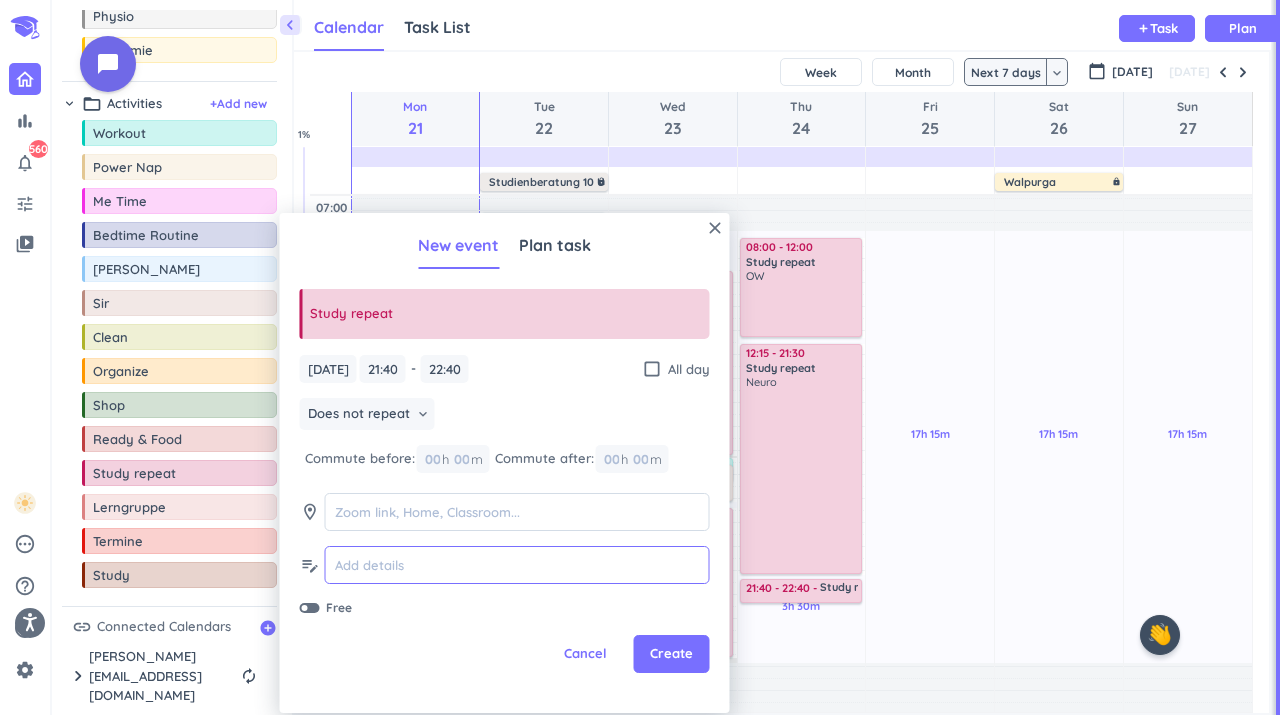 click at bounding box center (517, 565) 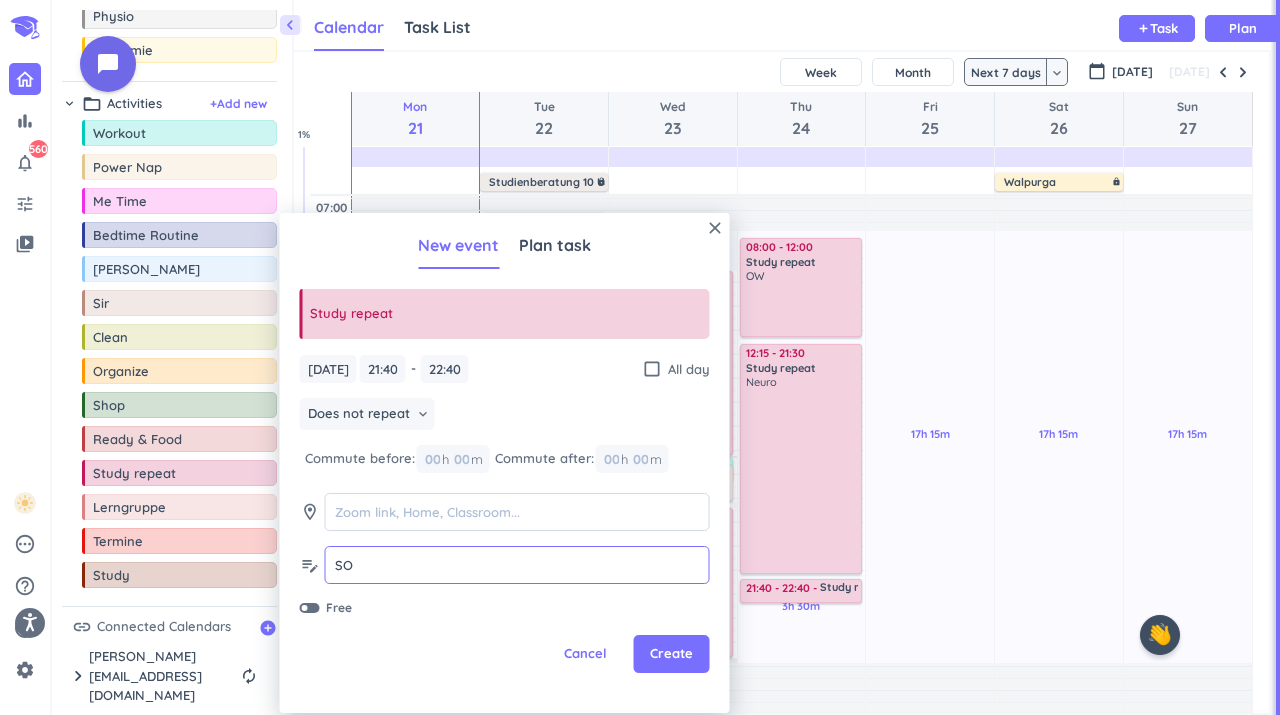 type on "SO" 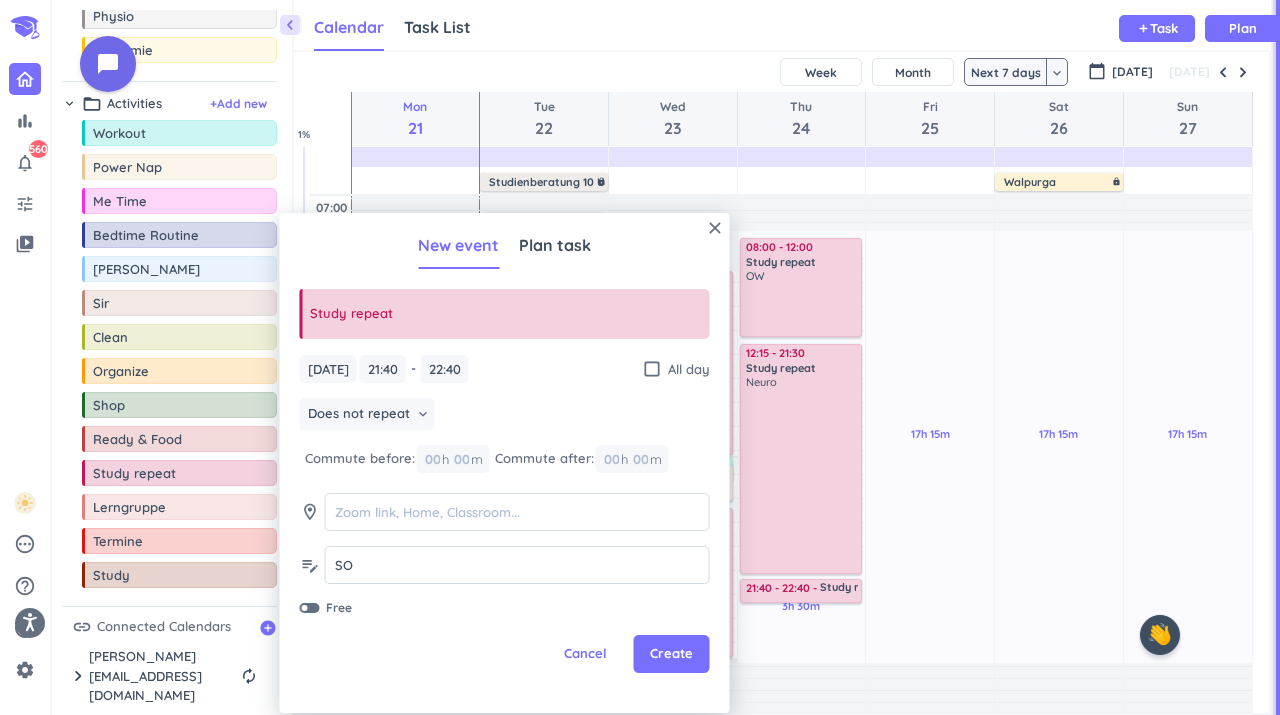 click on "Create" at bounding box center (671, 654) 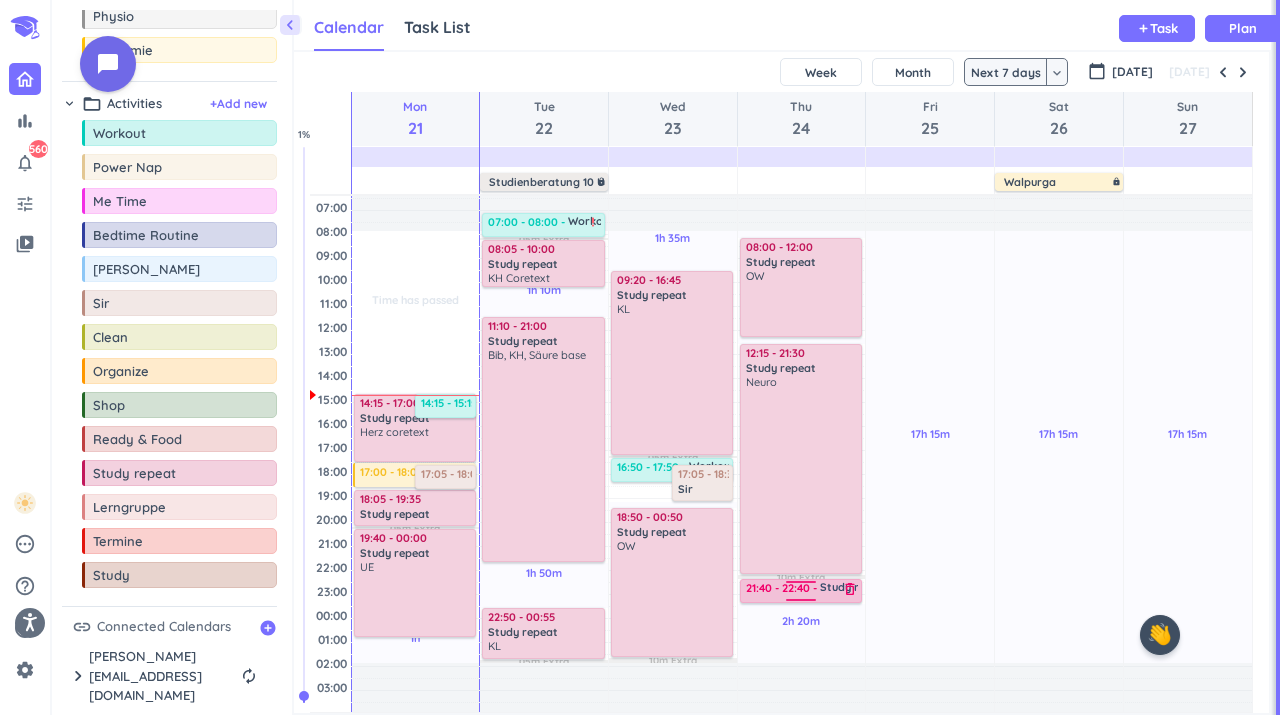click on "21:40 - 22:40" at bounding box center [783, 589] 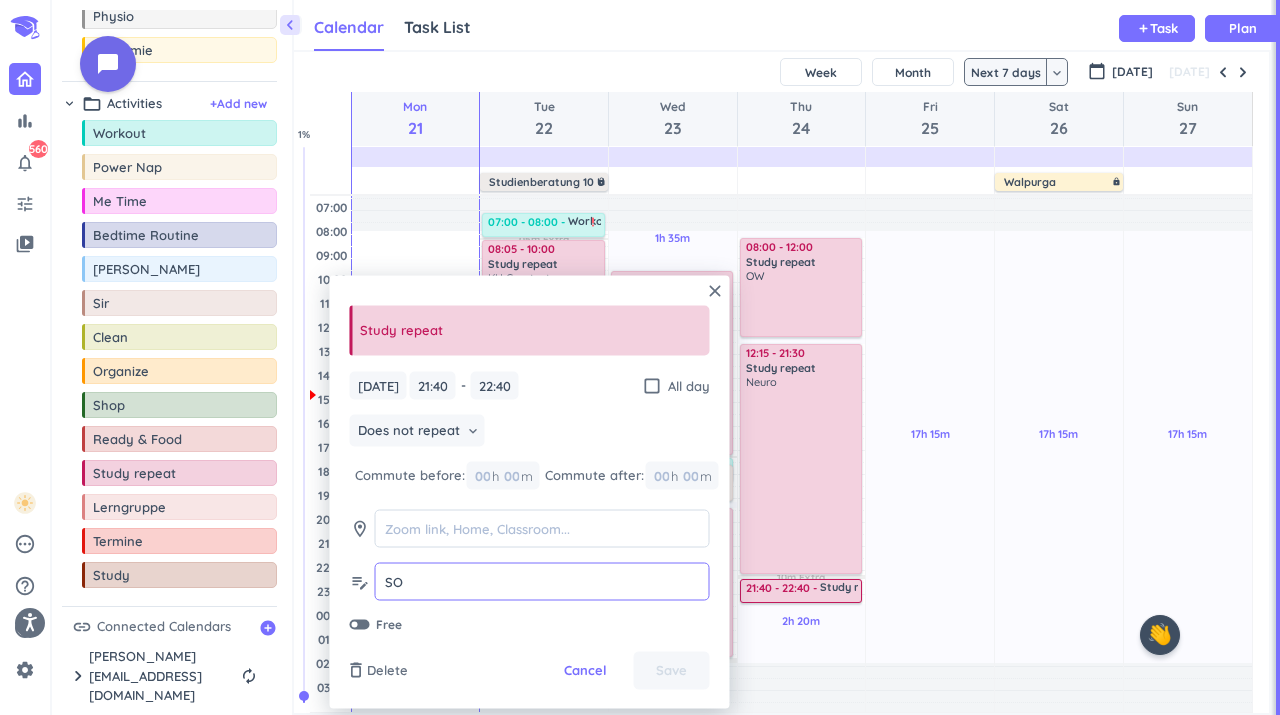 click on "SO" at bounding box center (542, 581) 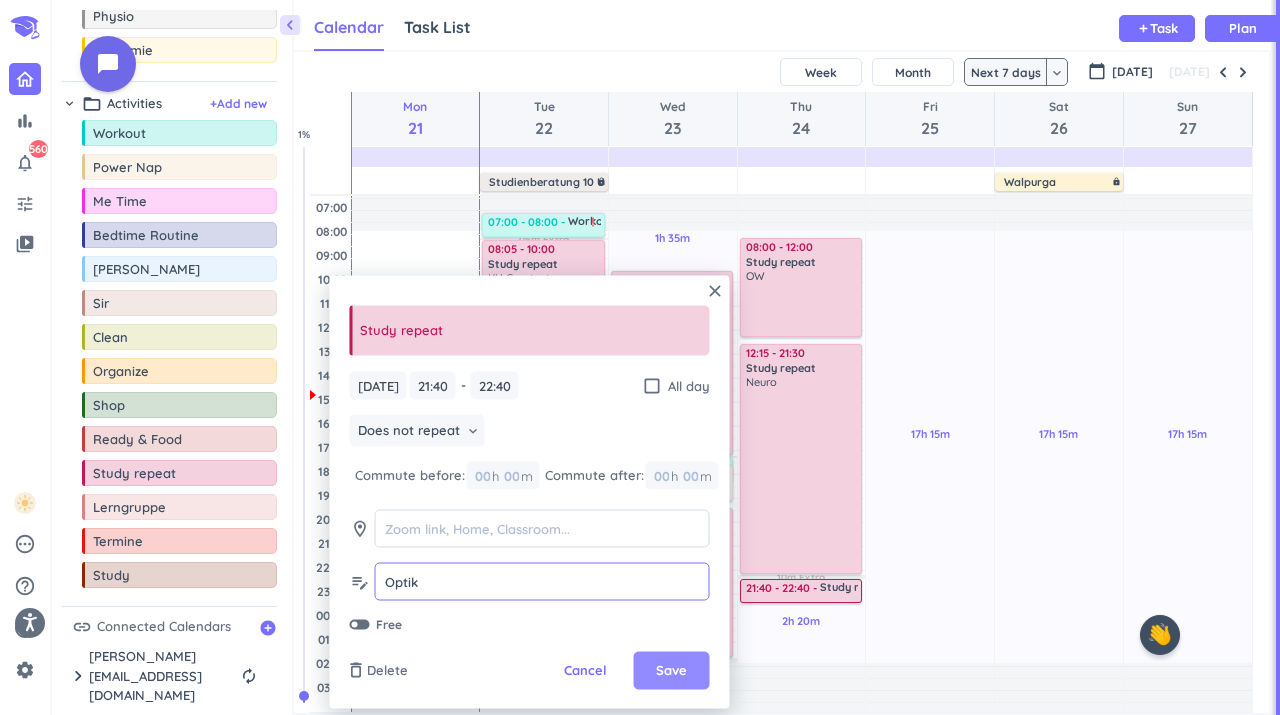 type on "Optik" 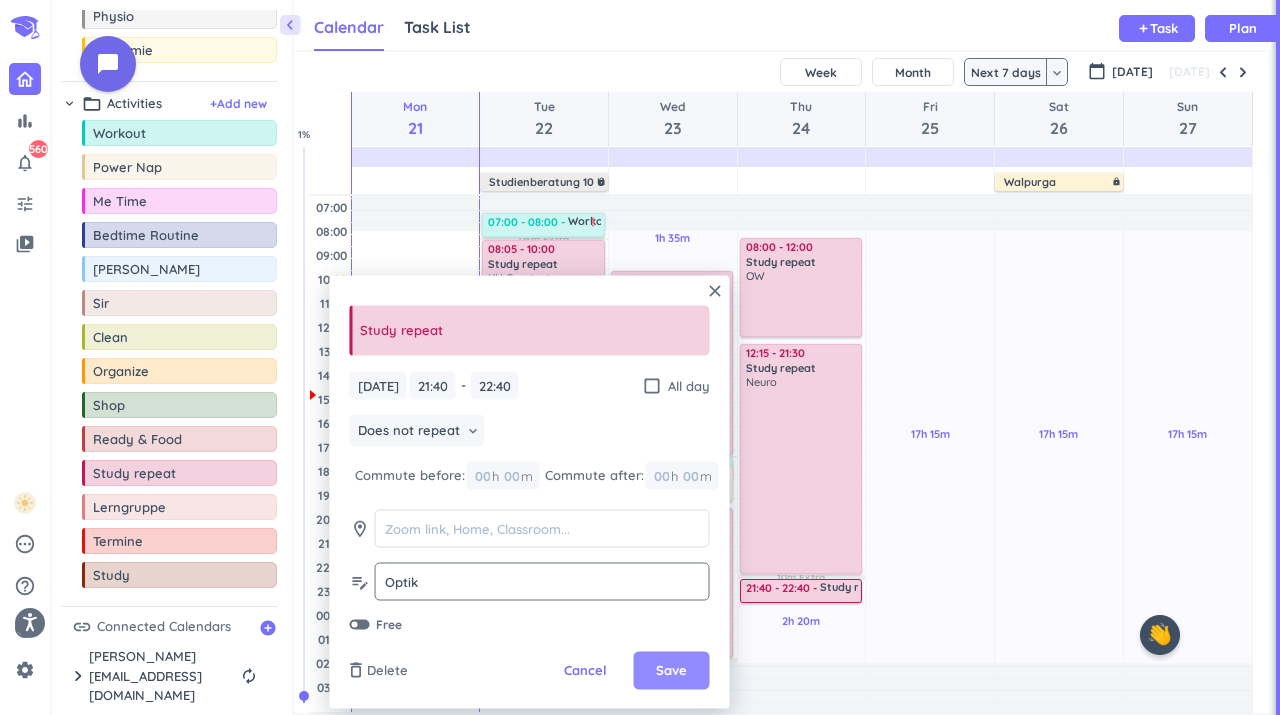 click on "Save" at bounding box center [671, 671] 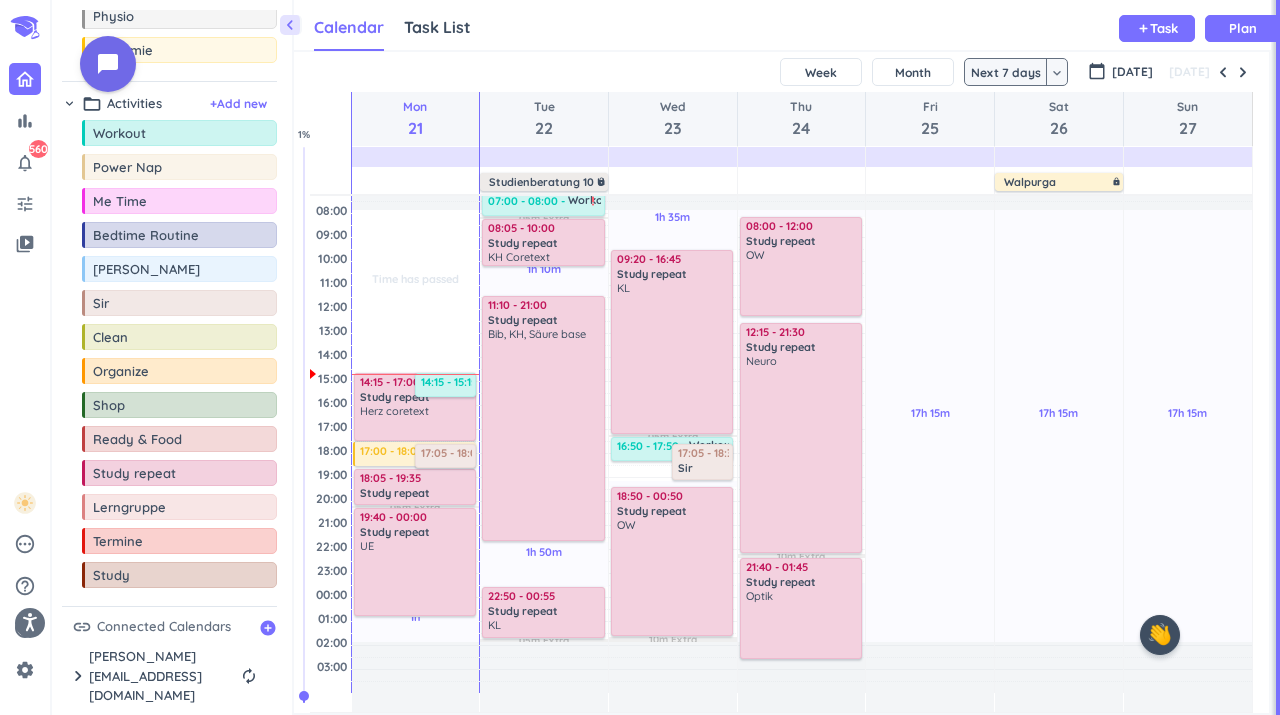 scroll, scrollTop: 86, scrollLeft: 0, axis: vertical 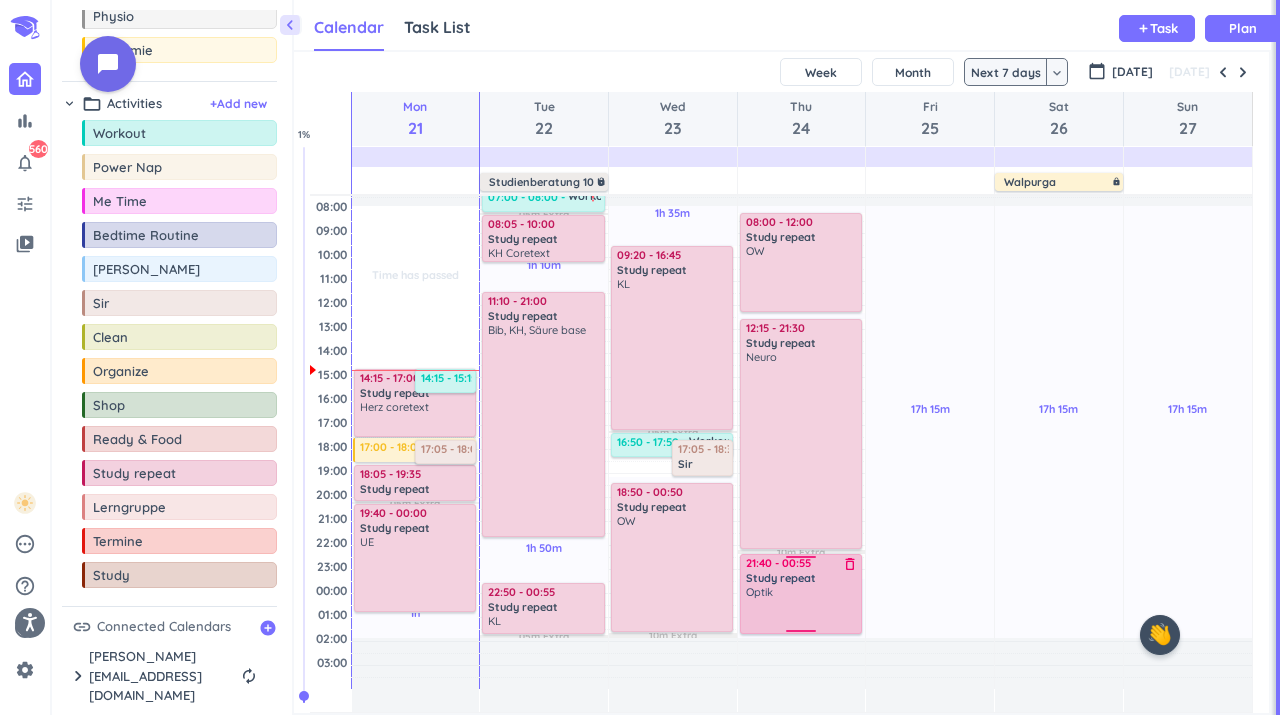 drag, startPoint x: 803, startPoint y: 604, endPoint x: 794, endPoint y: 634, distance: 31.320919 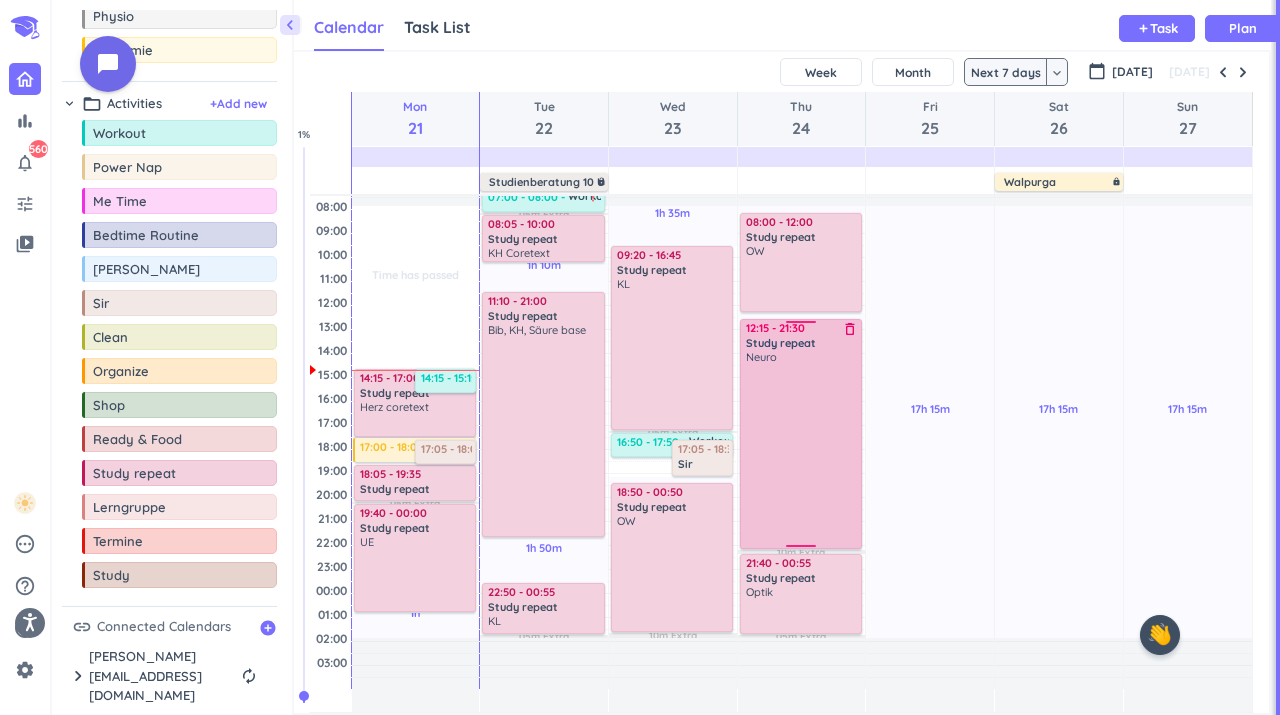 scroll, scrollTop: 61, scrollLeft: 0, axis: vertical 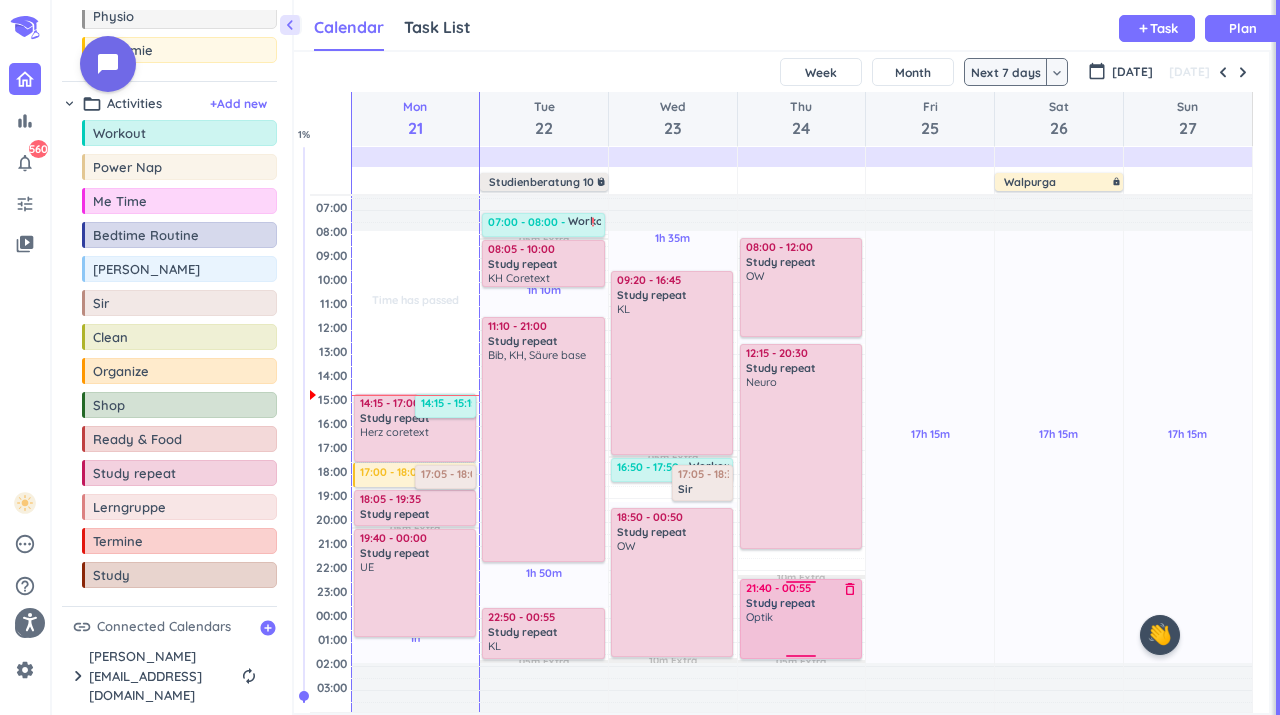 drag, startPoint x: 805, startPoint y: 571, endPoint x: 806, endPoint y: 600, distance: 29.017237 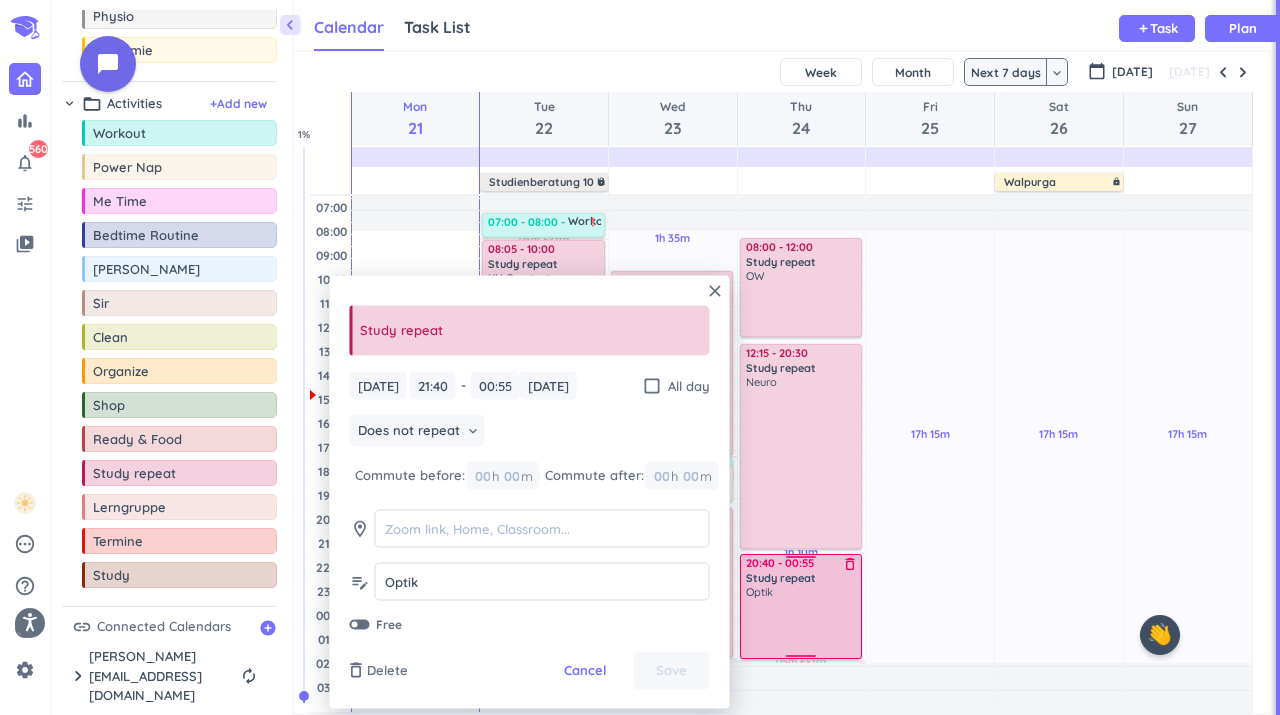 drag, startPoint x: 797, startPoint y: 581, endPoint x: 795, endPoint y: 555, distance: 26.076809 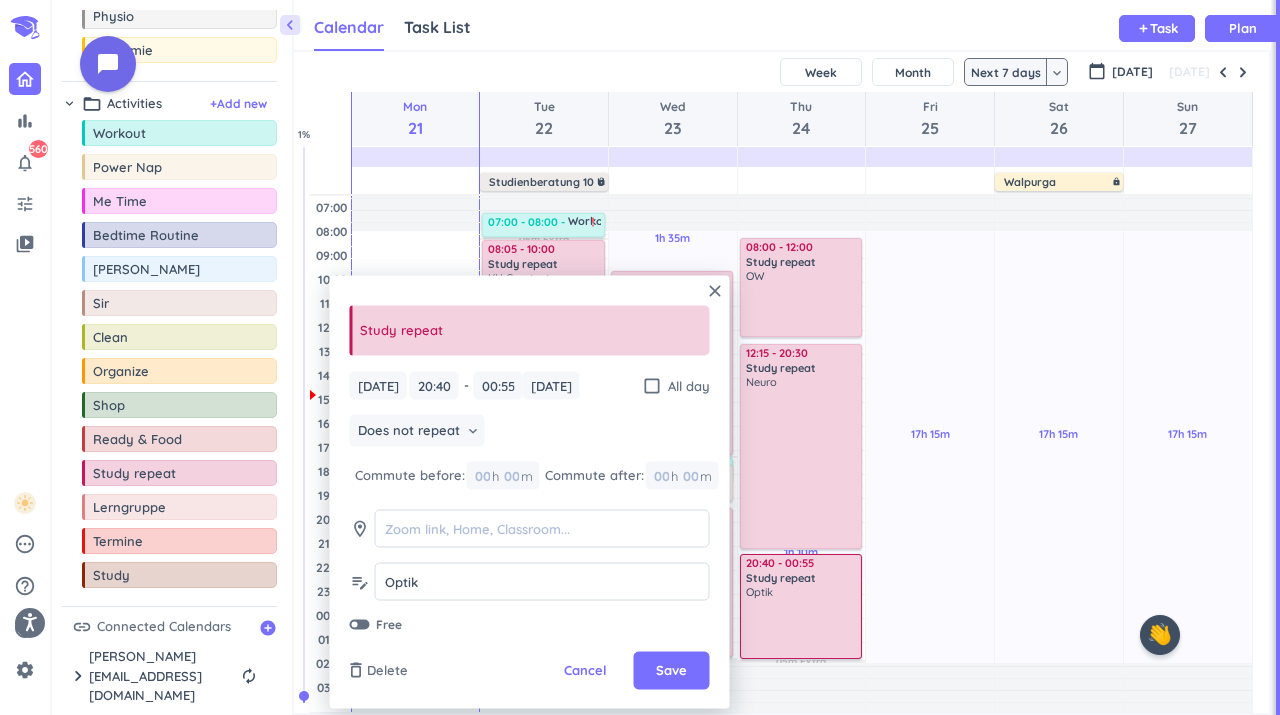 type on "20:40" 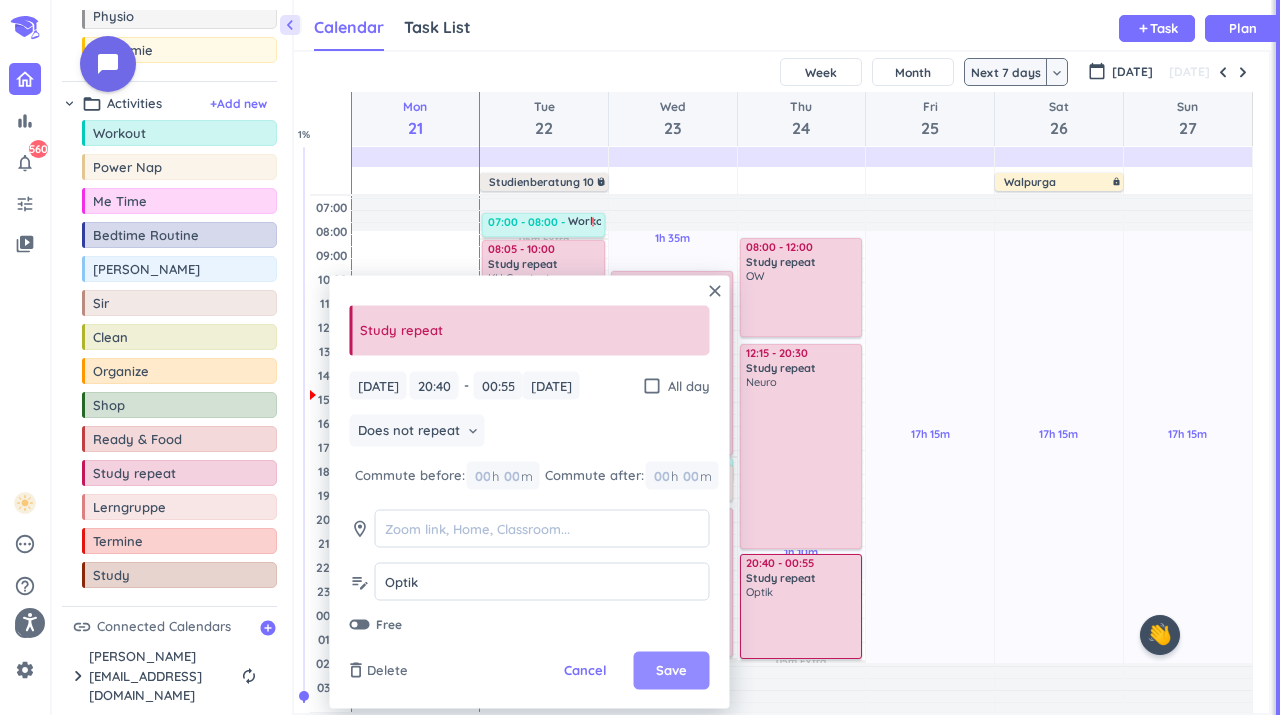 click on "Save" at bounding box center (671, 671) 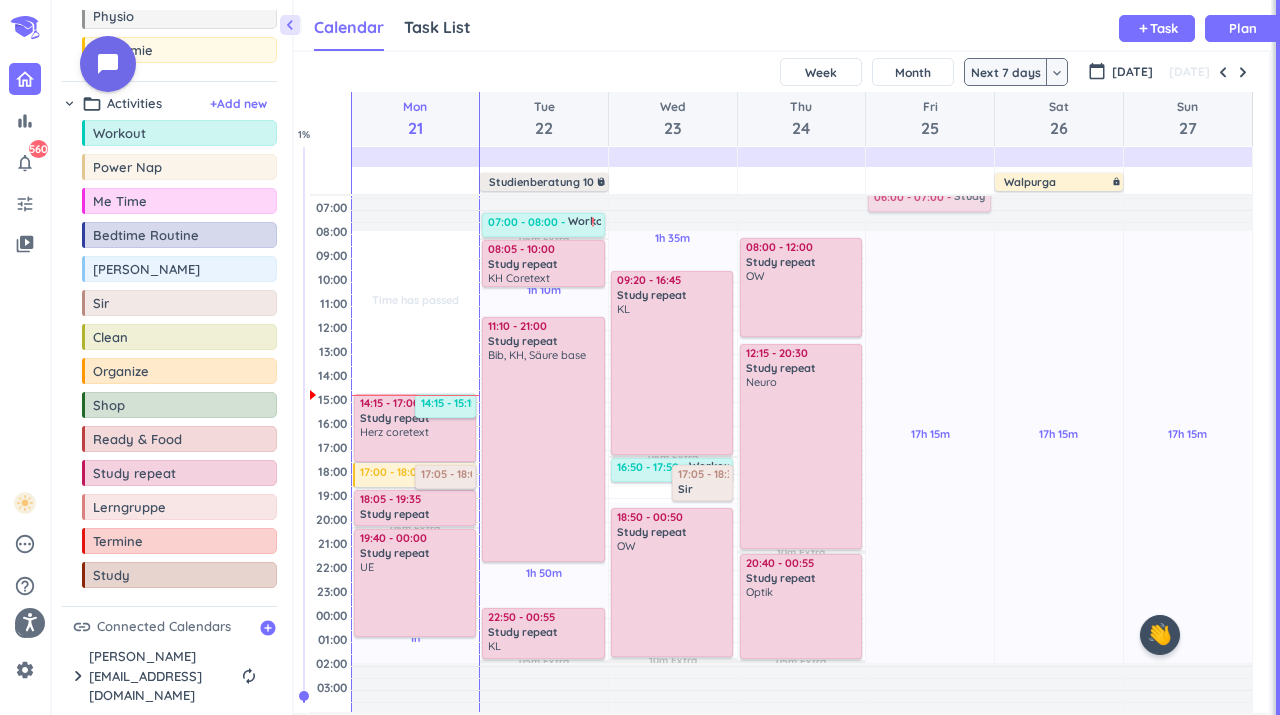 scroll, scrollTop: 0, scrollLeft: 0, axis: both 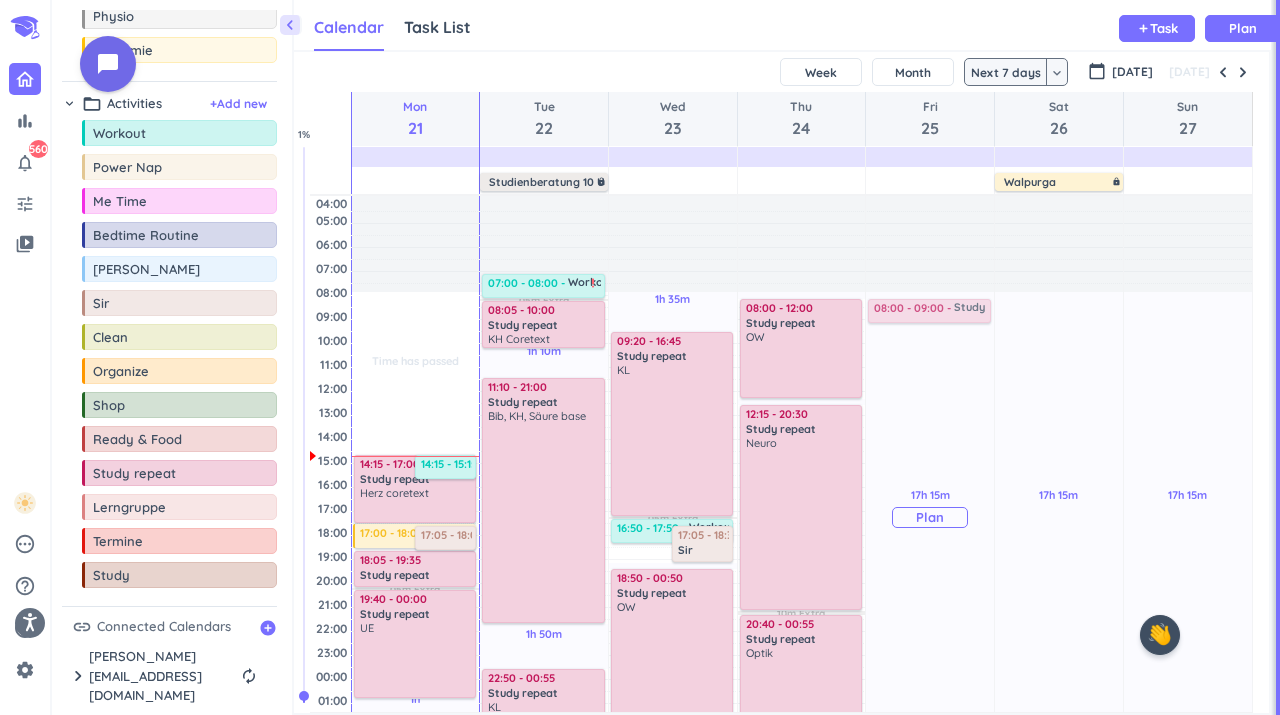 drag, startPoint x: 141, startPoint y: 486, endPoint x: 915, endPoint y: 300, distance: 796.03516 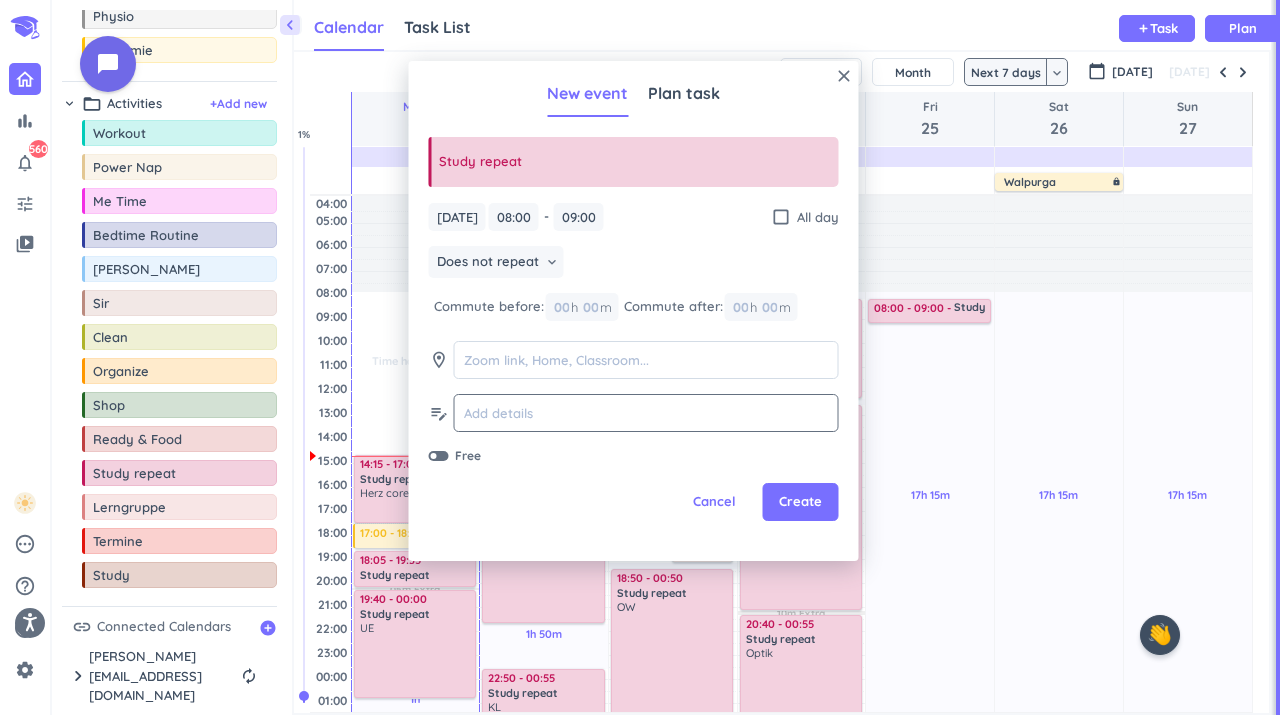 click 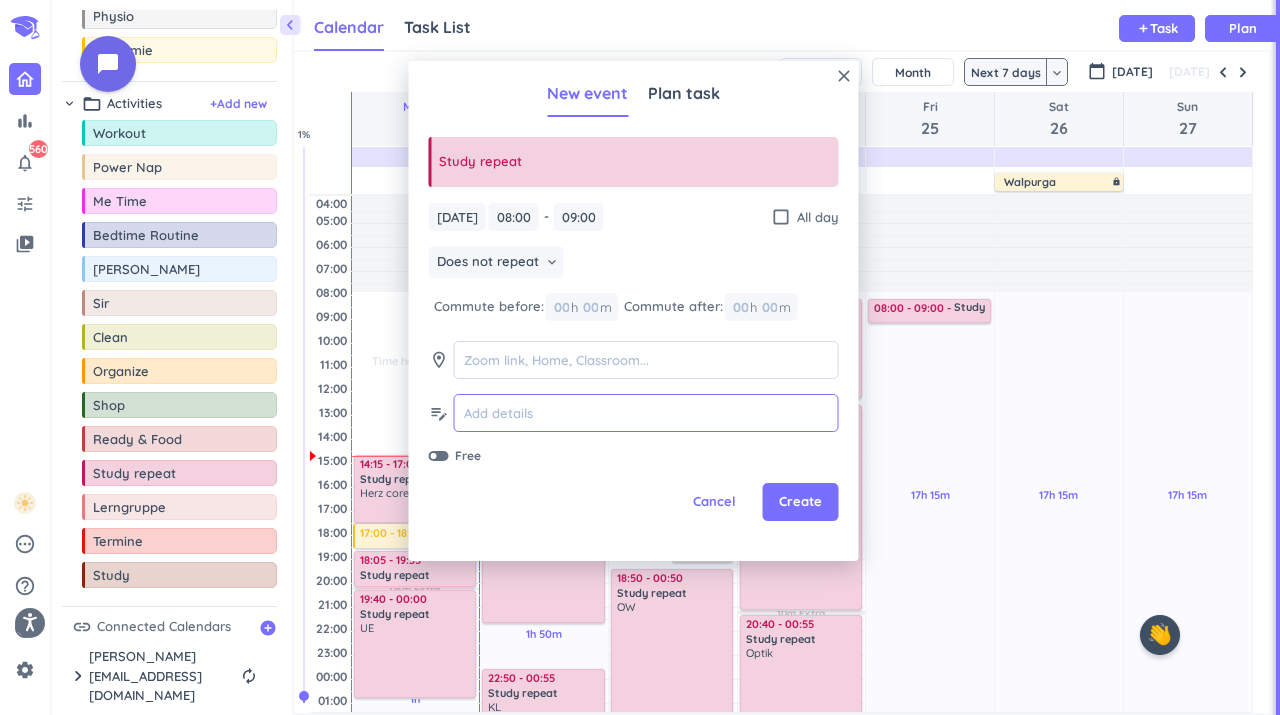 click at bounding box center [646, 413] 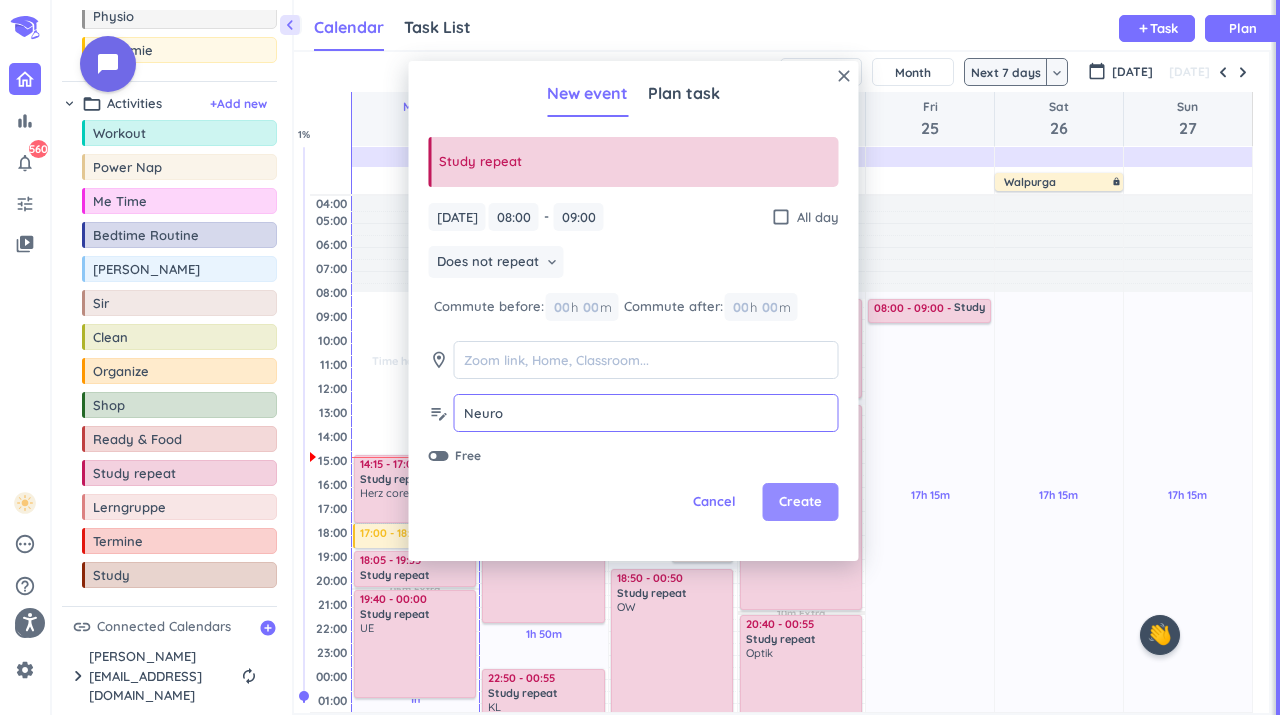 type on "Neuro" 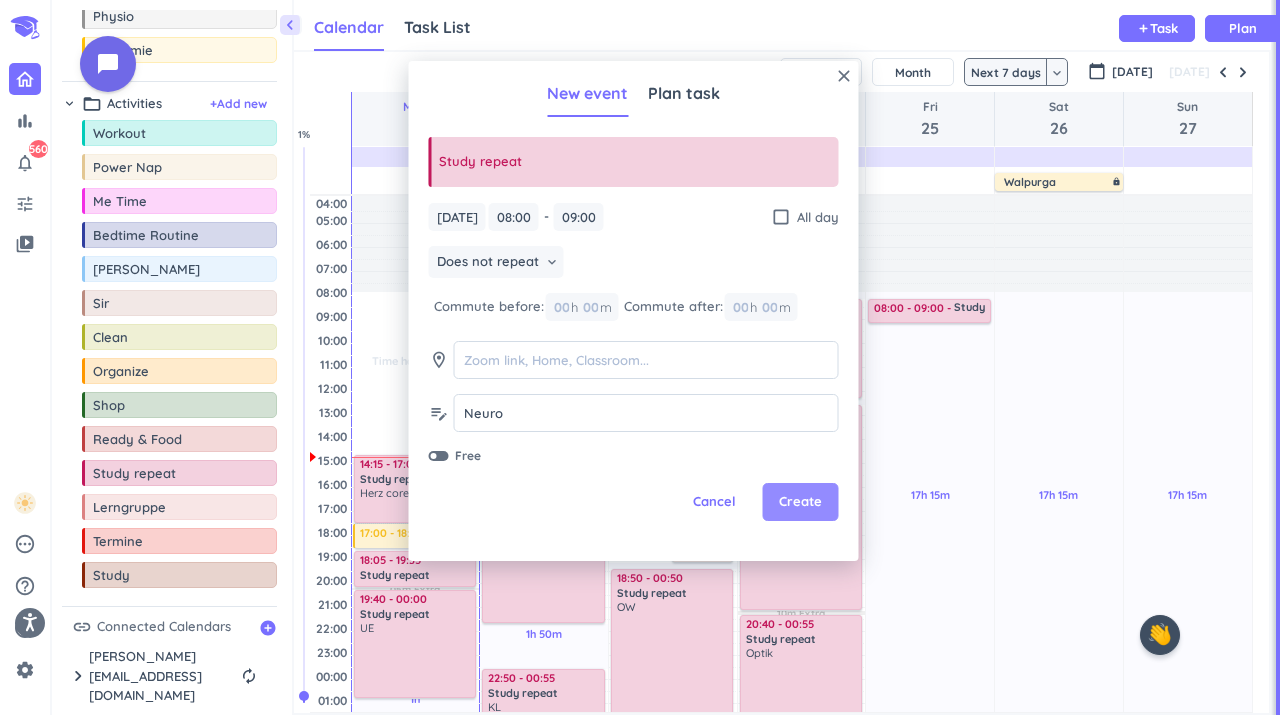 click on "Create" at bounding box center [800, 502] 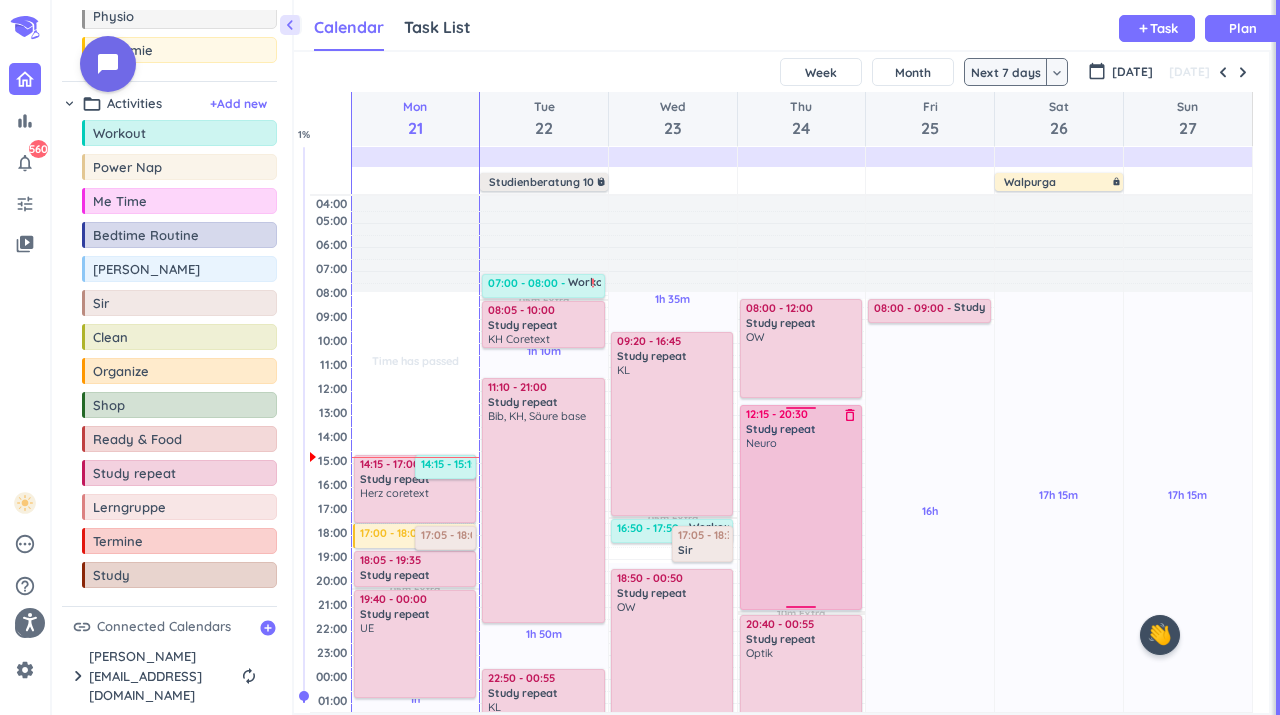 scroll, scrollTop: 86, scrollLeft: 0, axis: vertical 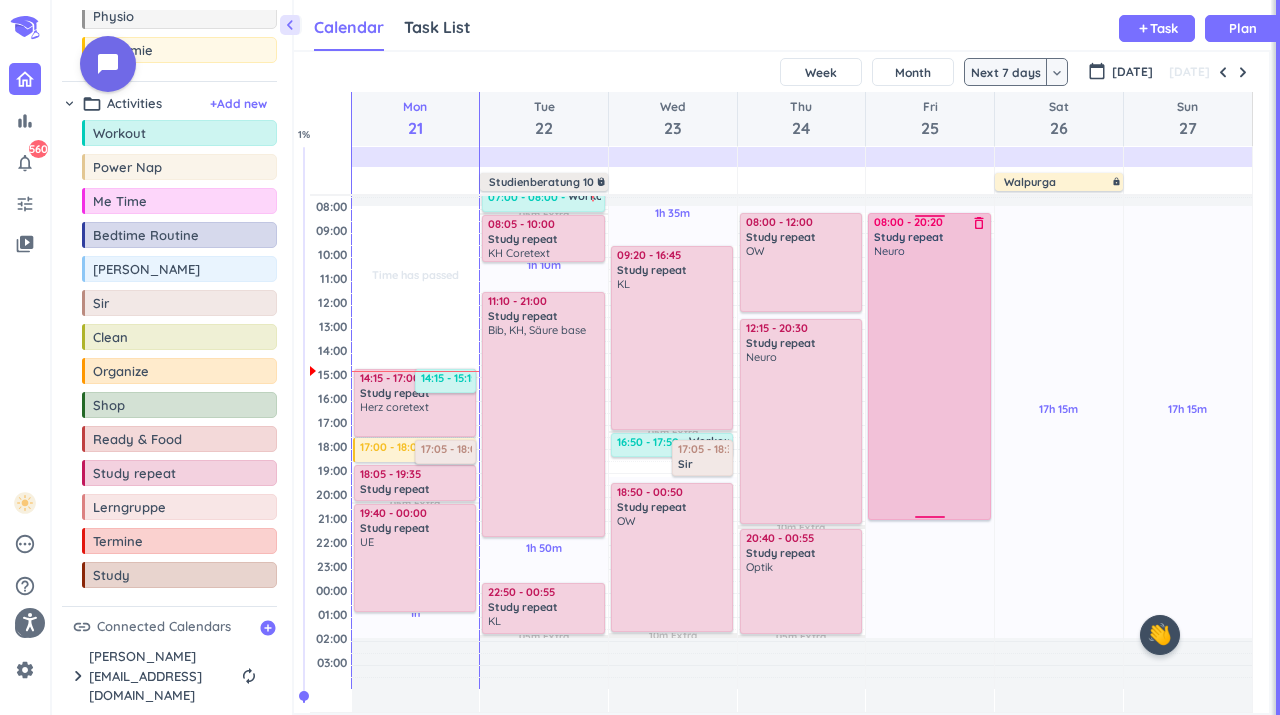 drag, startPoint x: 923, startPoint y: 236, endPoint x: 935, endPoint y: 519, distance: 283.2543 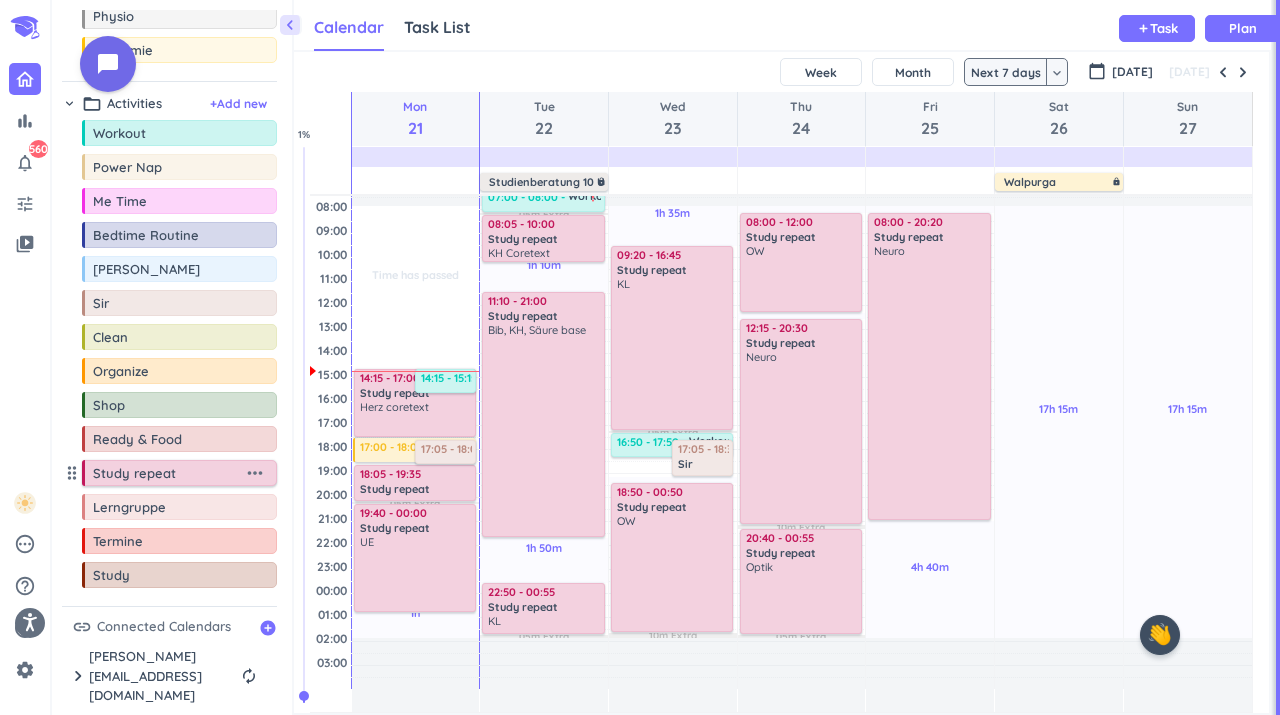 scroll, scrollTop: 61, scrollLeft: 0, axis: vertical 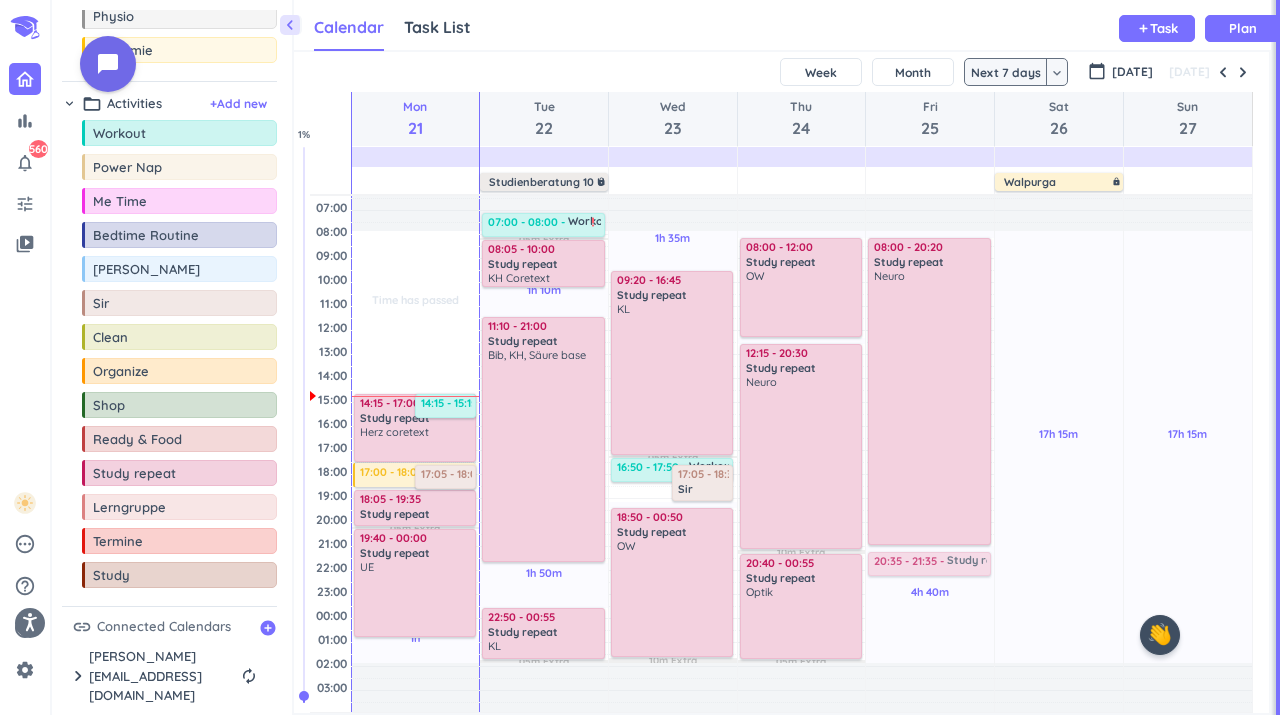drag, startPoint x: 886, startPoint y: 500, endPoint x: 942, endPoint y: 553, distance: 77.10383 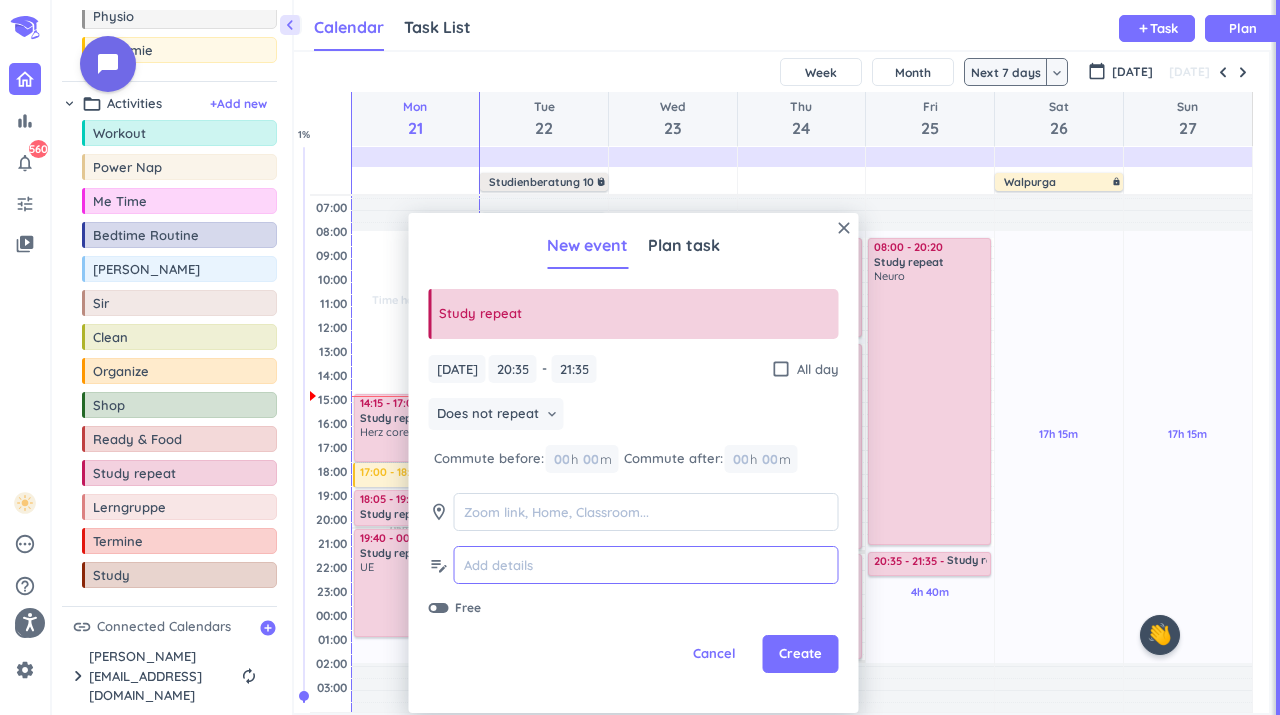 click at bounding box center [646, 565] 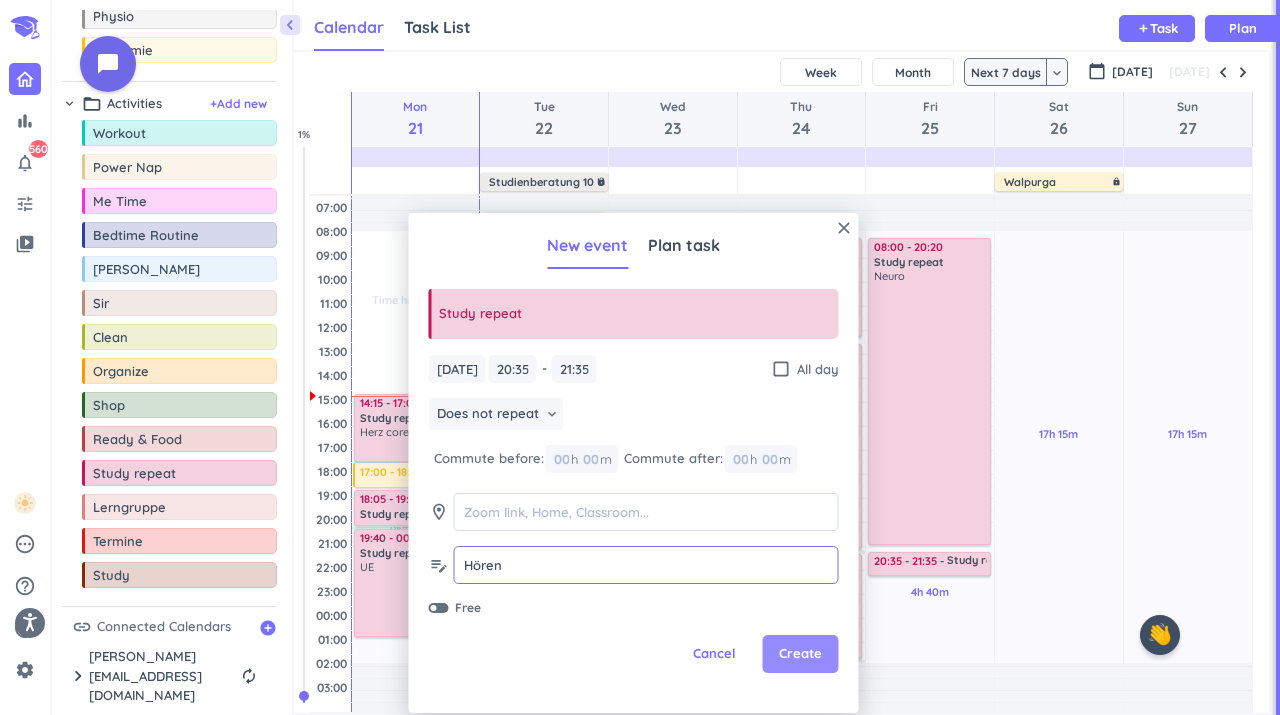 type on "Hören" 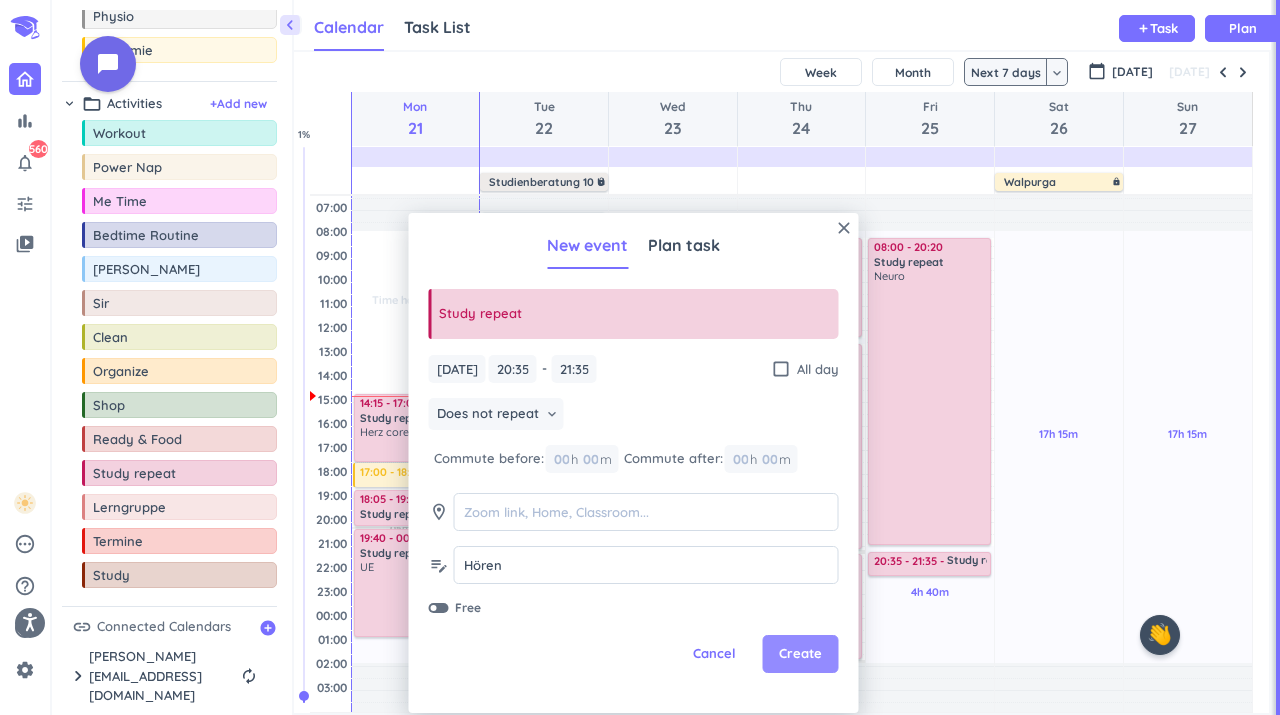 click on "Create" at bounding box center [801, 654] 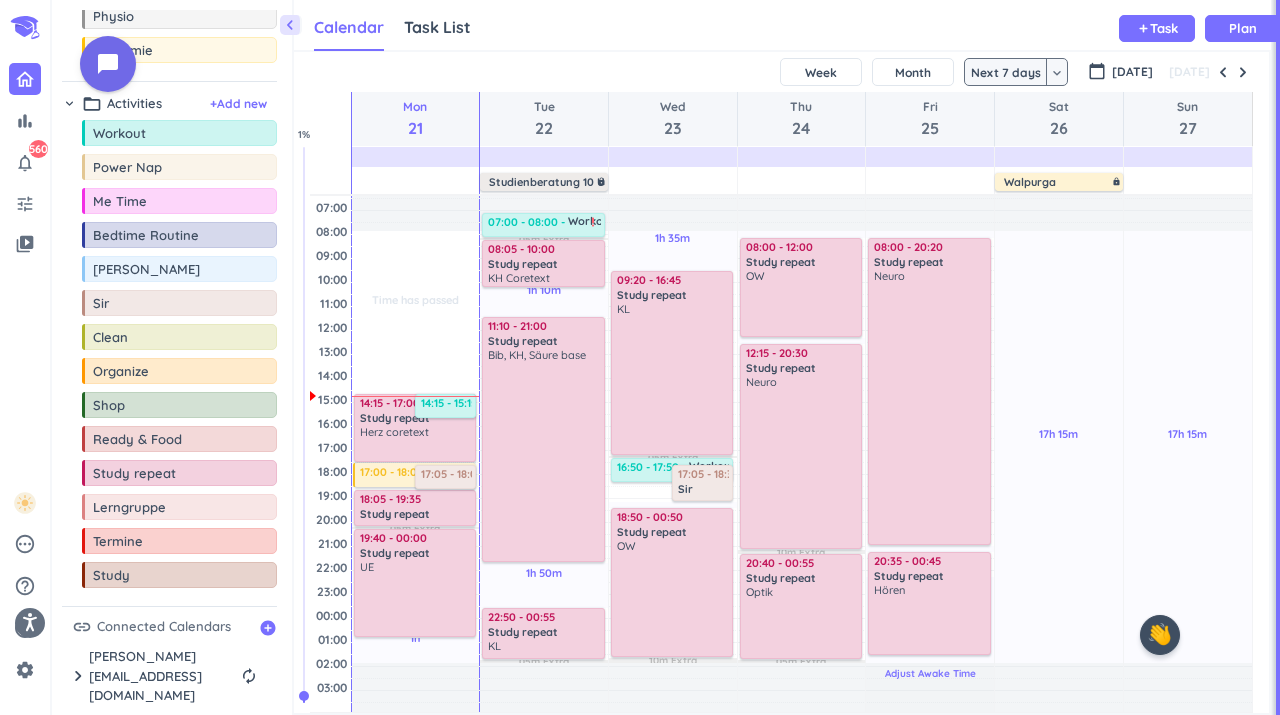 scroll, scrollTop: 86, scrollLeft: 0, axis: vertical 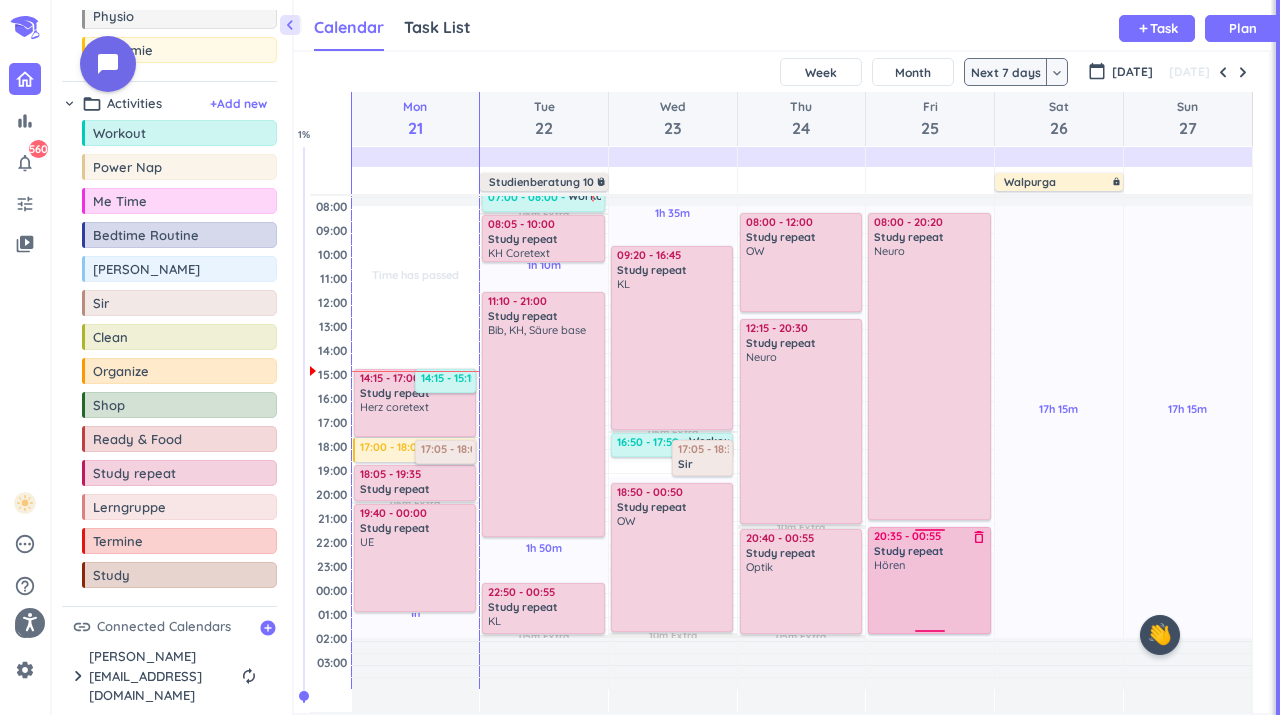 drag, startPoint x: 927, startPoint y: 577, endPoint x: 923, endPoint y: 634, distance: 57.14018 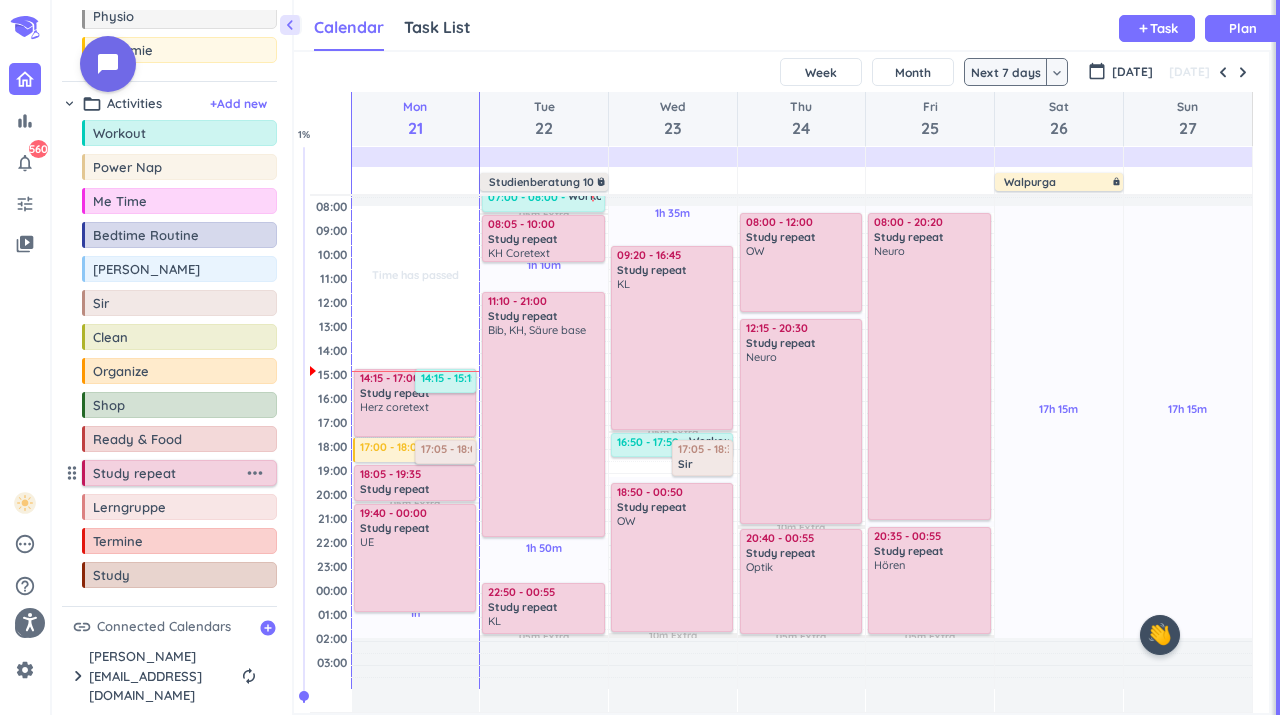 scroll, scrollTop: 61, scrollLeft: 0, axis: vertical 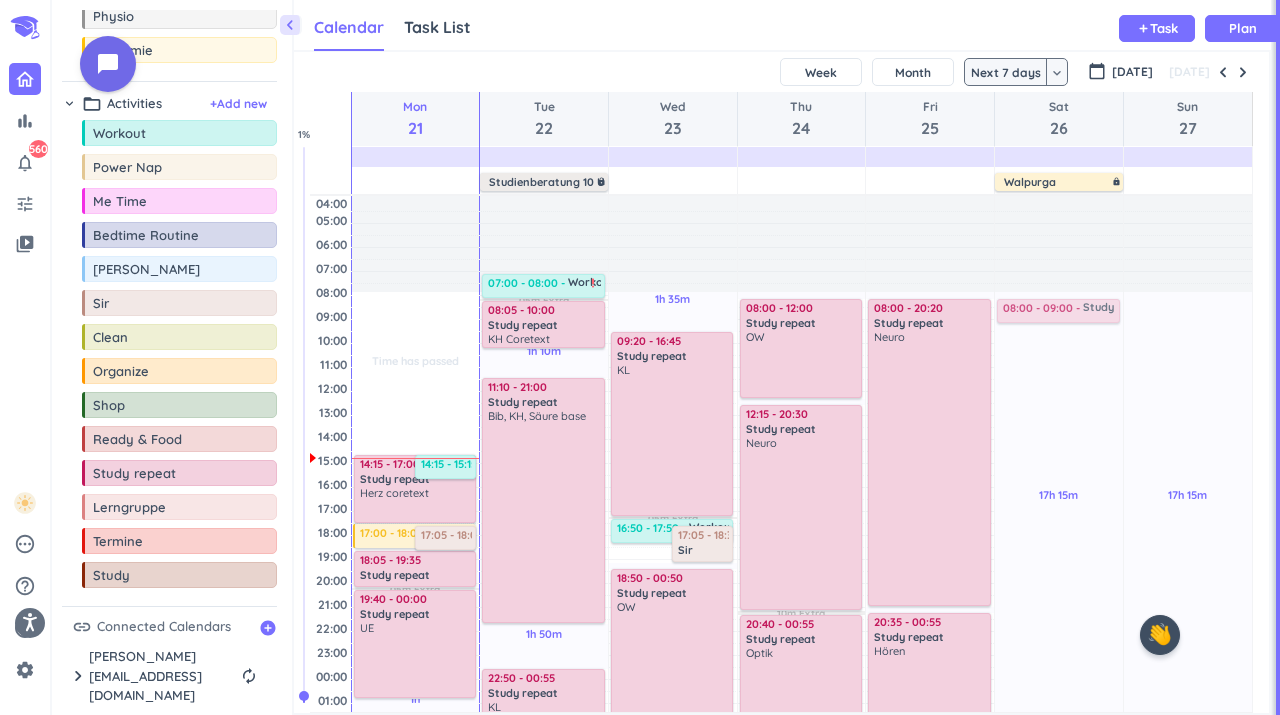 drag, startPoint x: 138, startPoint y: 488, endPoint x: 1039, endPoint y: 299, distance: 920.60956 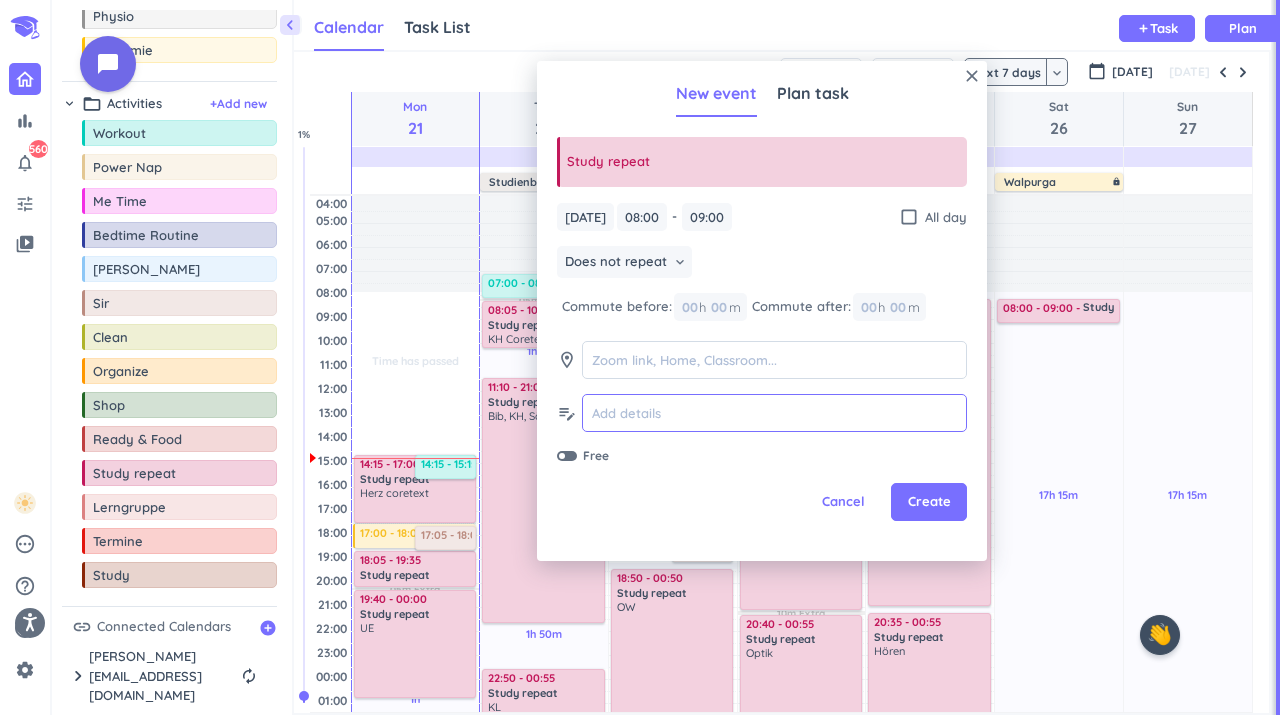 click at bounding box center (774, 413) 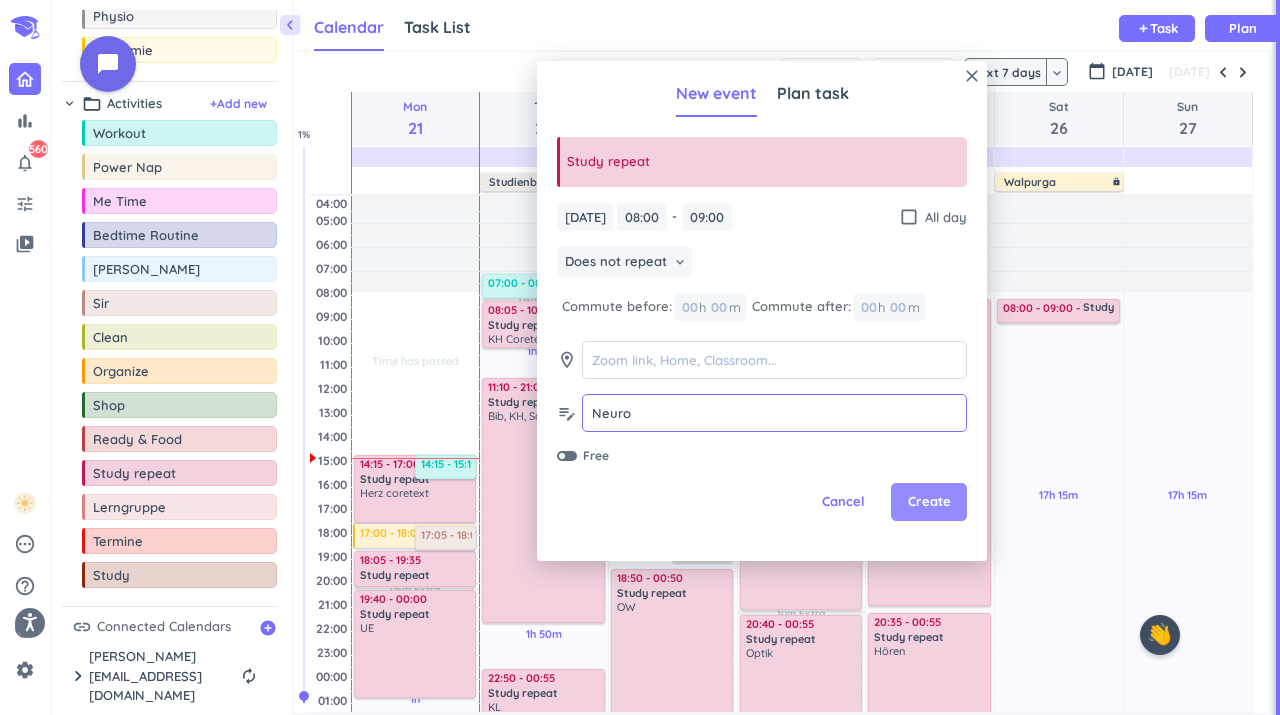 type on "Neuro" 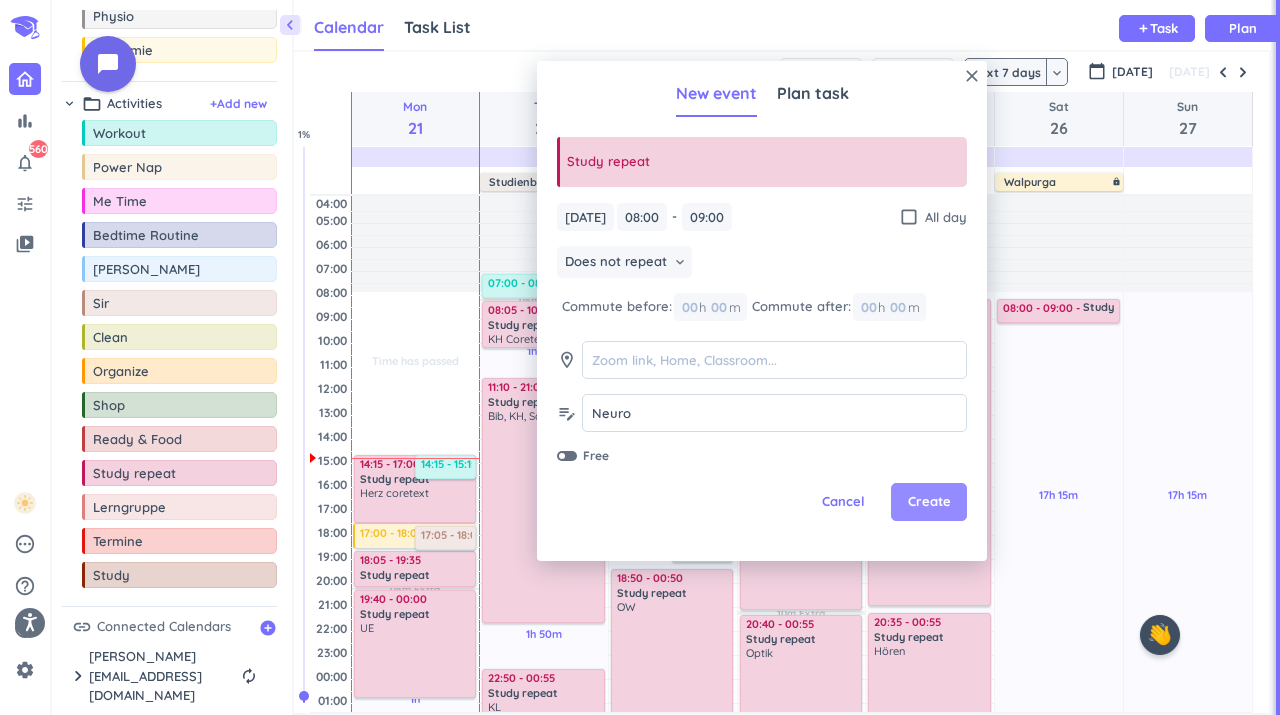 click on "Create" at bounding box center (929, 502) 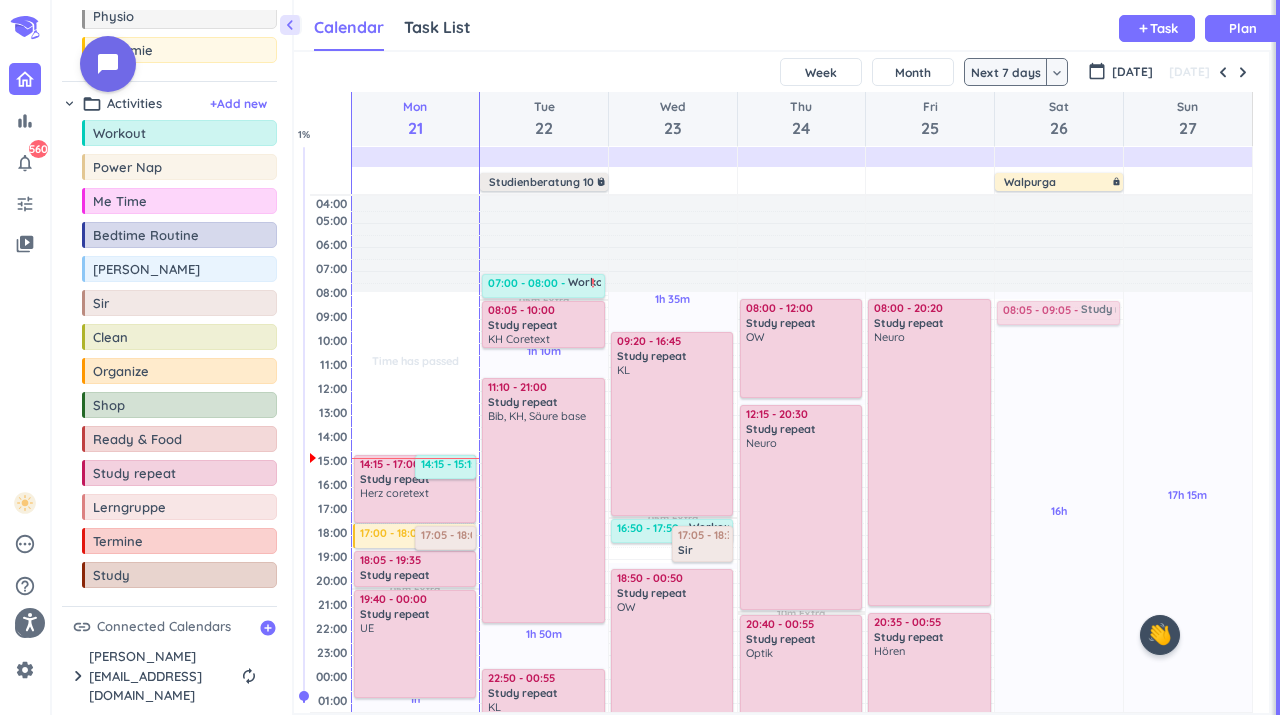 click on "15m Past due Plan 16h  Past due Plan Adjust Awake Time Adjust Awake Time 08:00 - 09:00 Study repeat delete_outline Neuro 08:05 - 09:05 Study repeat delete_outline Neuro" at bounding box center [1059, 485] 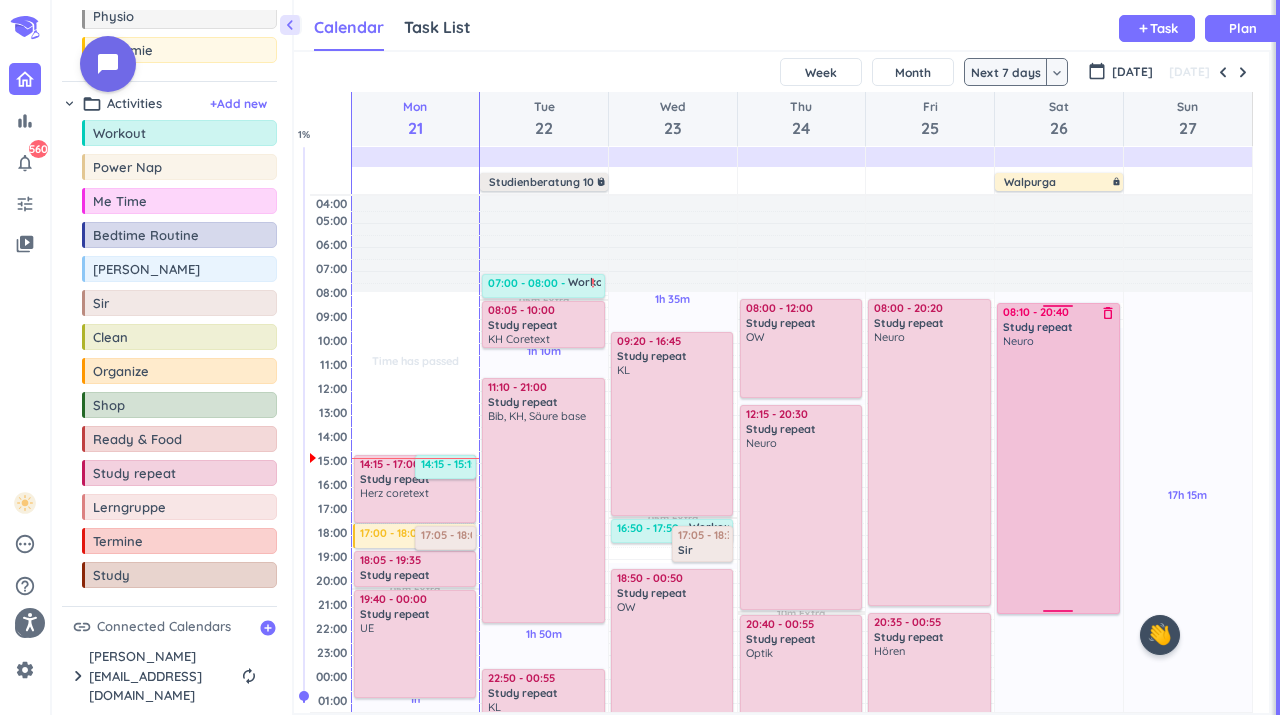 drag, startPoint x: 1060, startPoint y: 326, endPoint x: 1060, endPoint y: 614, distance: 288 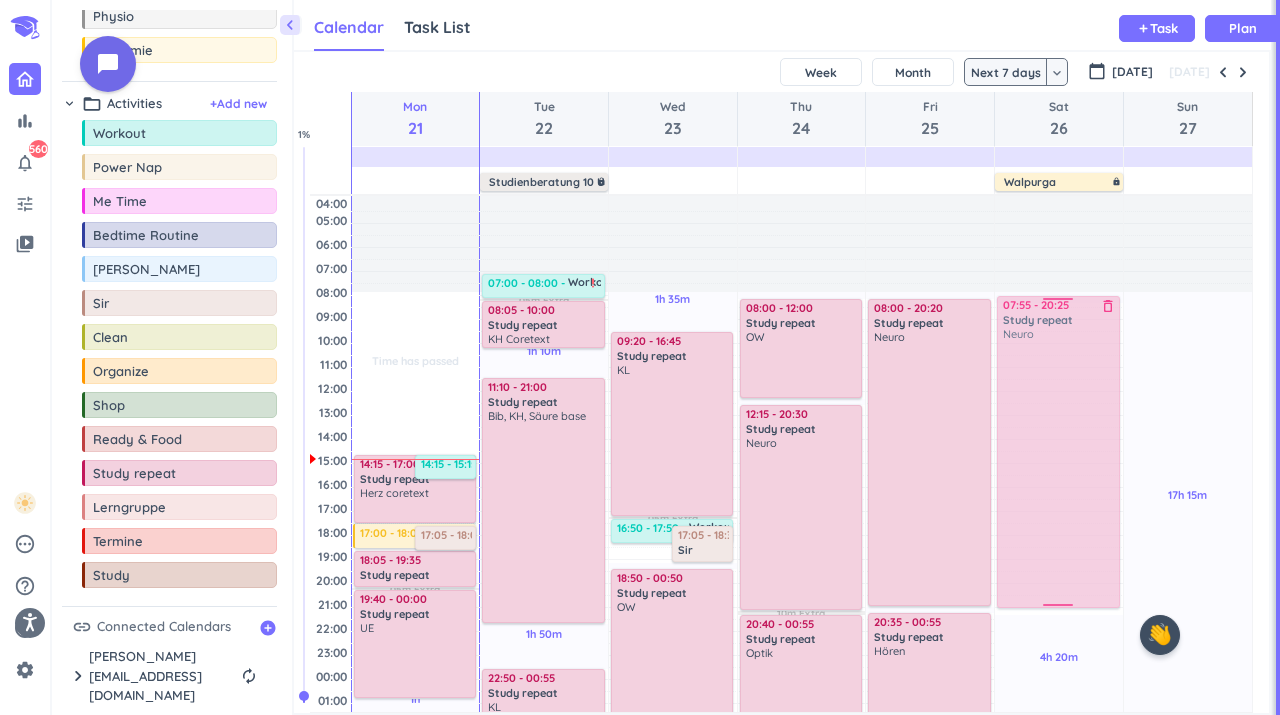 click on "25m Past due Plan 4h 20m Past due Plan Adjust Awake Time Adjust Awake Time 08:10 - 20:40 Study repeat delete_outline Neuro 07:55 - 20:25 Study repeat delete_outline Neuro" at bounding box center [1059, 485] 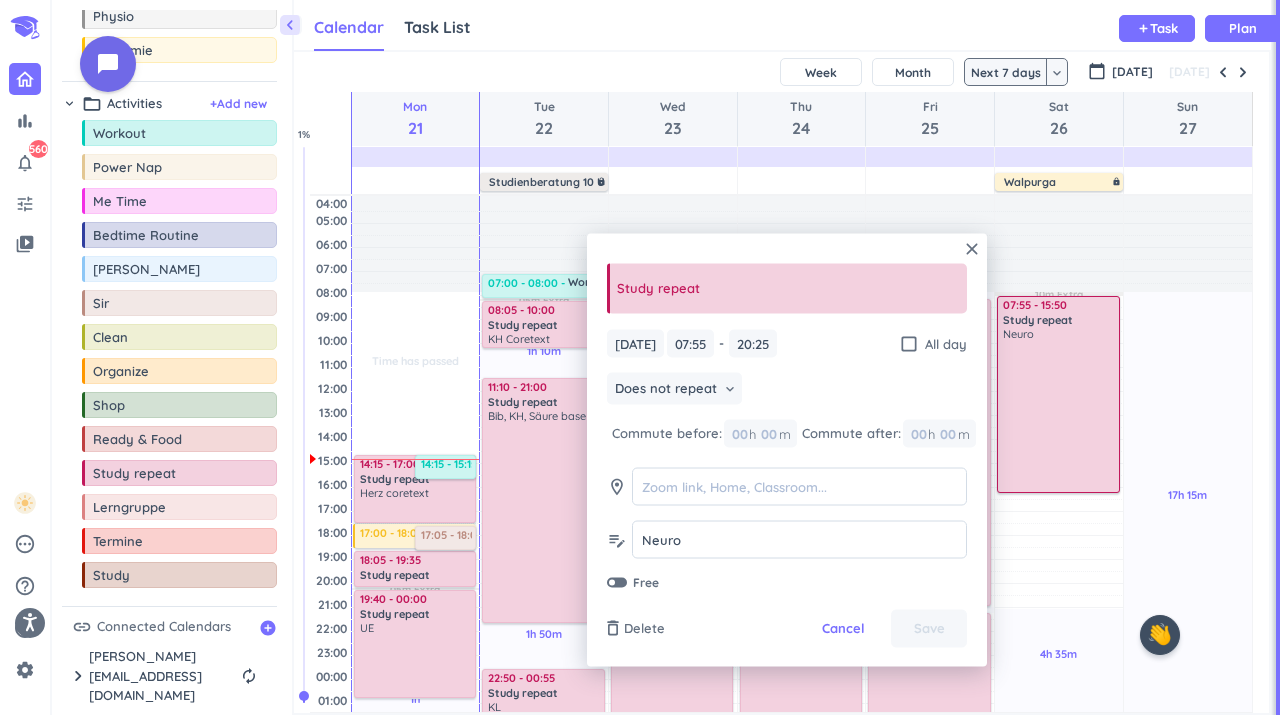 drag, startPoint x: 1053, startPoint y: 605, endPoint x: 1055, endPoint y: 489, distance: 116.01724 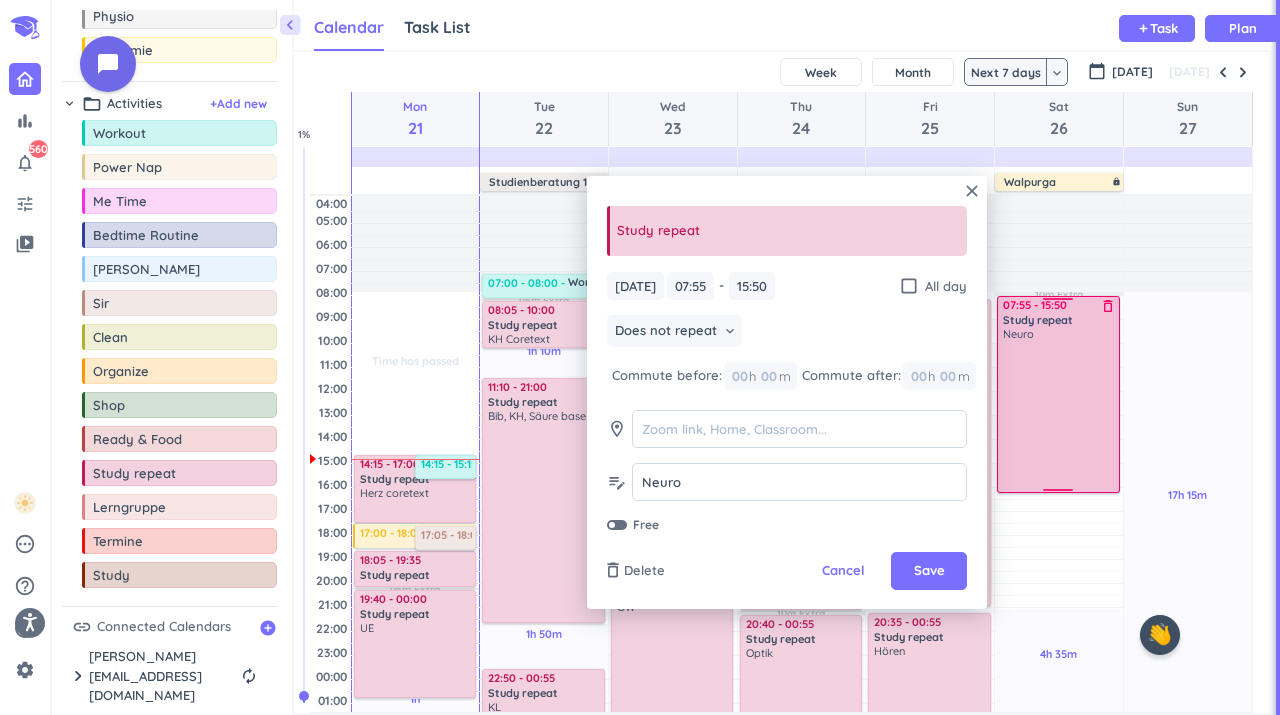 type on "15:50" 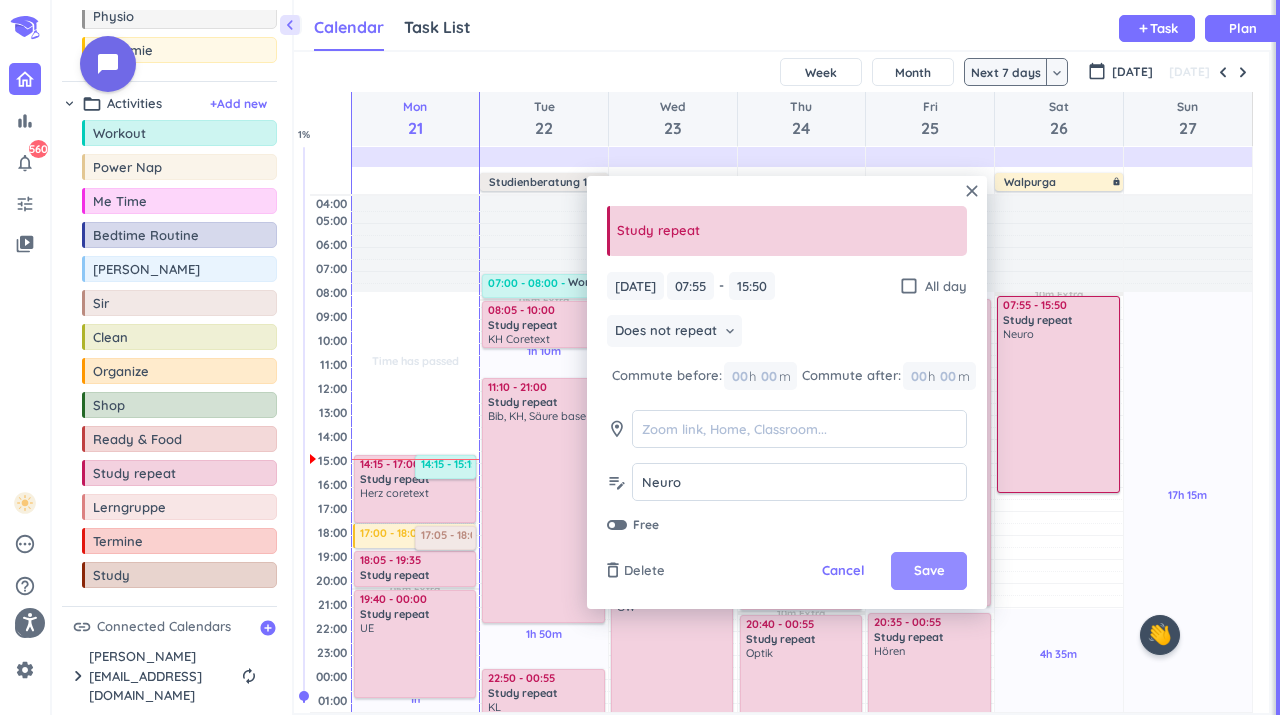 click on "Save" at bounding box center (929, 571) 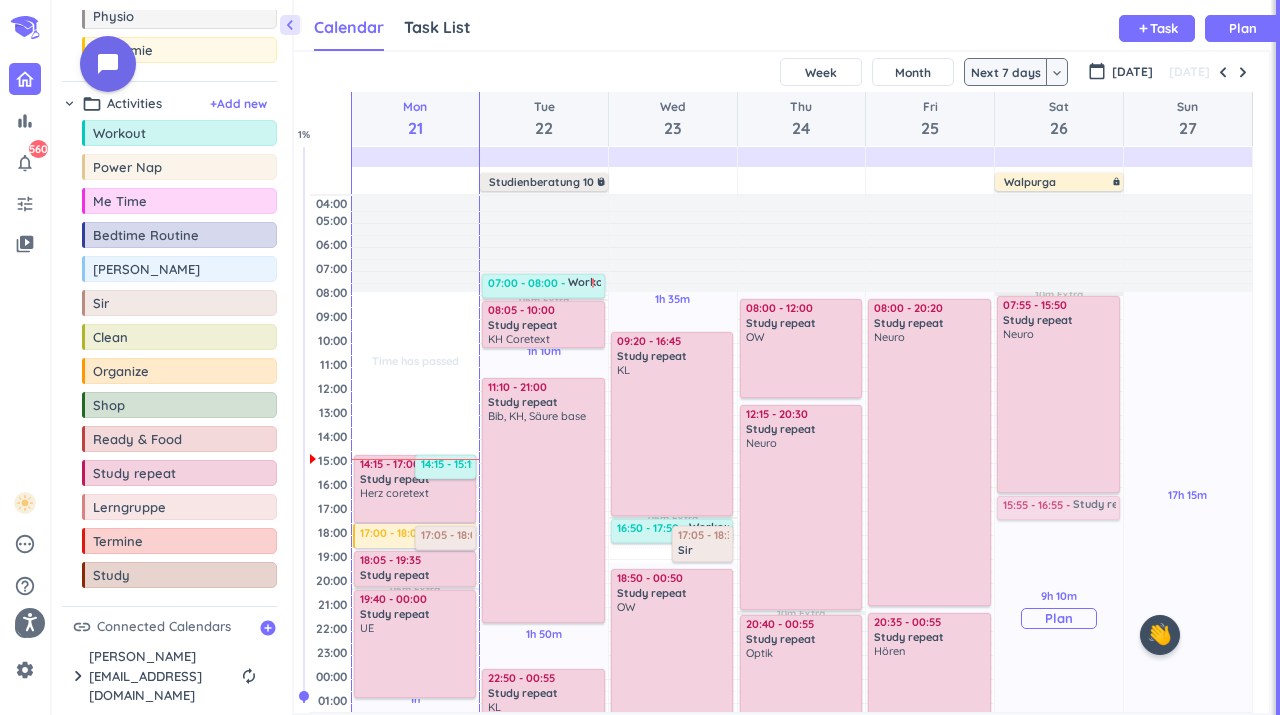 drag, startPoint x: 145, startPoint y: 488, endPoint x: 1024, endPoint y: 496, distance: 879.0364 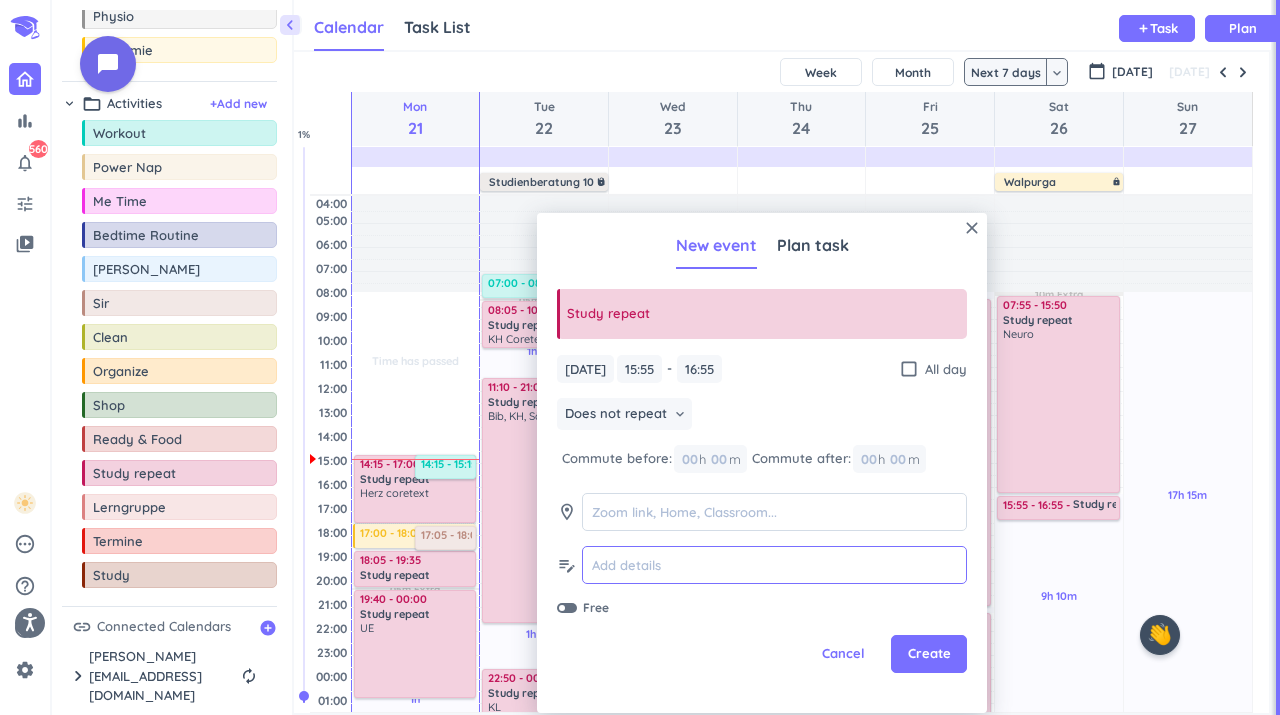 click at bounding box center (774, 565) 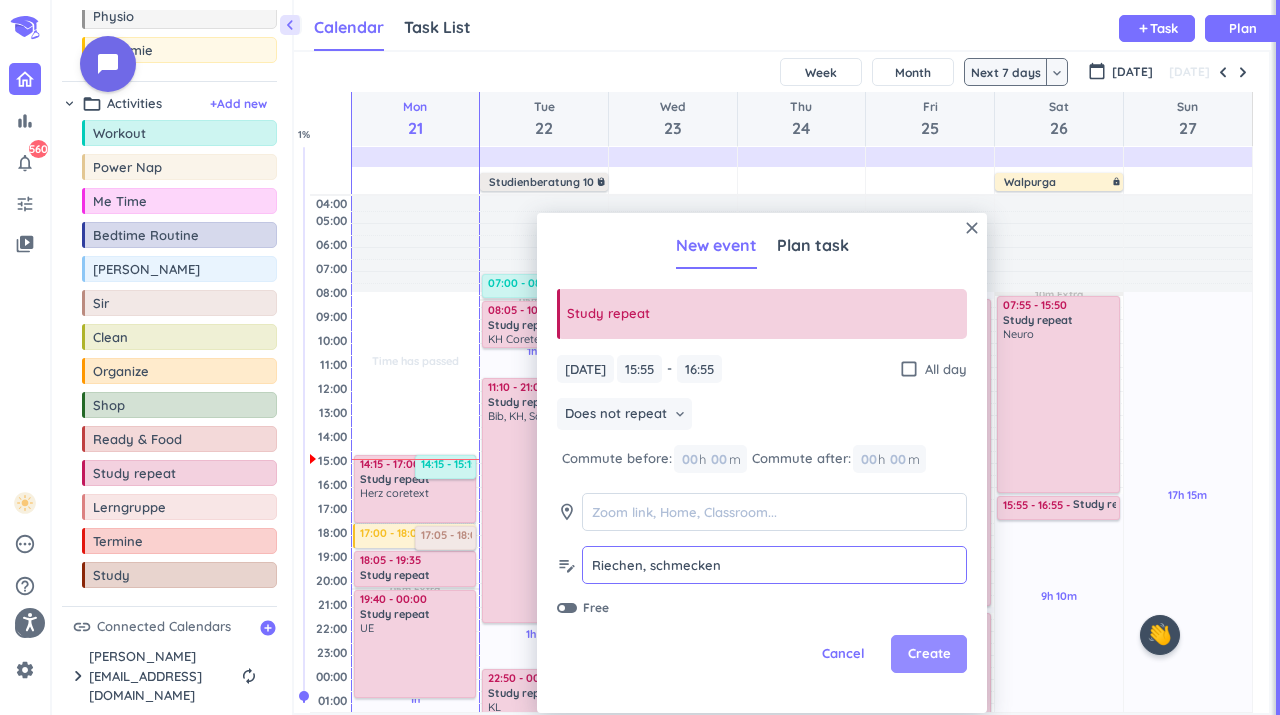 type on "Riechen, schmecken" 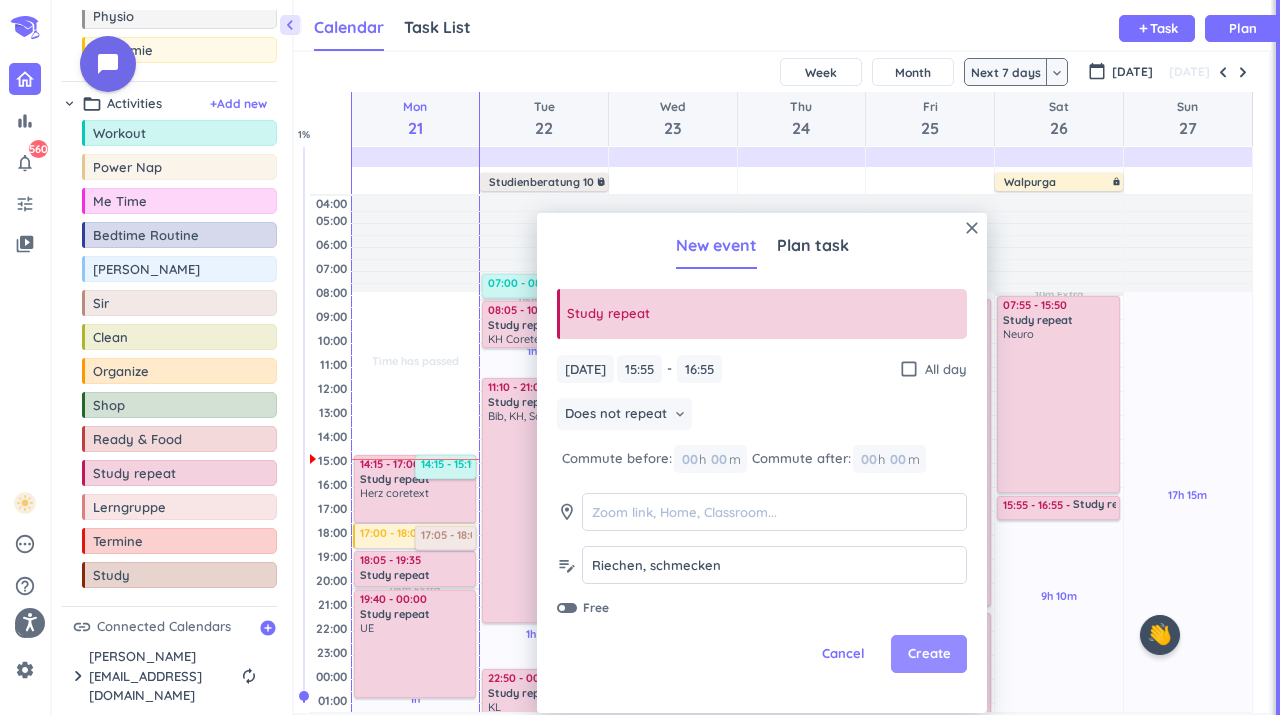 click on "Create" at bounding box center [929, 654] 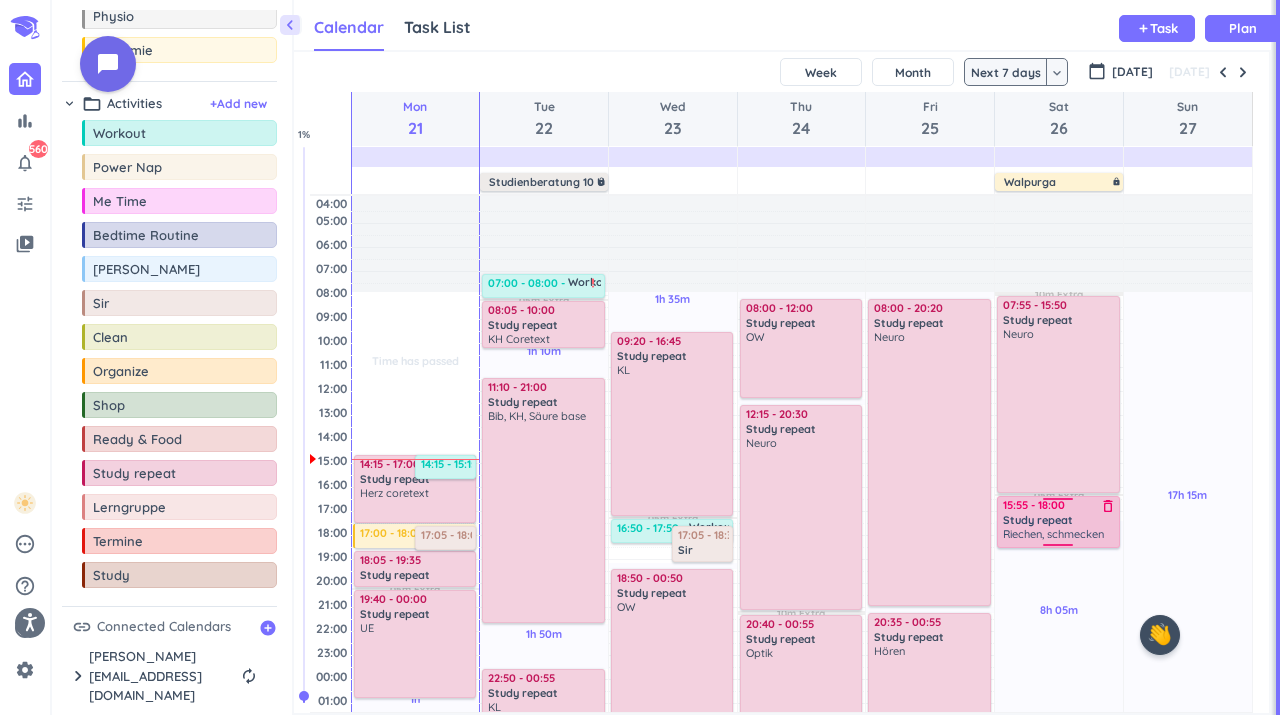 drag, startPoint x: 1055, startPoint y: 519, endPoint x: 1060, endPoint y: 545, distance: 26.476404 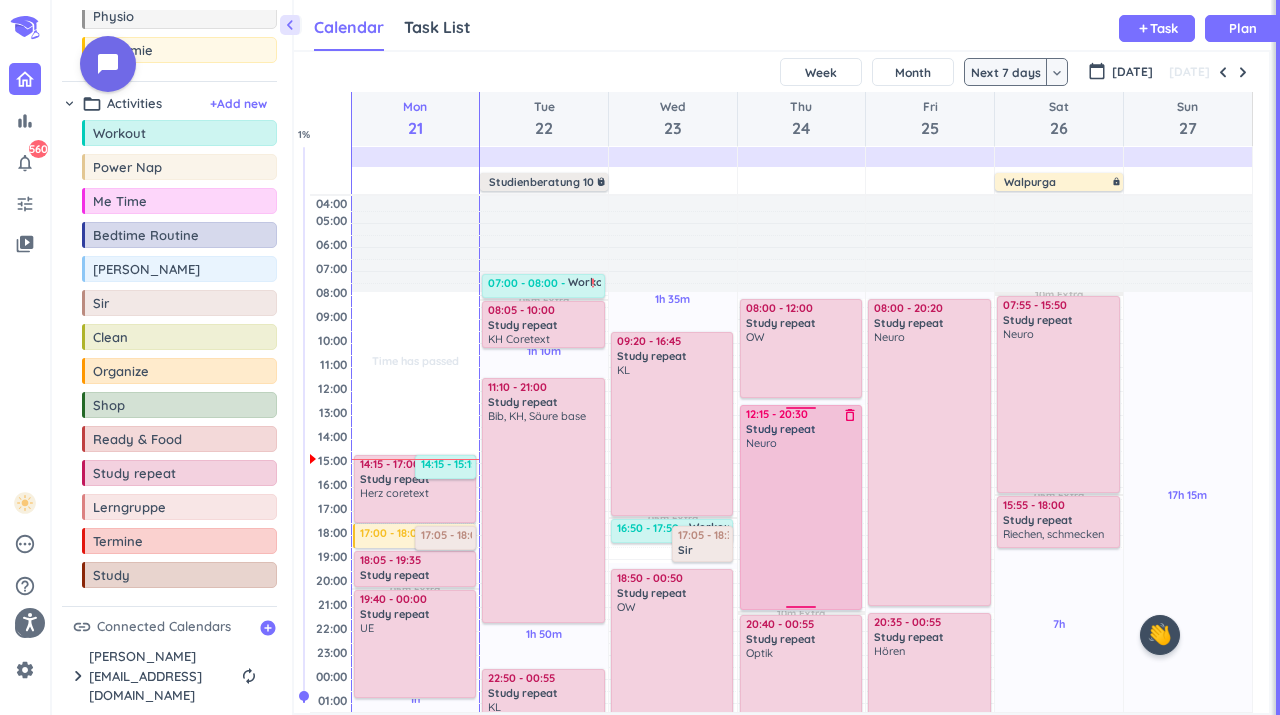 scroll, scrollTop: 86, scrollLeft: 0, axis: vertical 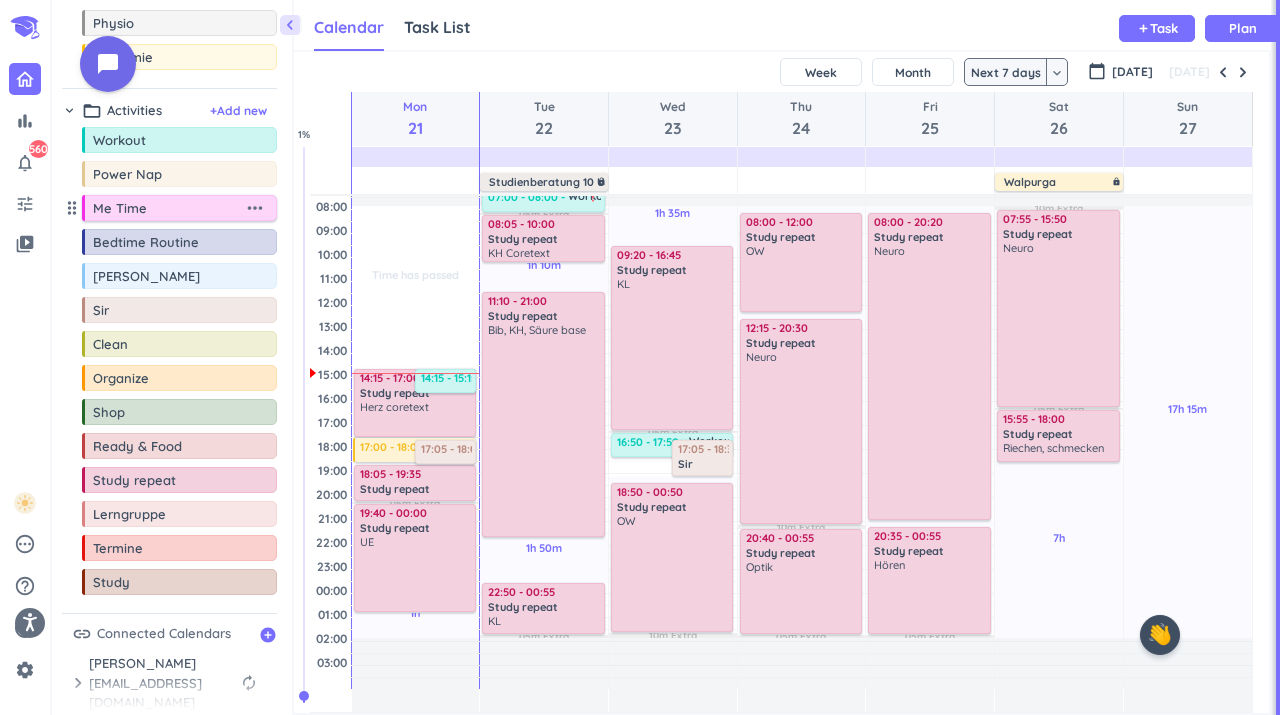 click on "Me Time" at bounding box center (168, 208) 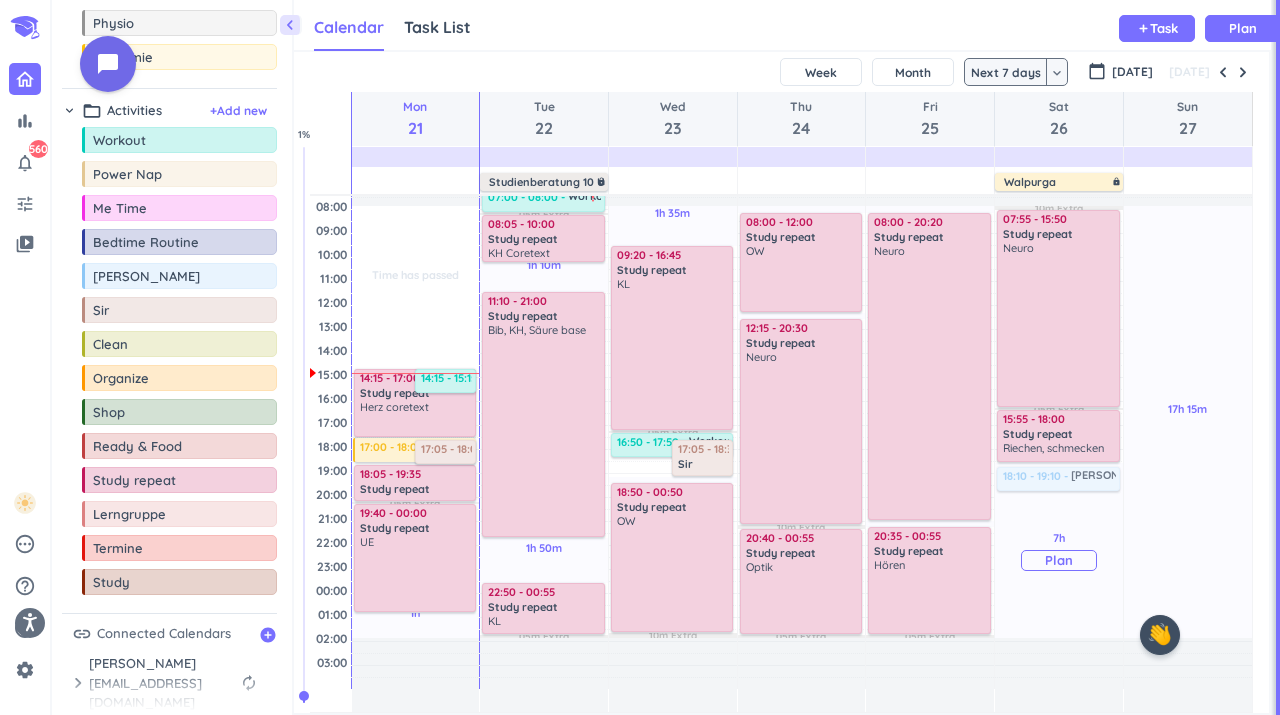 drag, startPoint x: 114, startPoint y: 282, endPoint x: 1025, endPoint y: 468, distance: 929.79407 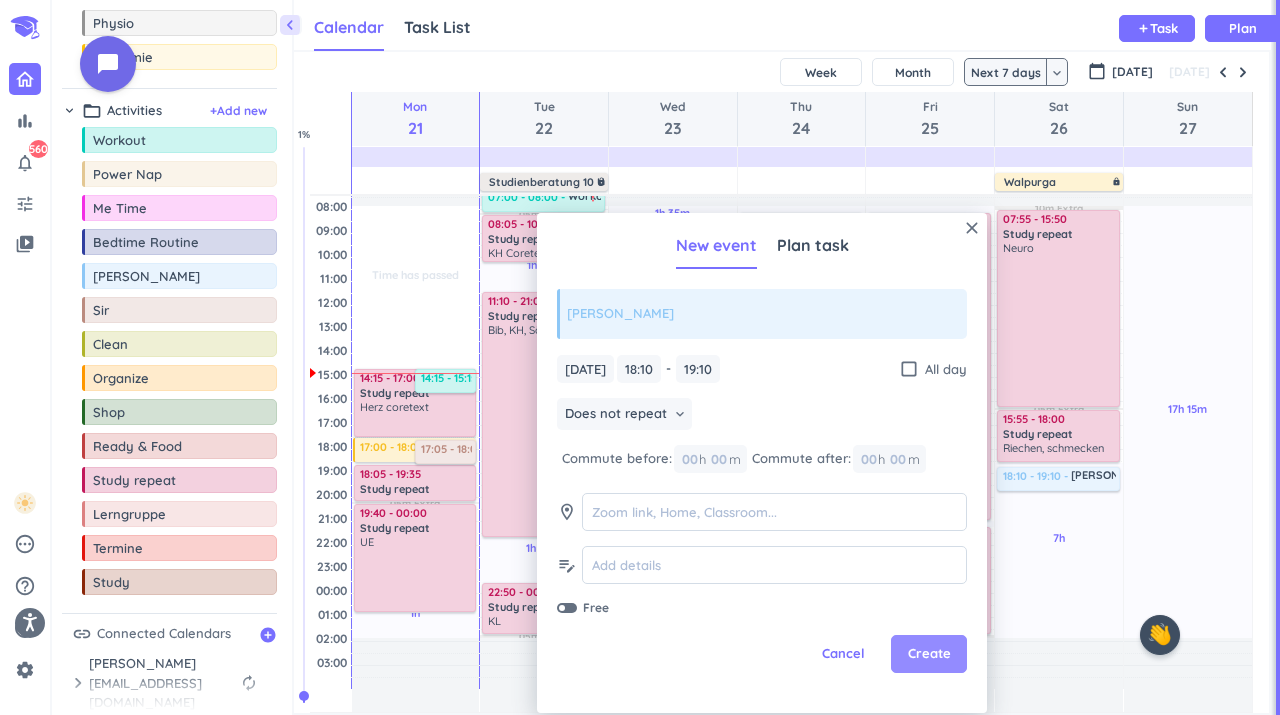 click on "Create" at bounding box center [929, 654] 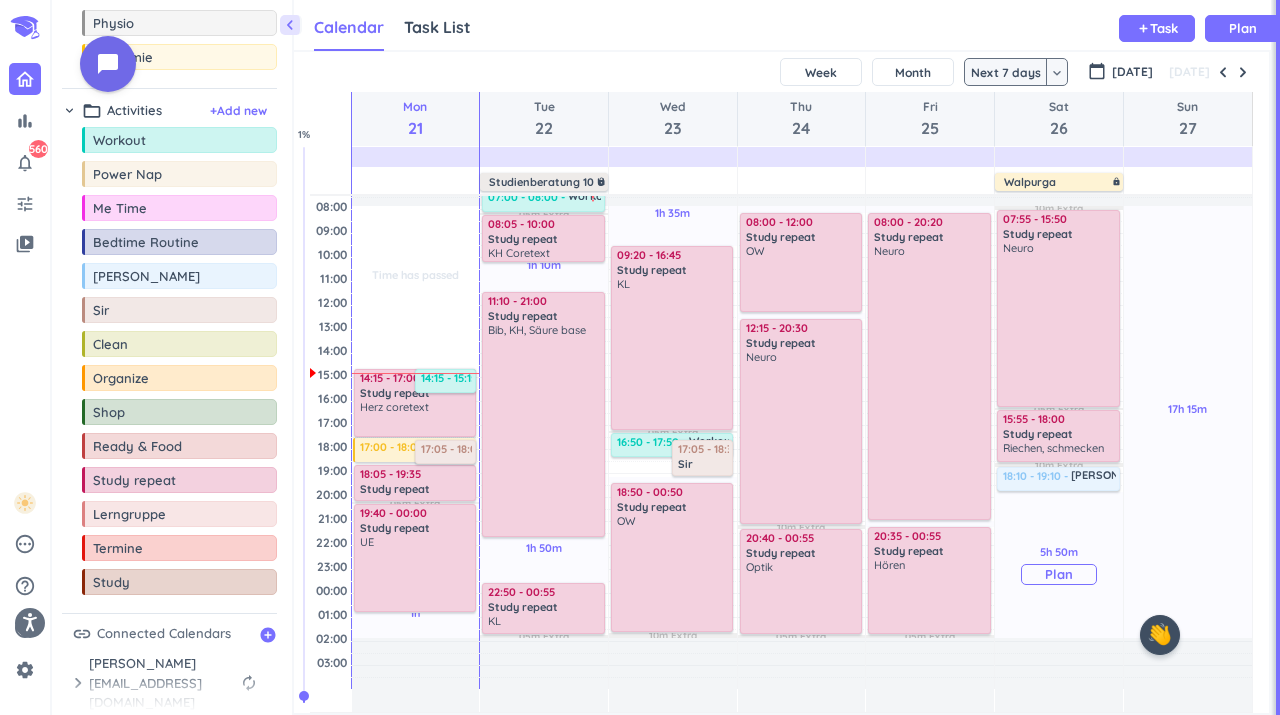 scroll, scrollTop: 61, scrollLeft: 0, axis: vertical 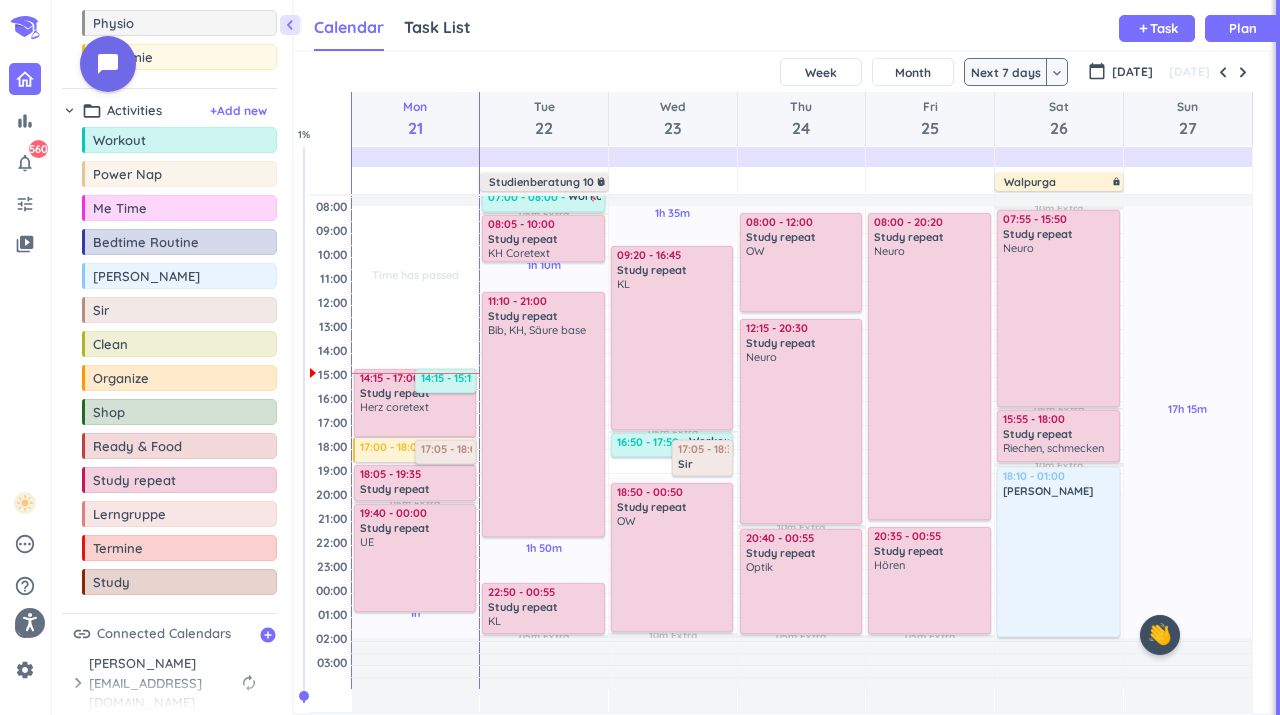 drag, startPoint x: 1055, startPoint y: 516, endPoint x: 1061, endPoint y: 618, distance: 102.176315 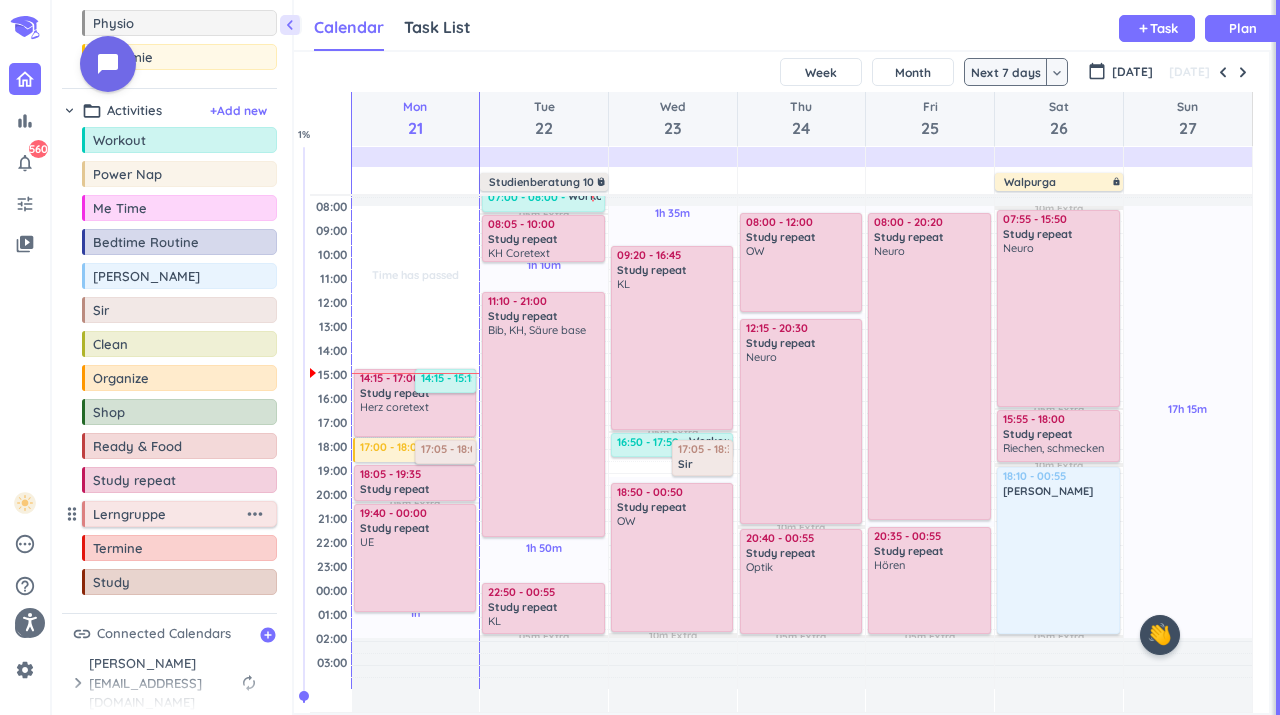 scroll, scrollTop: 61, scrollLeft: 0, axis: vertical 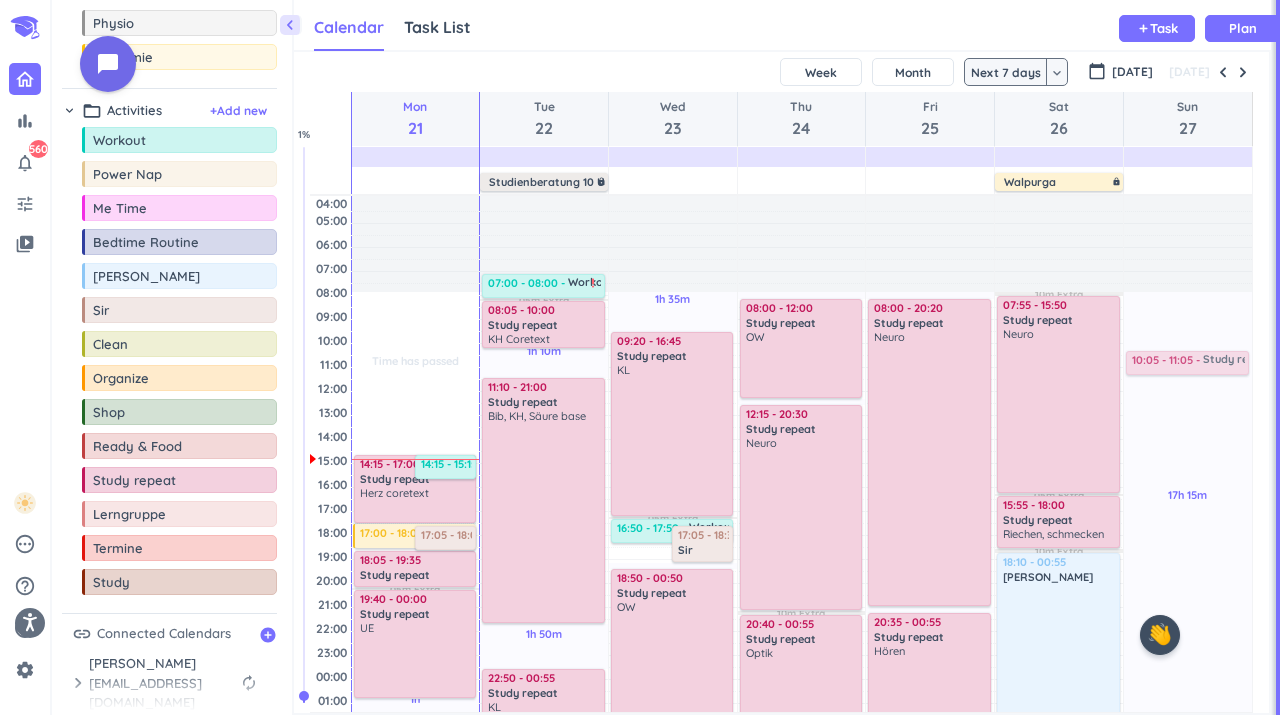 drag, startPoint x: 134, startPoint y: 495, endPoint x: 1168, endPoint y: 351, distance: 1043.9789 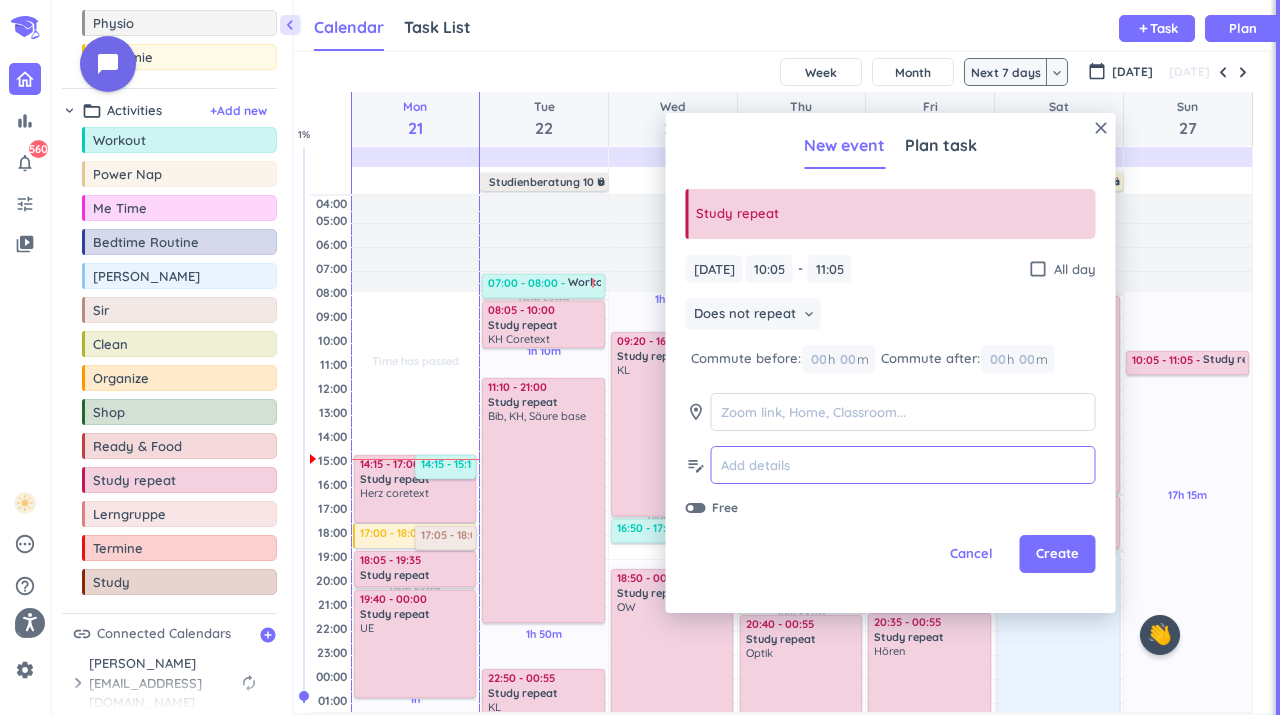 click at bounding box center [903, 465] 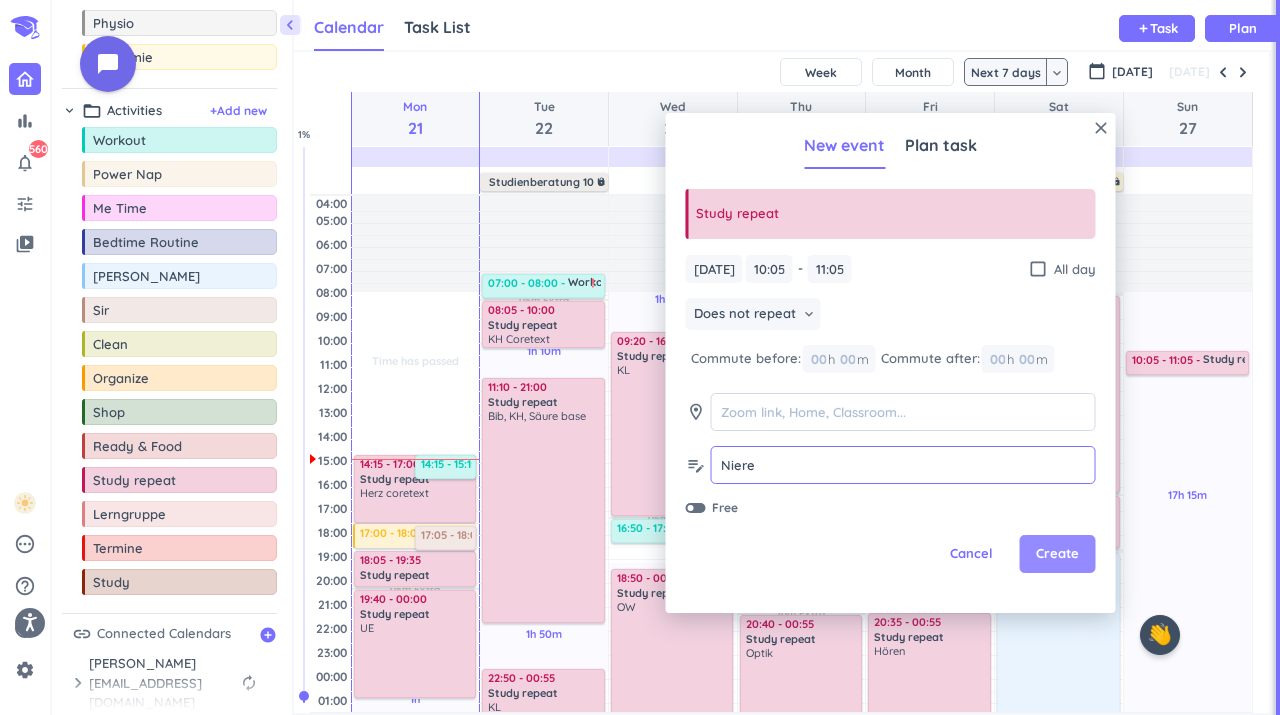 type on "Niere" 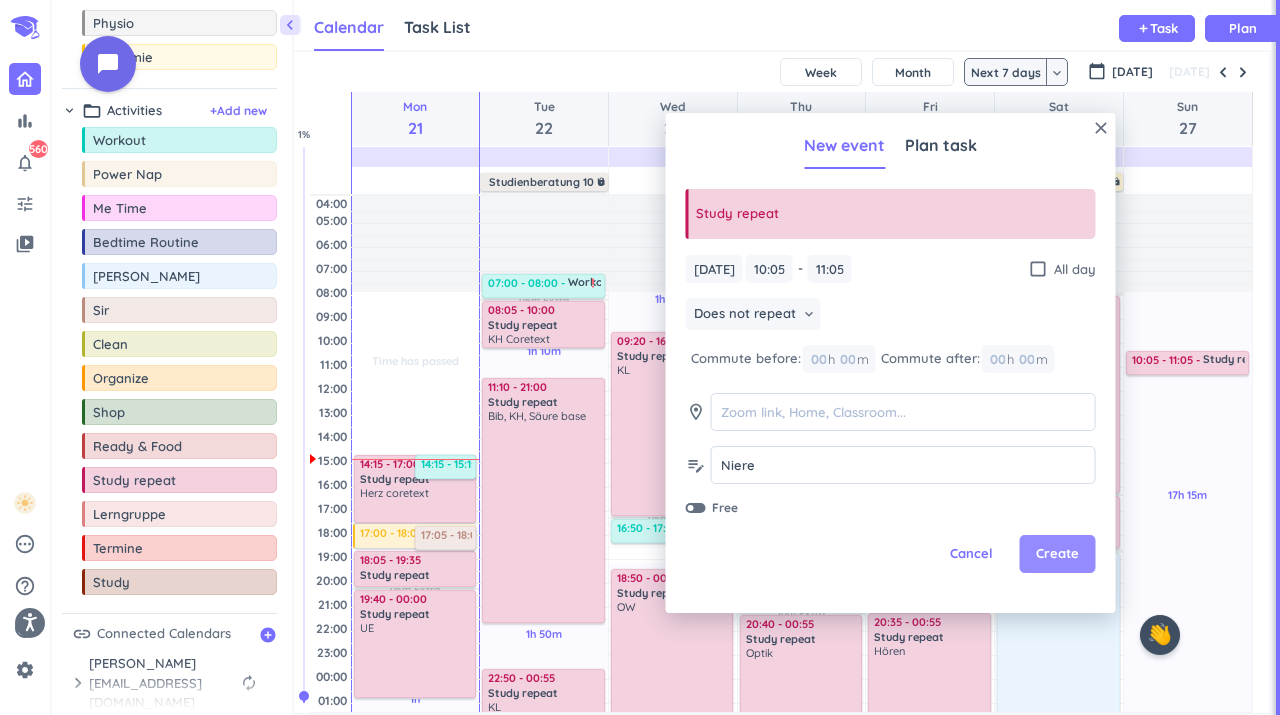 click on "Create" at bounding box center [1057, 554] 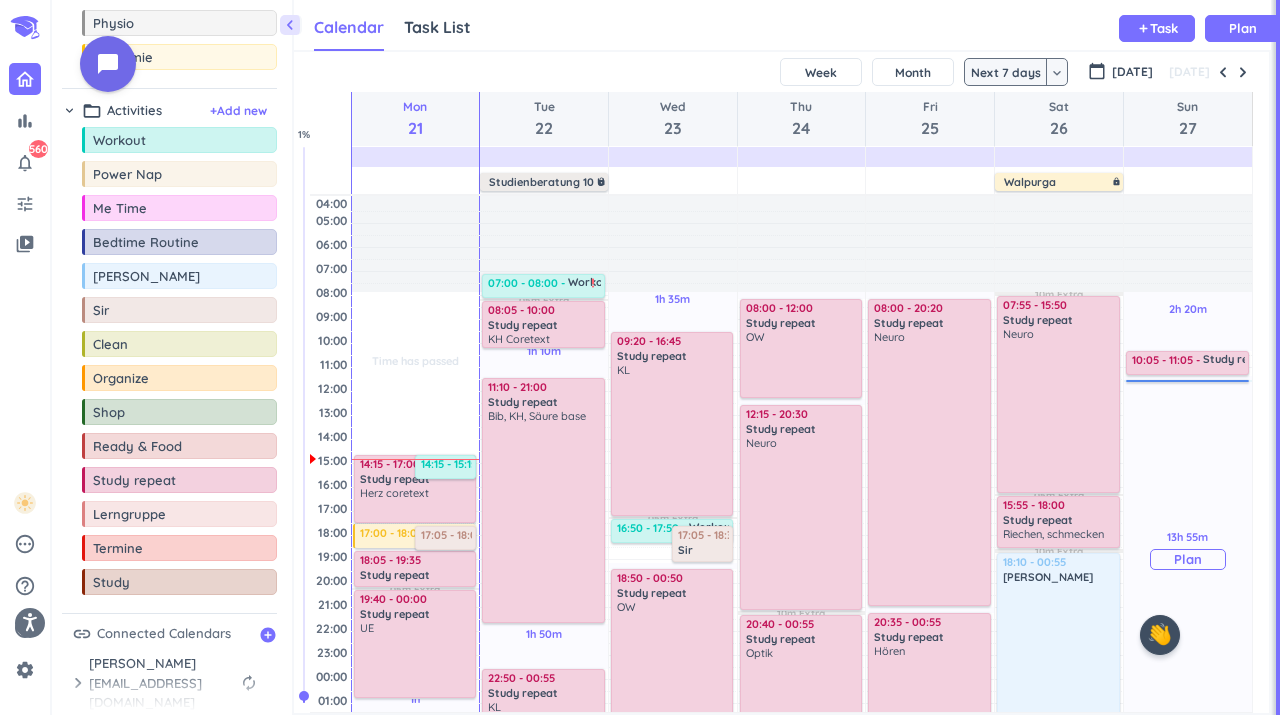 click on "13h 55m Past due Plan" at bounding box center [1188, 550] 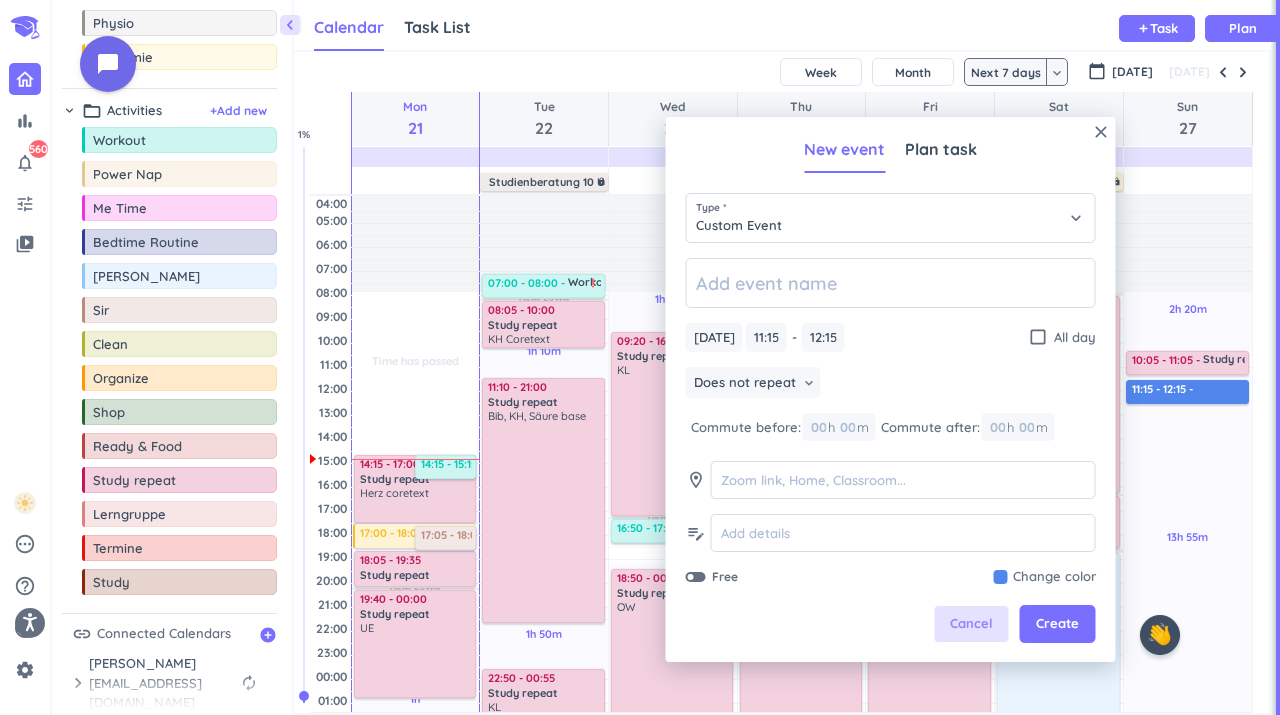 click on "Cancel" at bounding box center [971, 624] 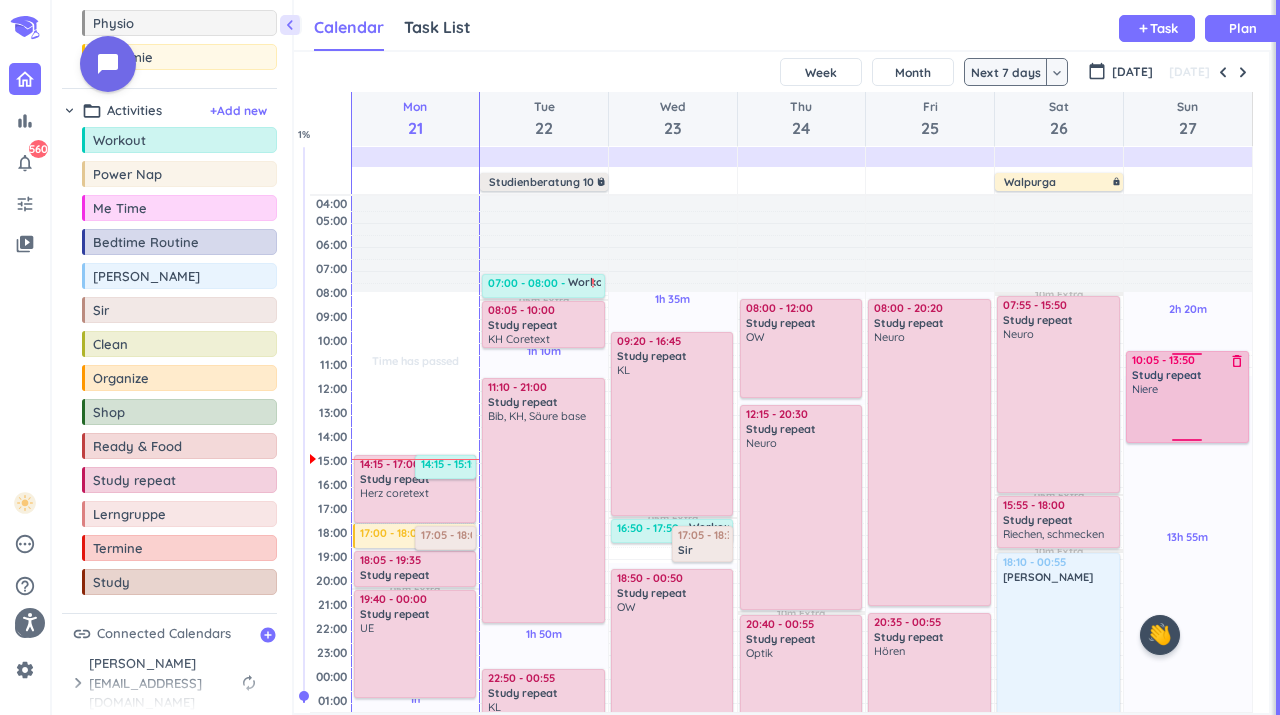drag, startPoint x: 1186, startPoint y: 374, endPoint x: 1179, endPoint y: 444, distance: 70.34913 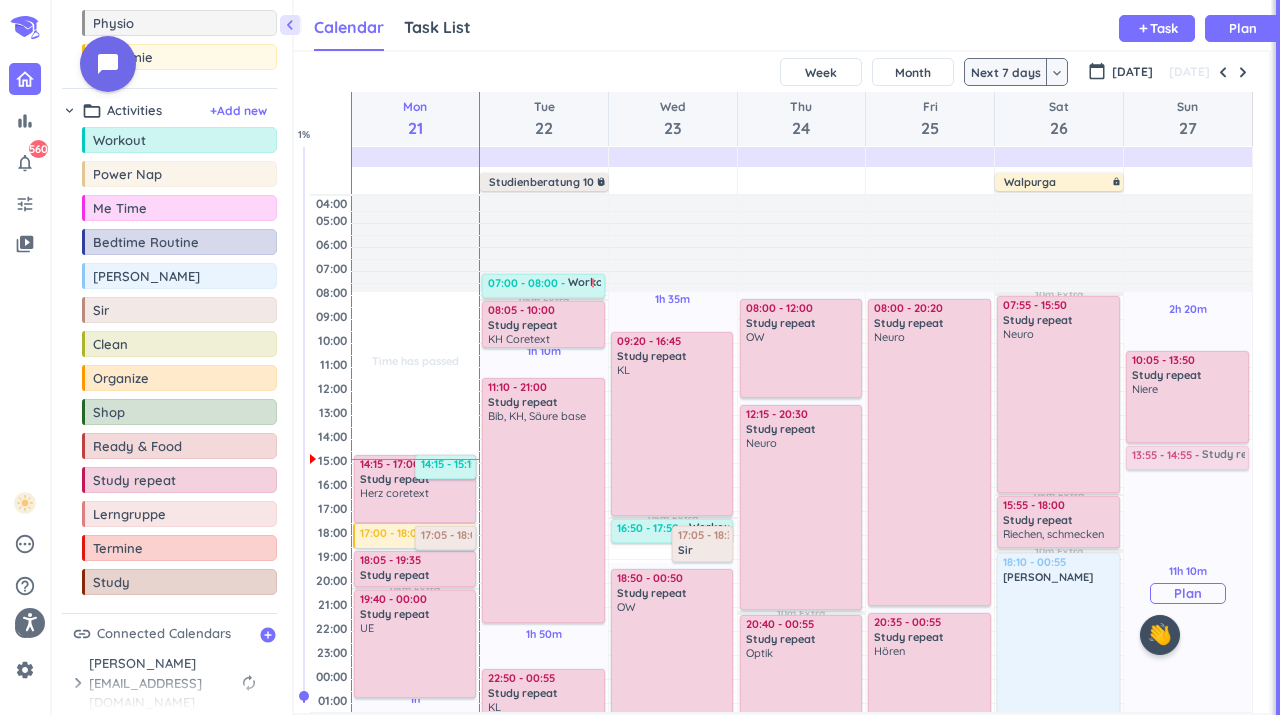 drag, startPoint x: 682, startPoint y: 493, endPoint x: 1180, endPoint y: 448, distance: 500.029 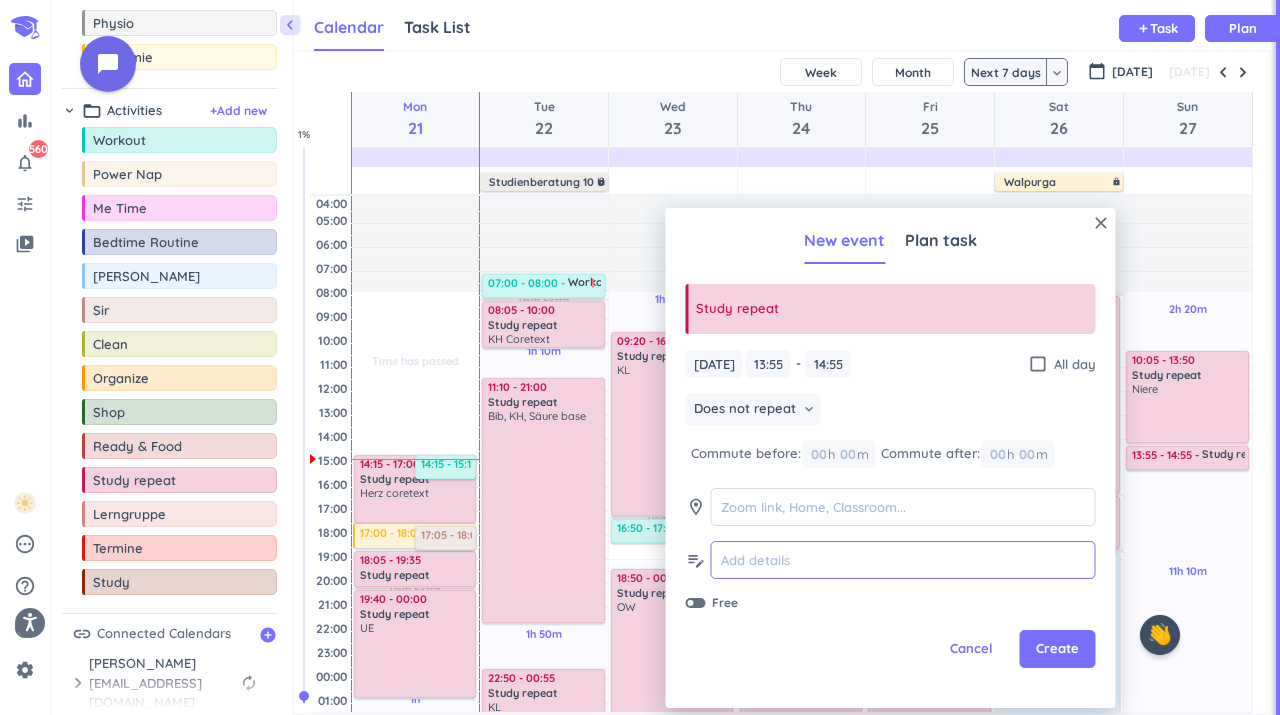 click at bounding box center [903, 560] 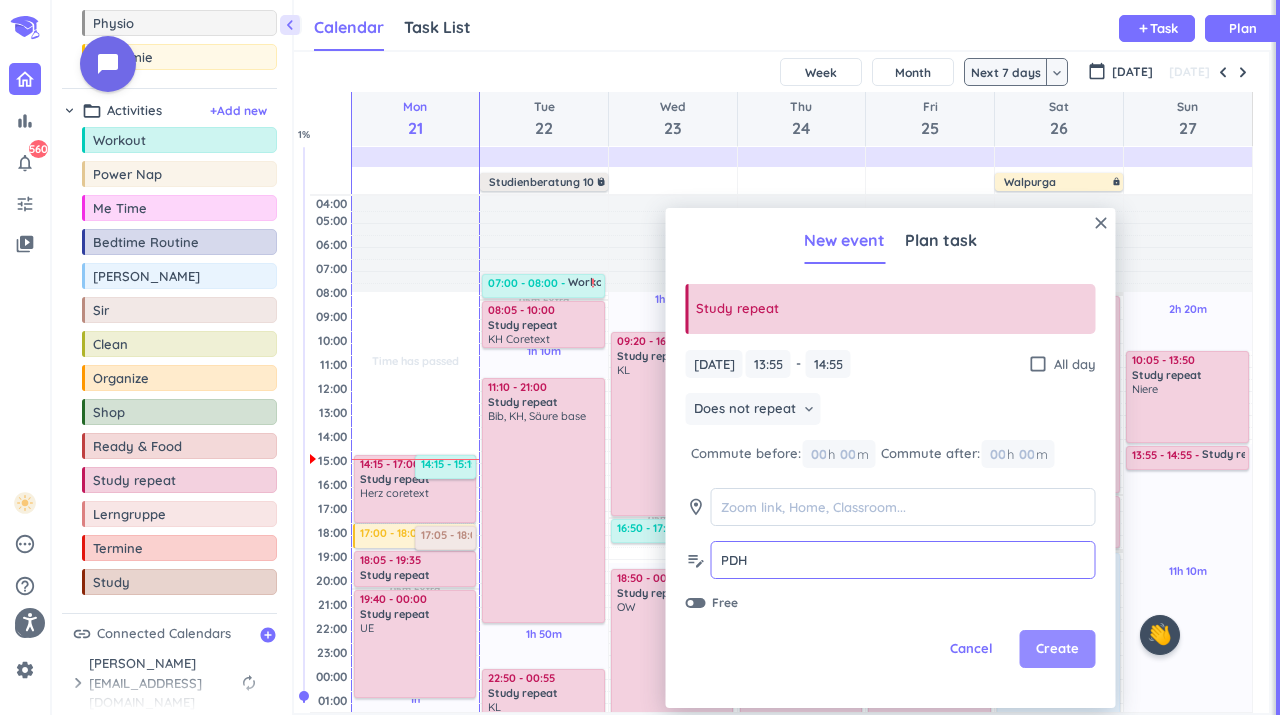 type on "PDH" 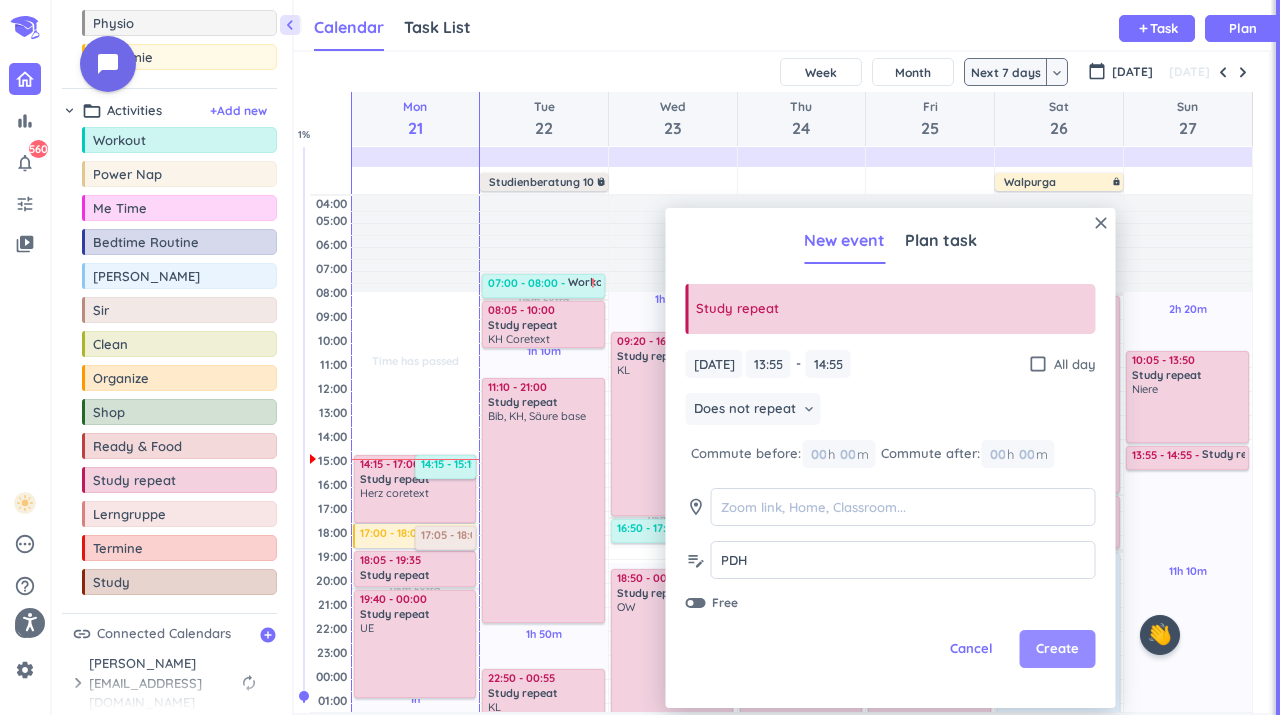 click on "Create" at bounding box center (1058, 649) 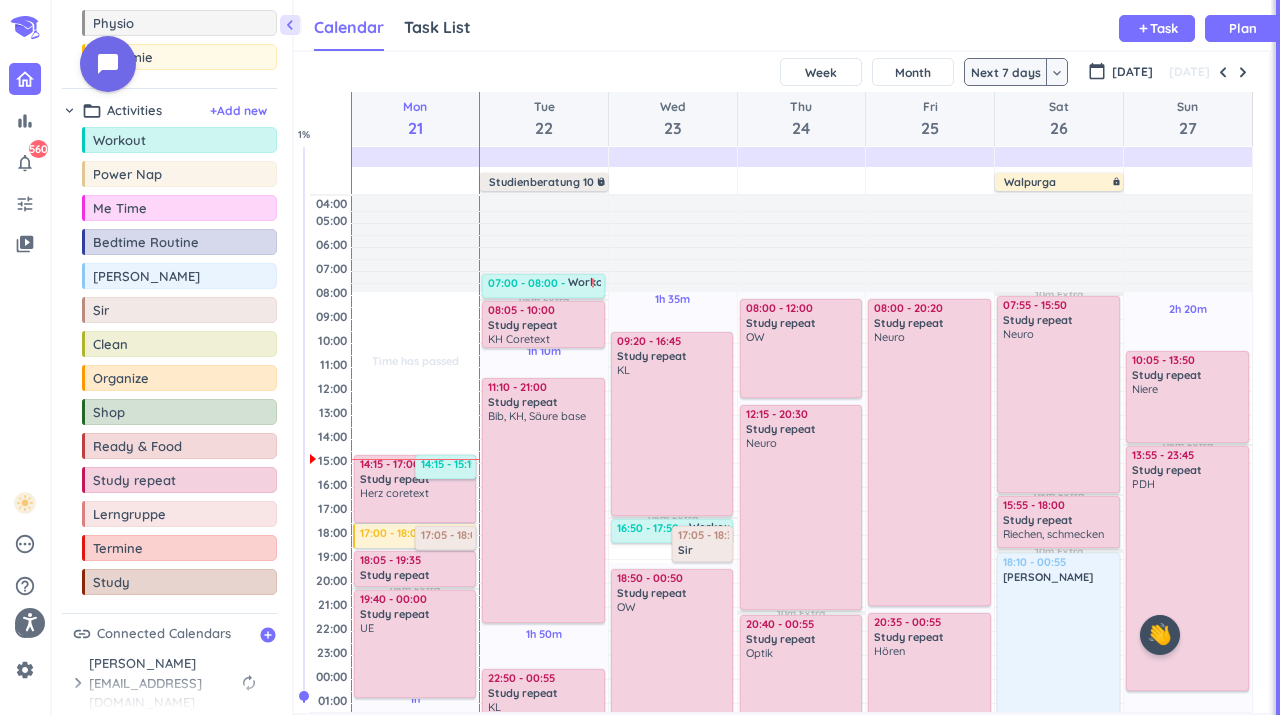 scroll, scrollTop: 86, scrollLeft: 0, axis: vertical 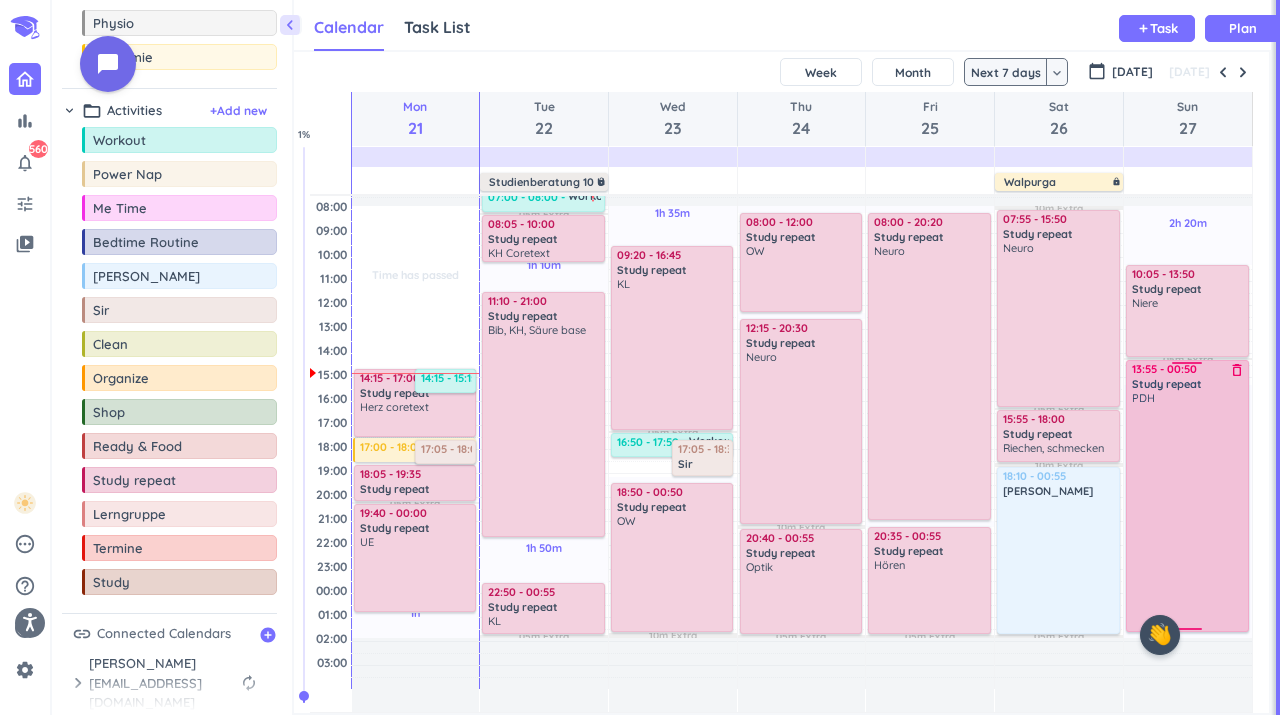 drag, startPoint x: 1192, startPoint y: 469, endPoint x: 1186, endPoint y: 630, distance: 161.11176 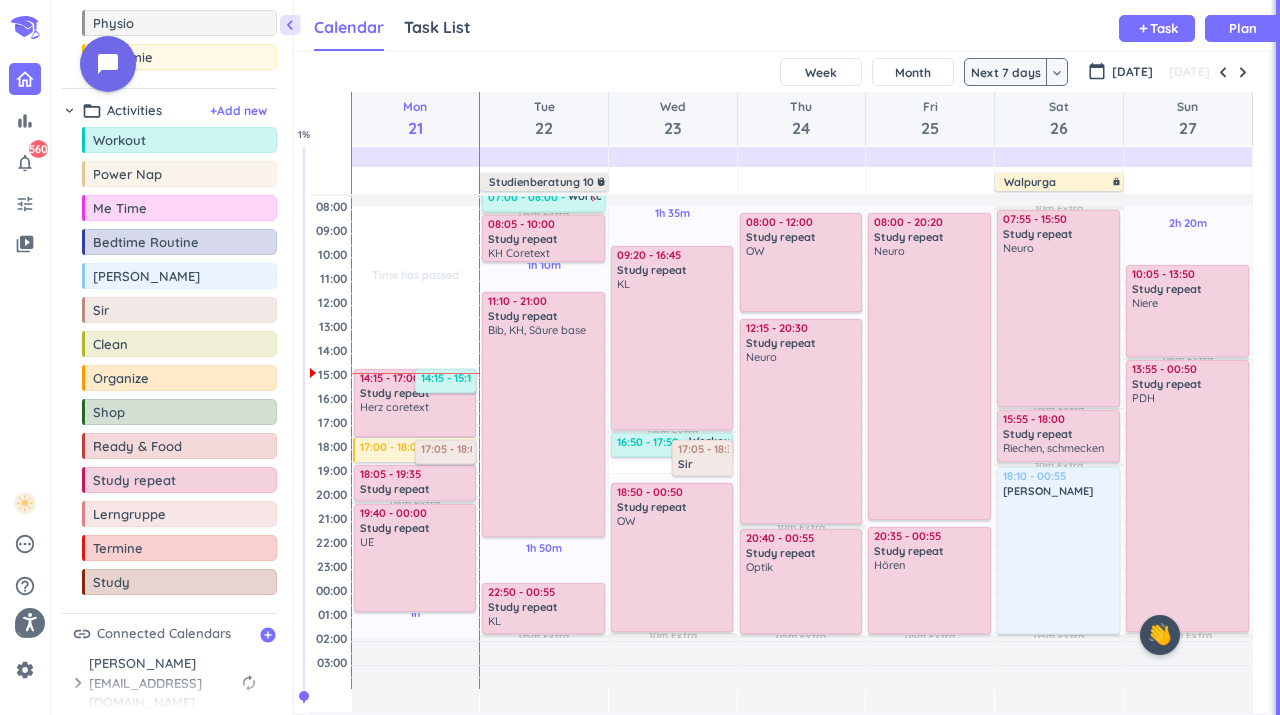 scroll, scrollTop: 61, scrollLeft: 0, axis: vertical 